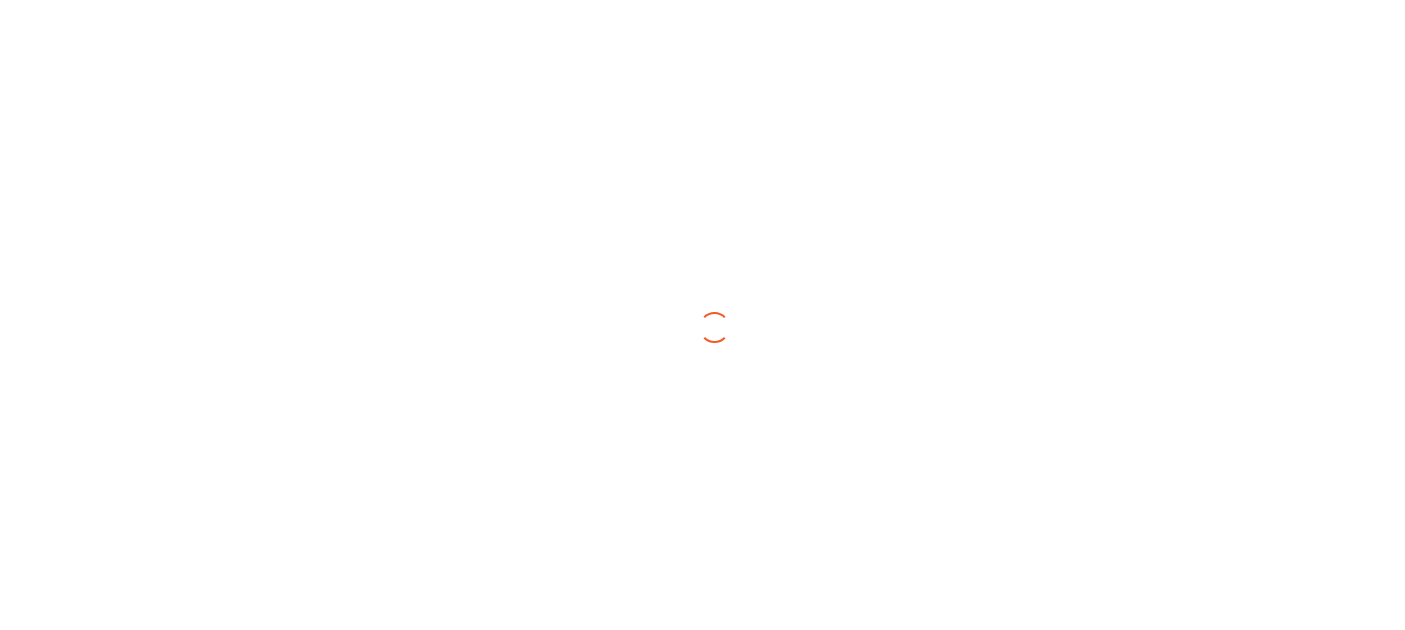 scroll, scrollTop: 0, scrollLeft: 0, axis: both 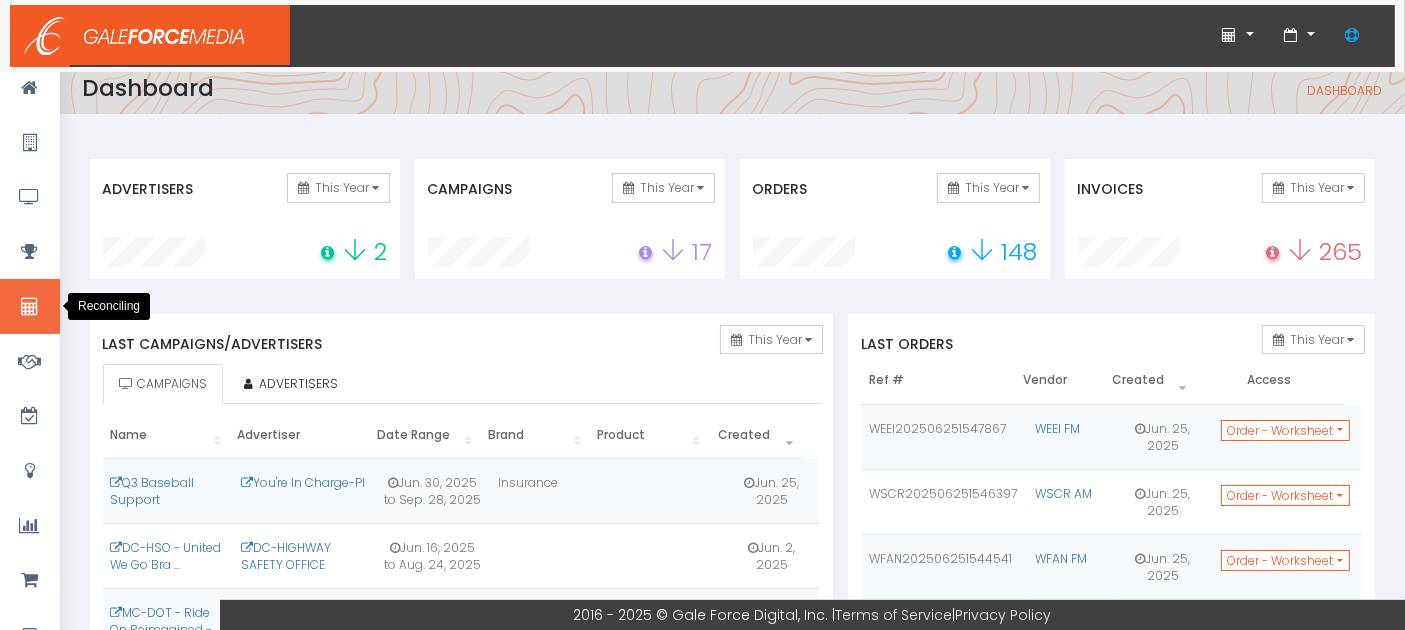 click at bounding box center (29, 307) 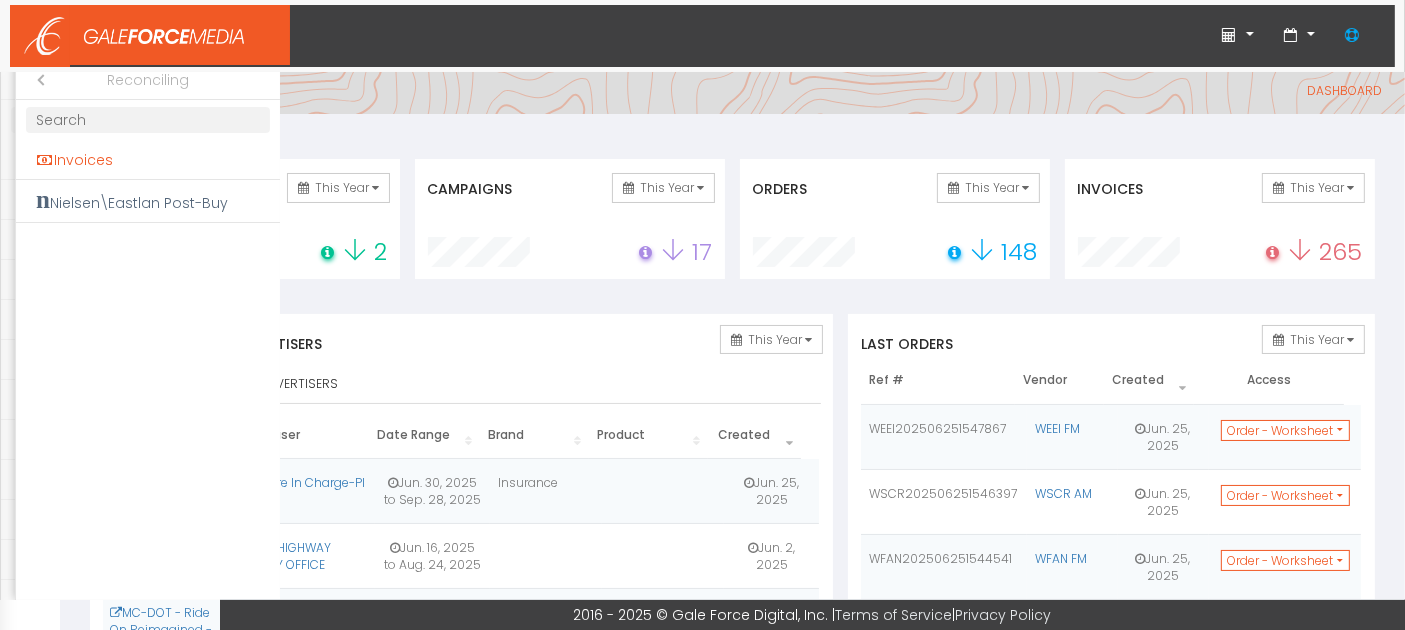 click on "Invoices" at bounding box center [148, 160] 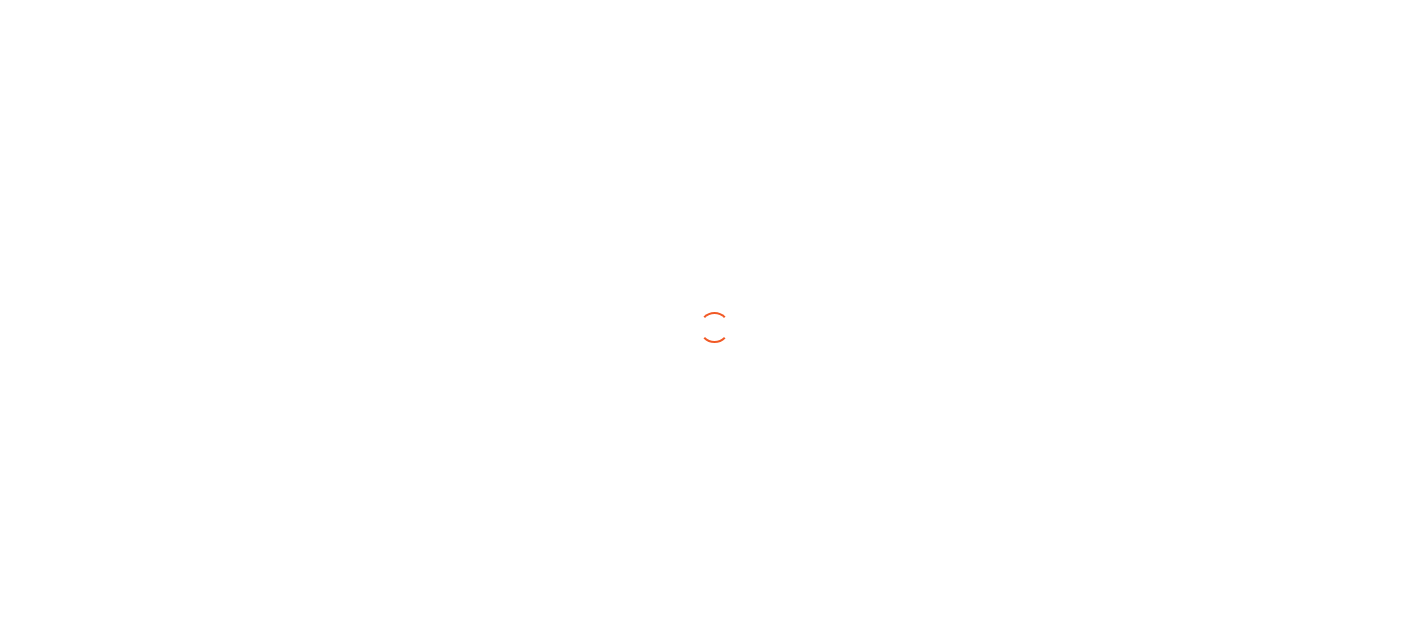 scroll, scrollTop: 0, scrollLeft: 0, axis: both 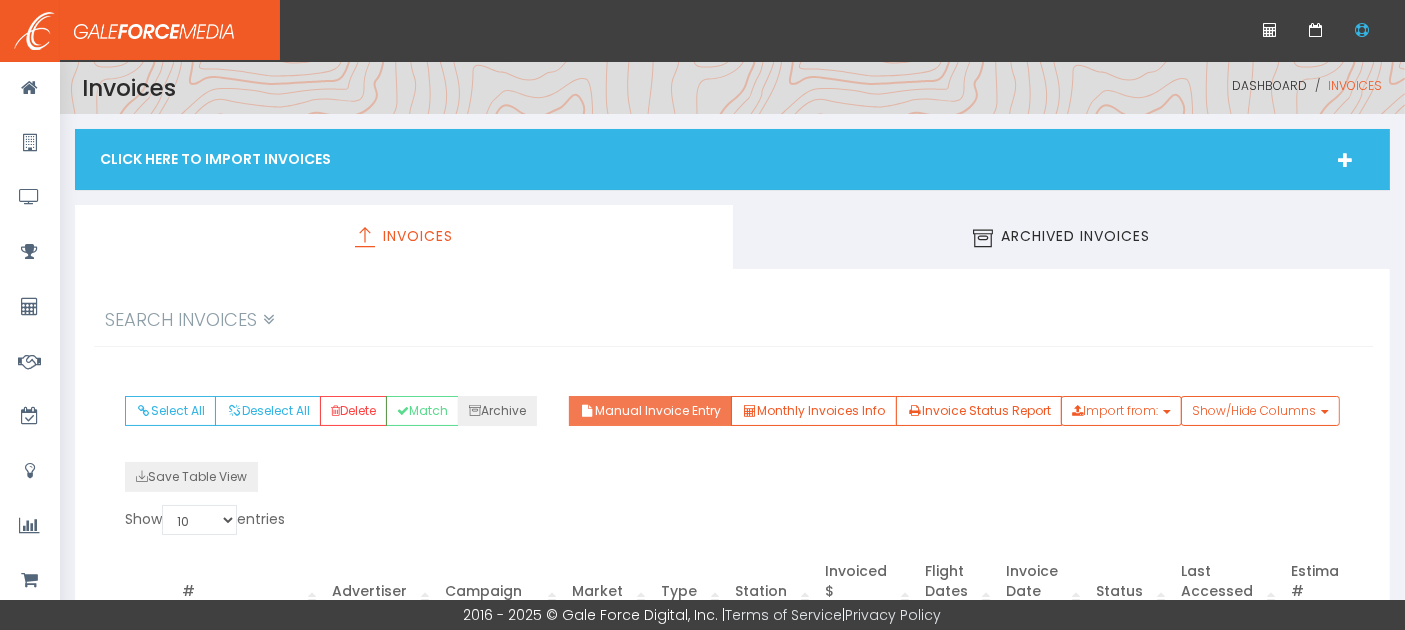 click on "Manual Invoice Entry" at bounding box center (650, 411) 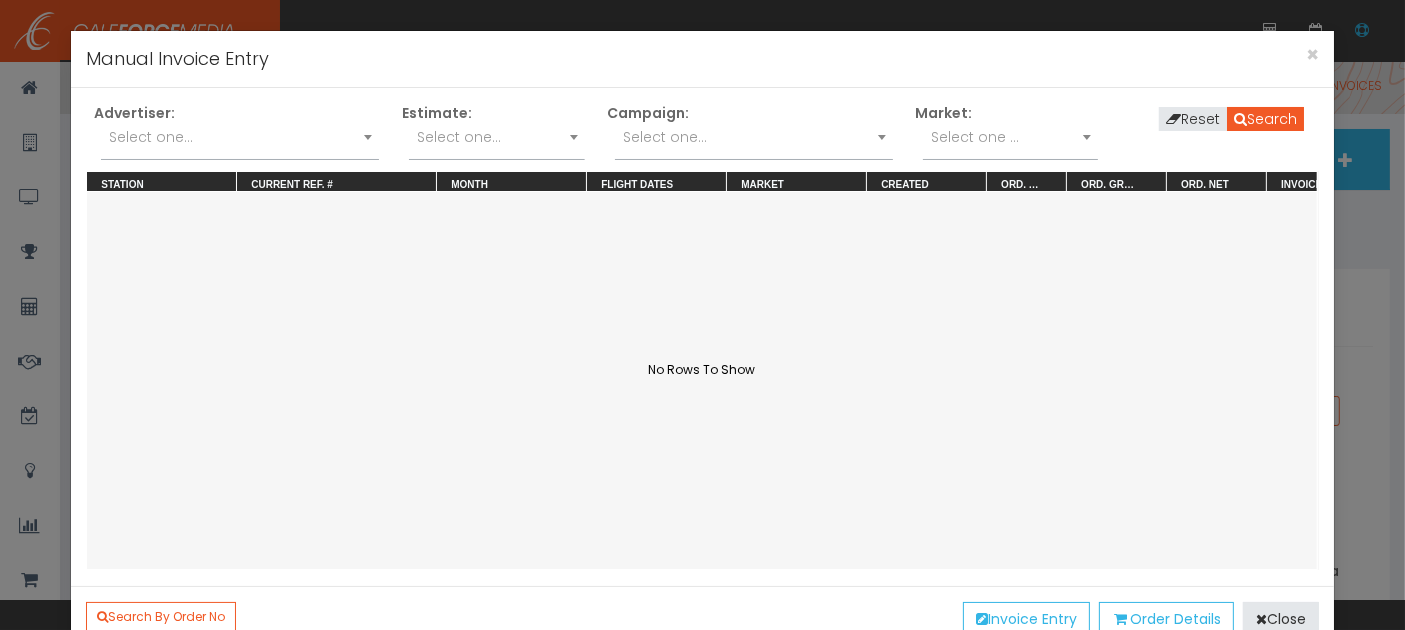 click on "Select one..." at bounding box center [240, 137] 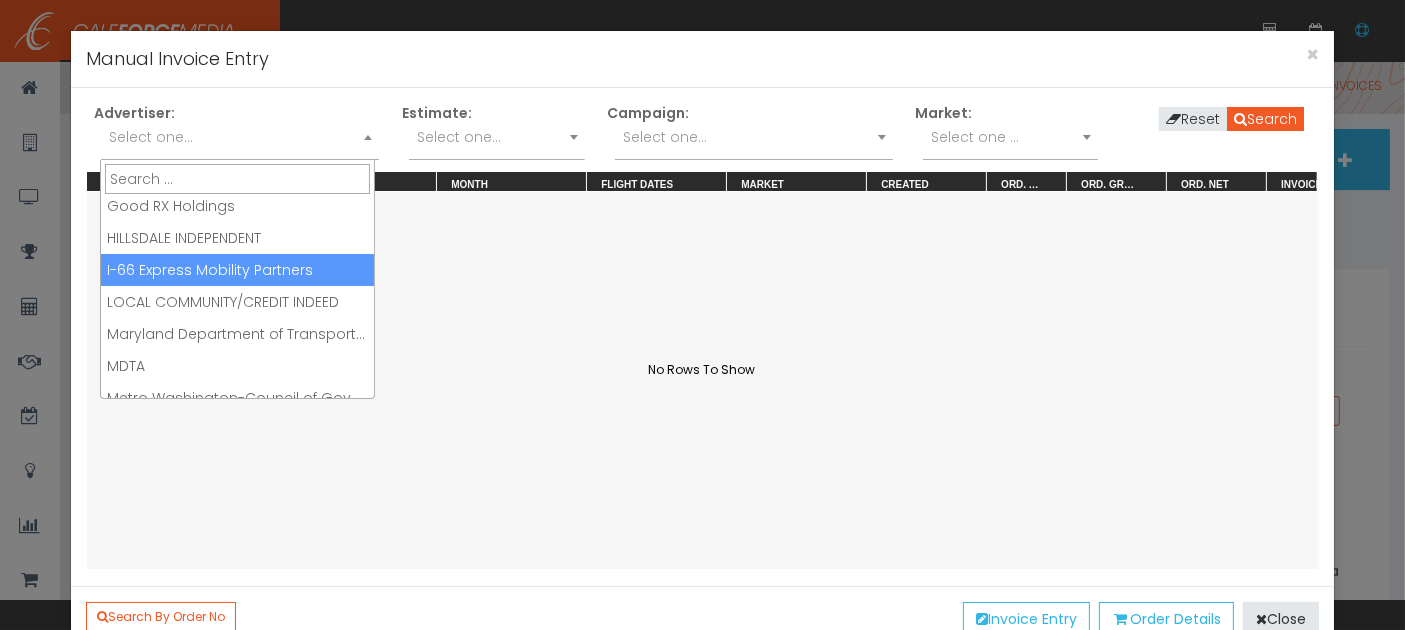 scroll, scrollTop: 555, scrollLeft: 0, axis: vertical 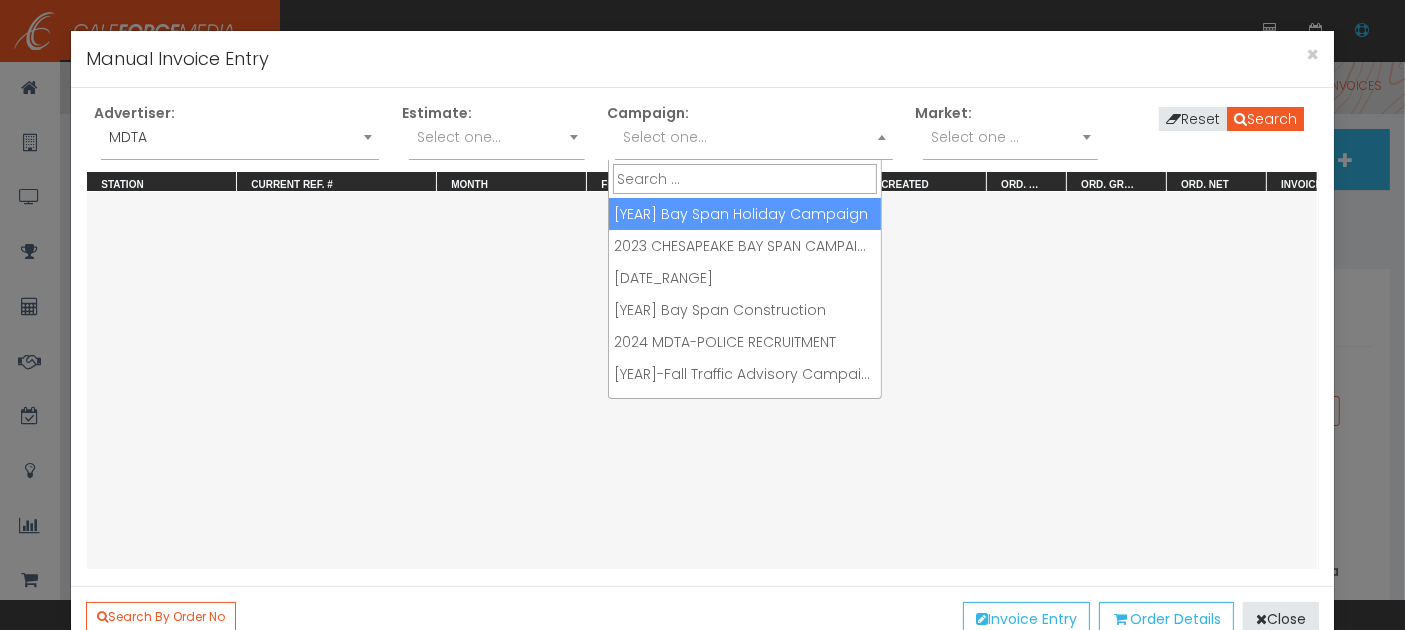 click on "Select one..." at bounding box center [665, 137] 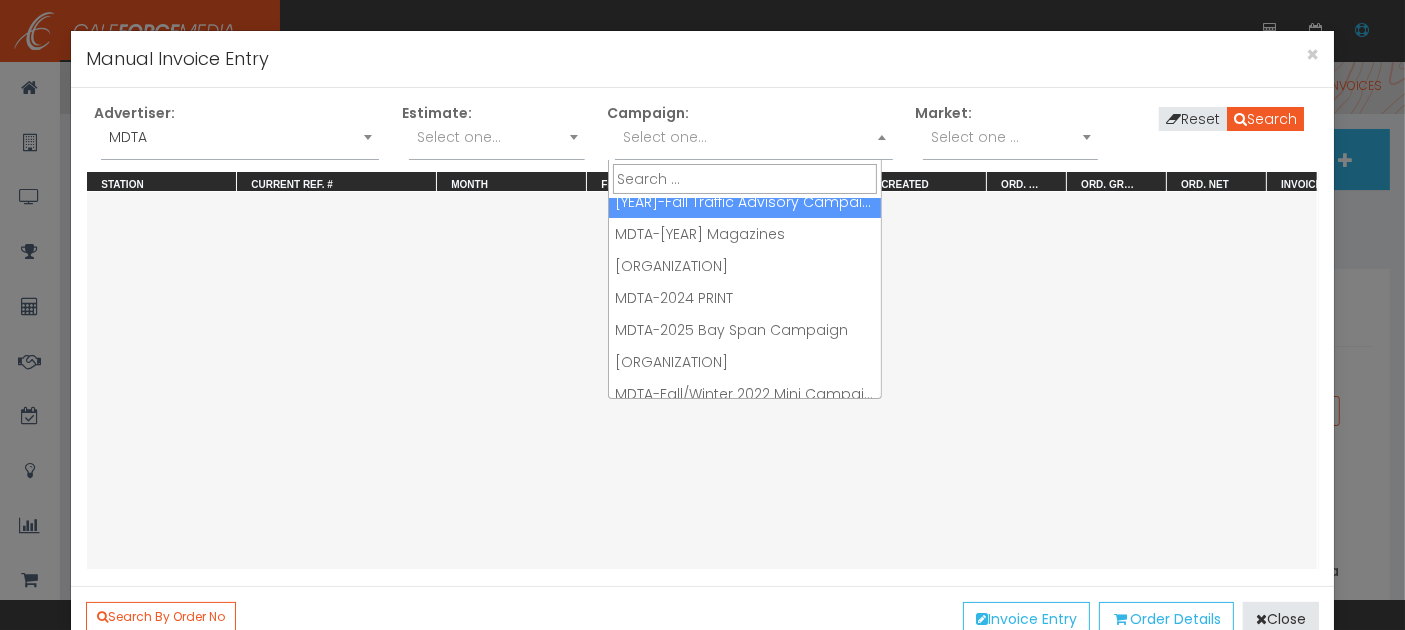 scroll, scrollTop: 177, scrollLeft: 0, axis: vertical 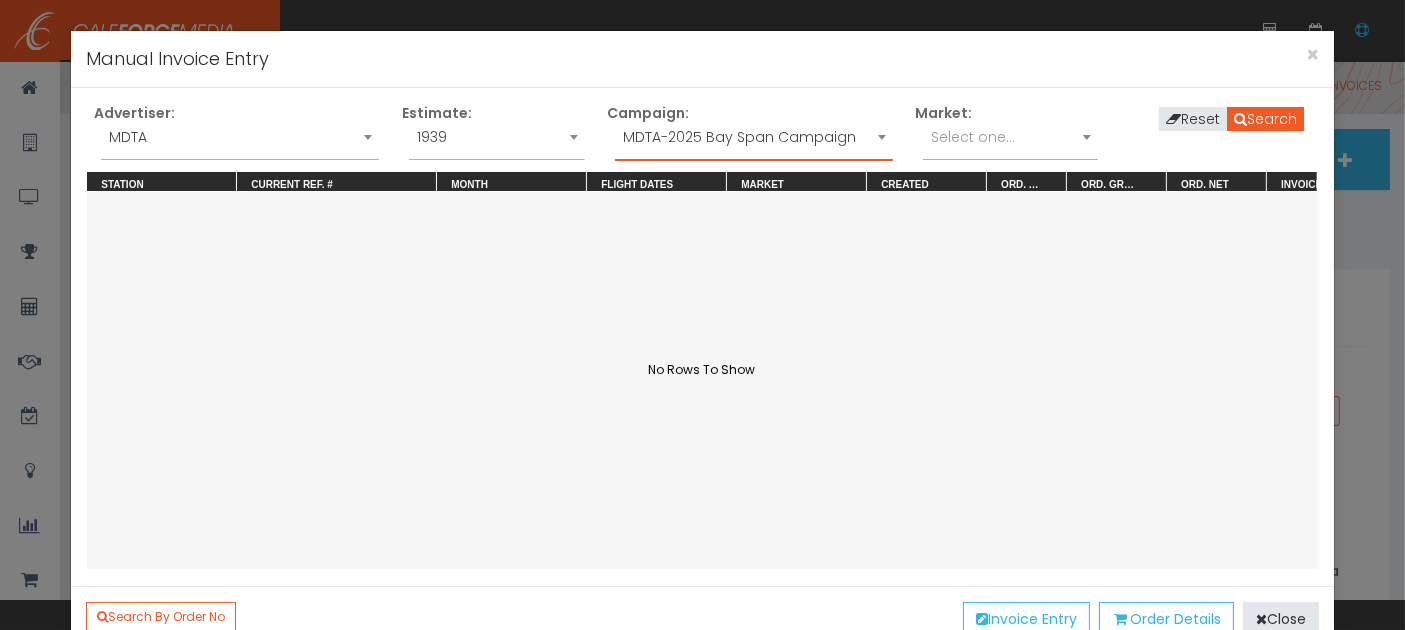 click on "Select one..." at bounding box center (1010, 137) 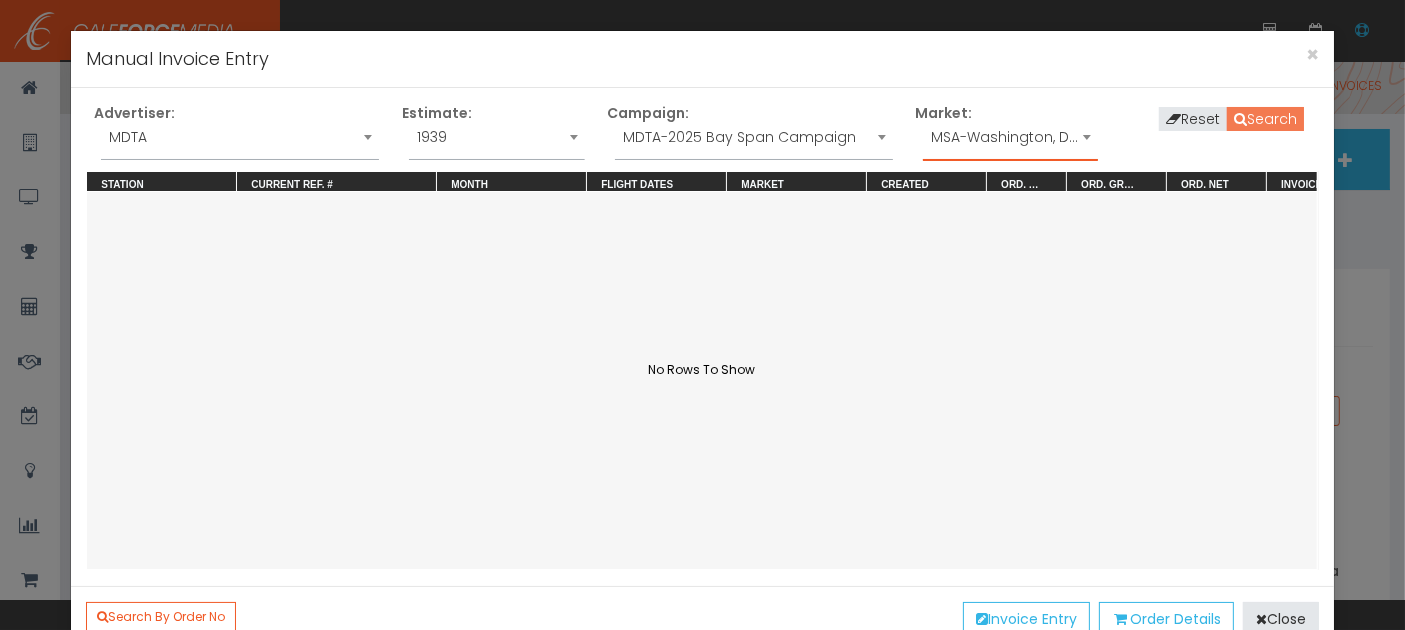 click at bounding box center (1240, 119) 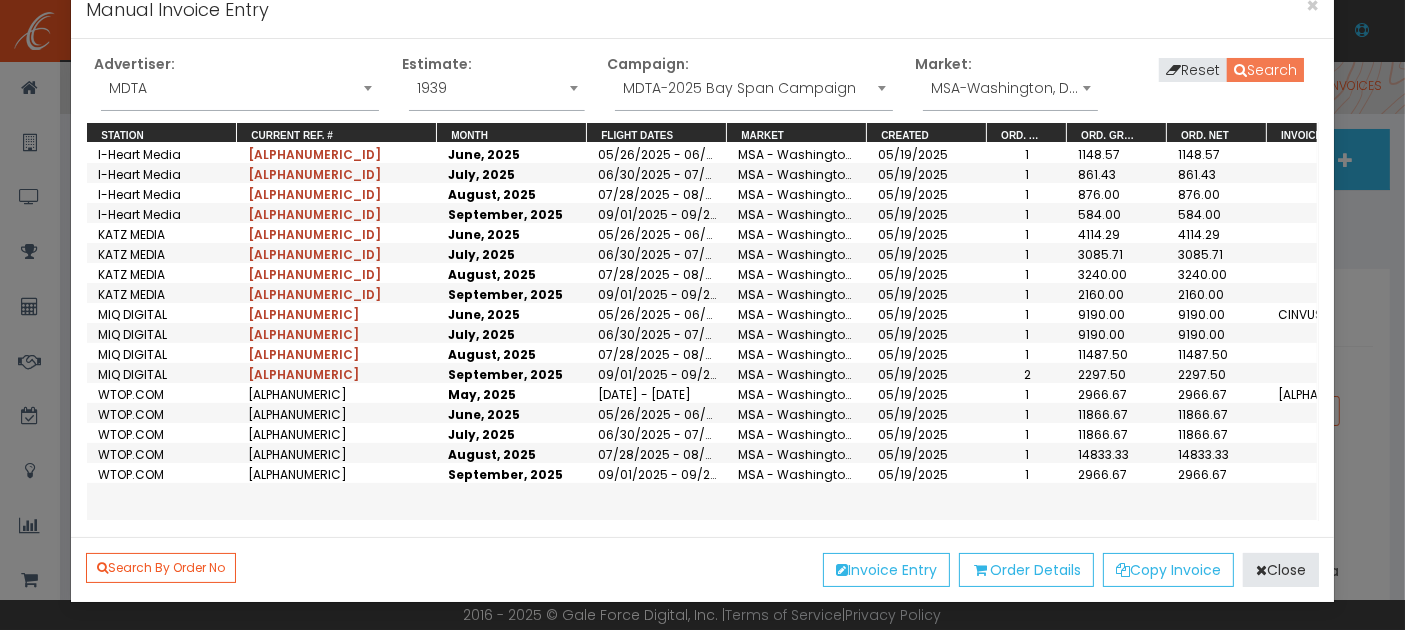 scroll, scrollTop: 0, scrollLeft: 0, axis: both 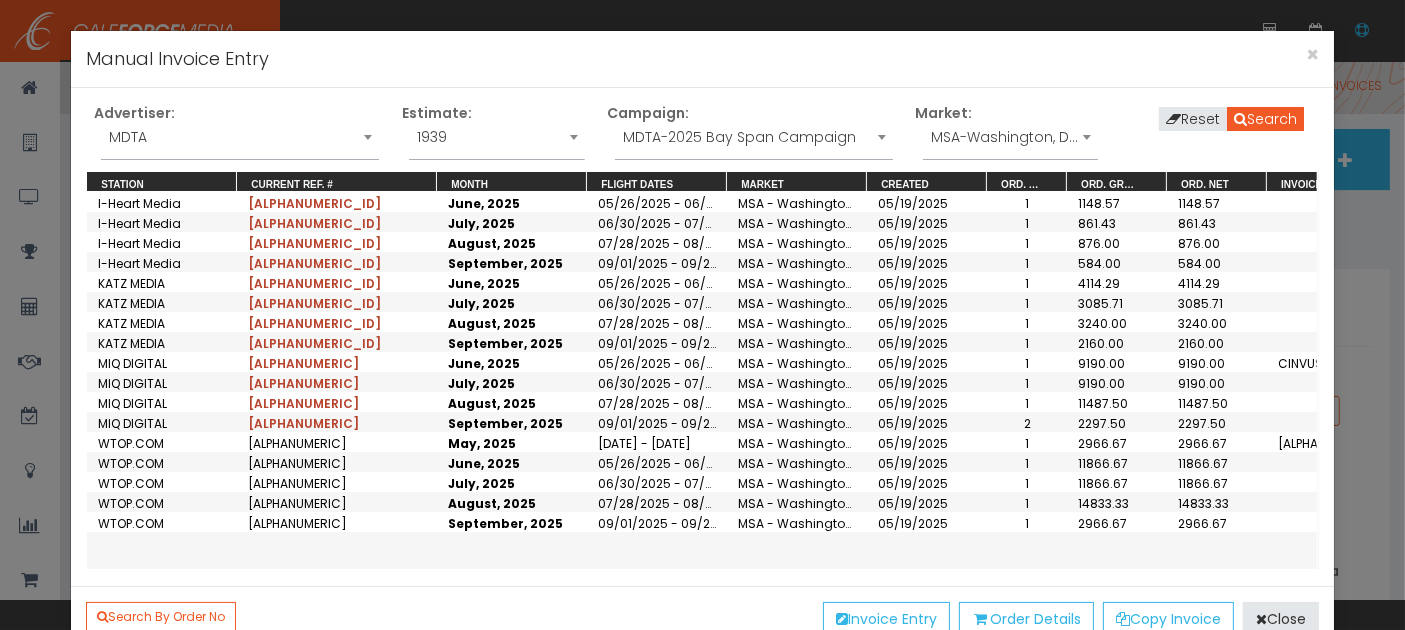 click on "MSA-Washington, DC" at bounding box center (1010, 137) 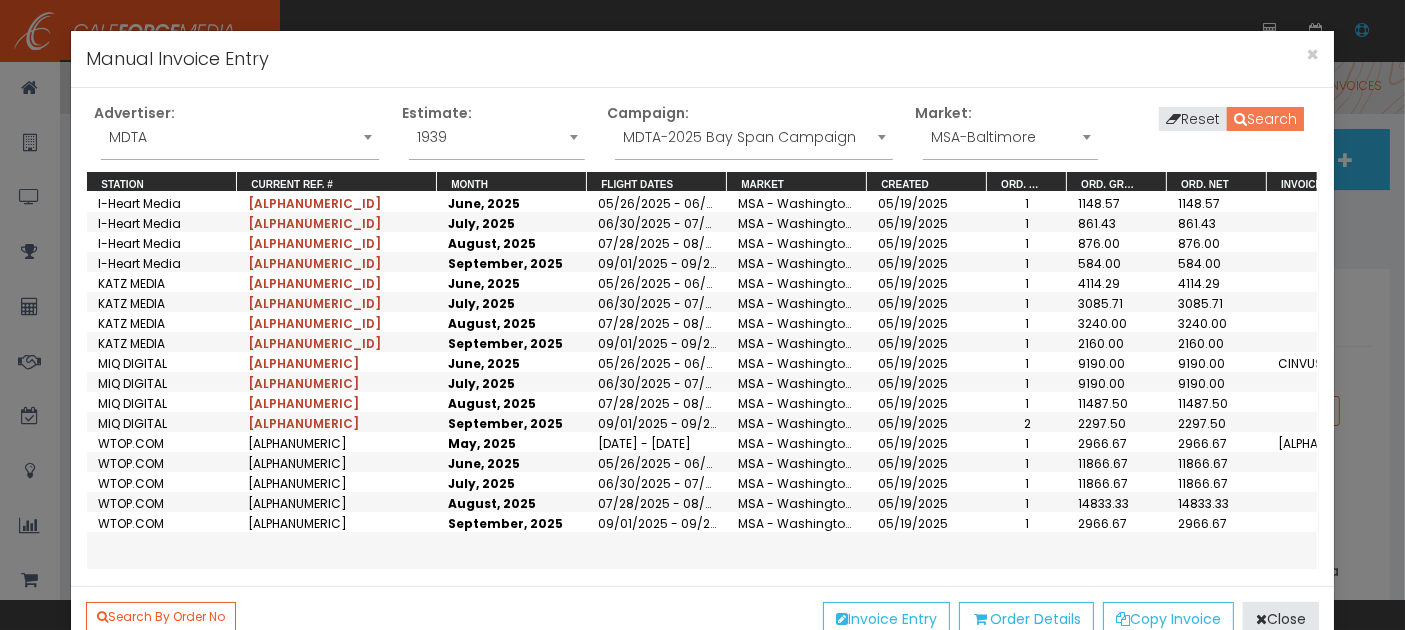 click at bounding box center [1240, 119] 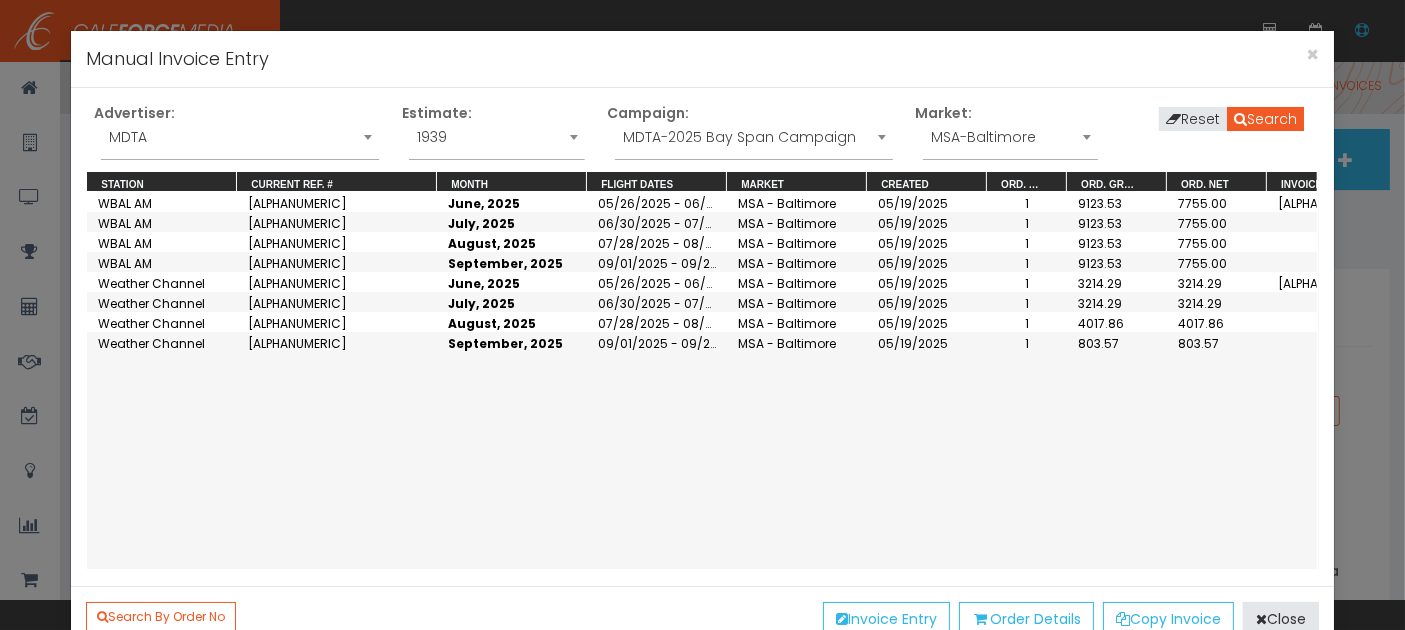 click on "July, 2025" at bounding box center [512, 222] 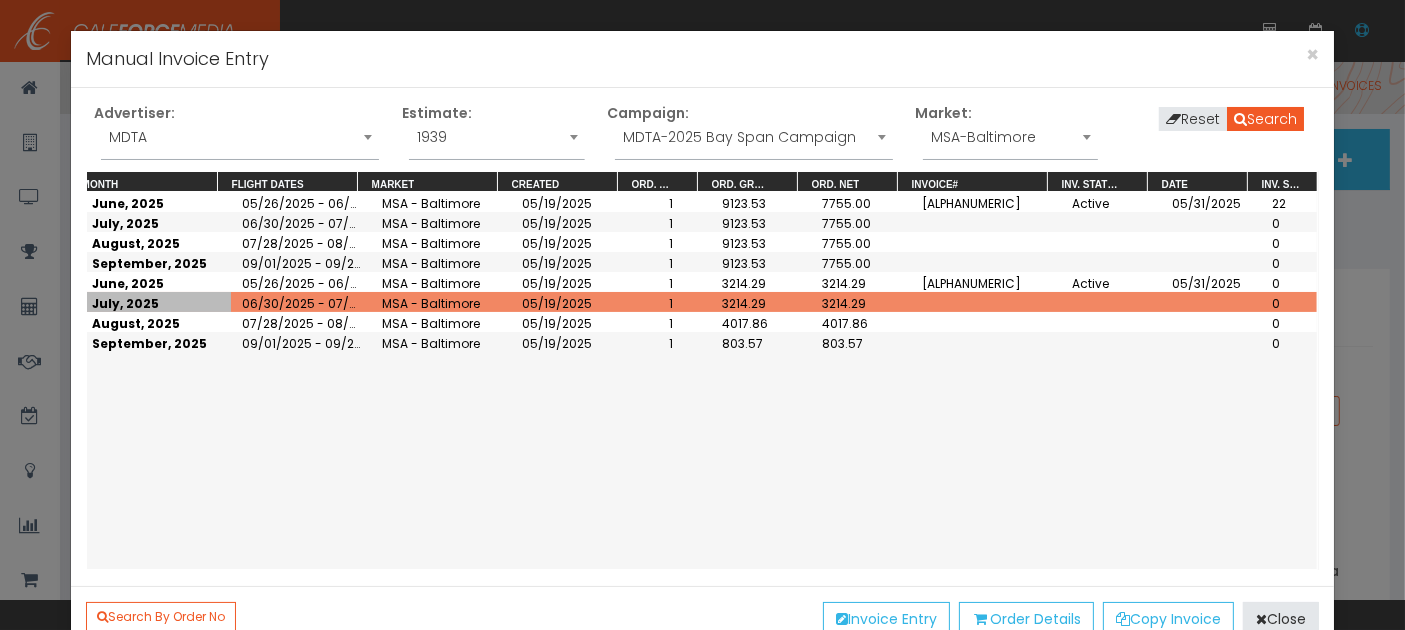 scroll, scrollTop: 0, scrollLeft: 369, axis: horizontal 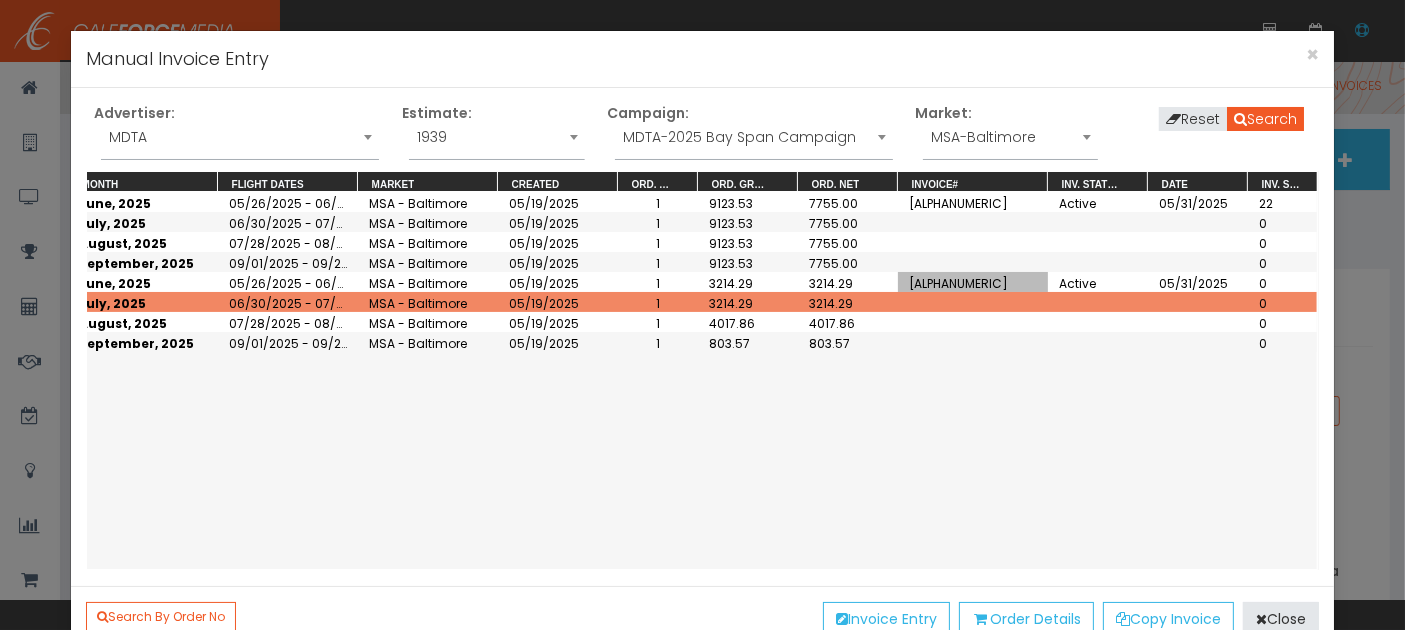 click on "[ALPHANUMERIC]" at bounding box center (973, 282) 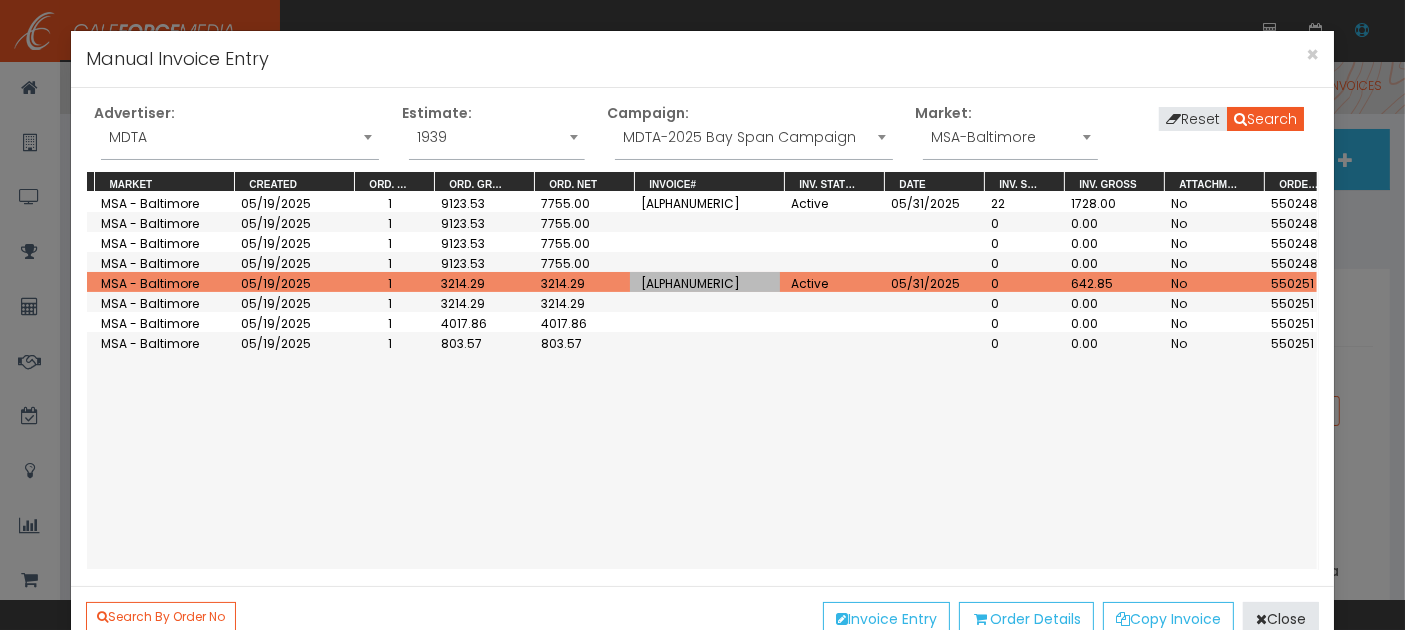 scroll, scrollTop: 0, scrollLeft: 681, axis: horizontal 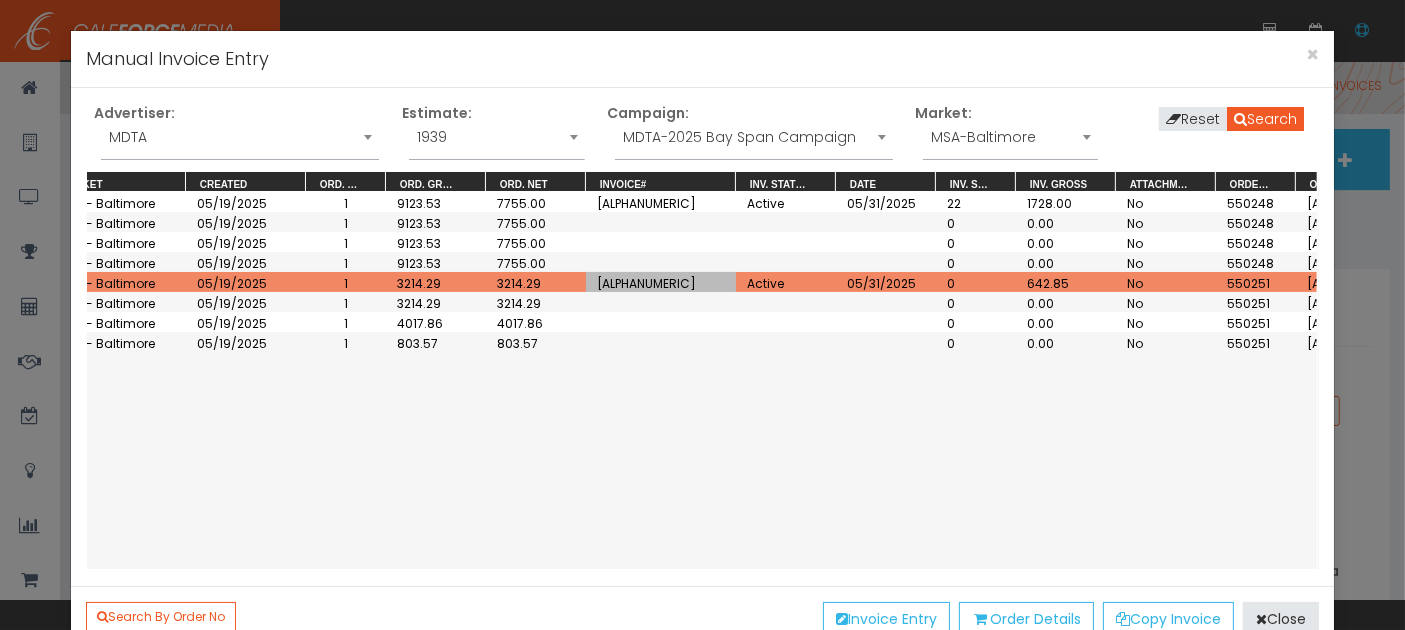 click on "MSA-Baltimore" at bounding box center (1010, 137) 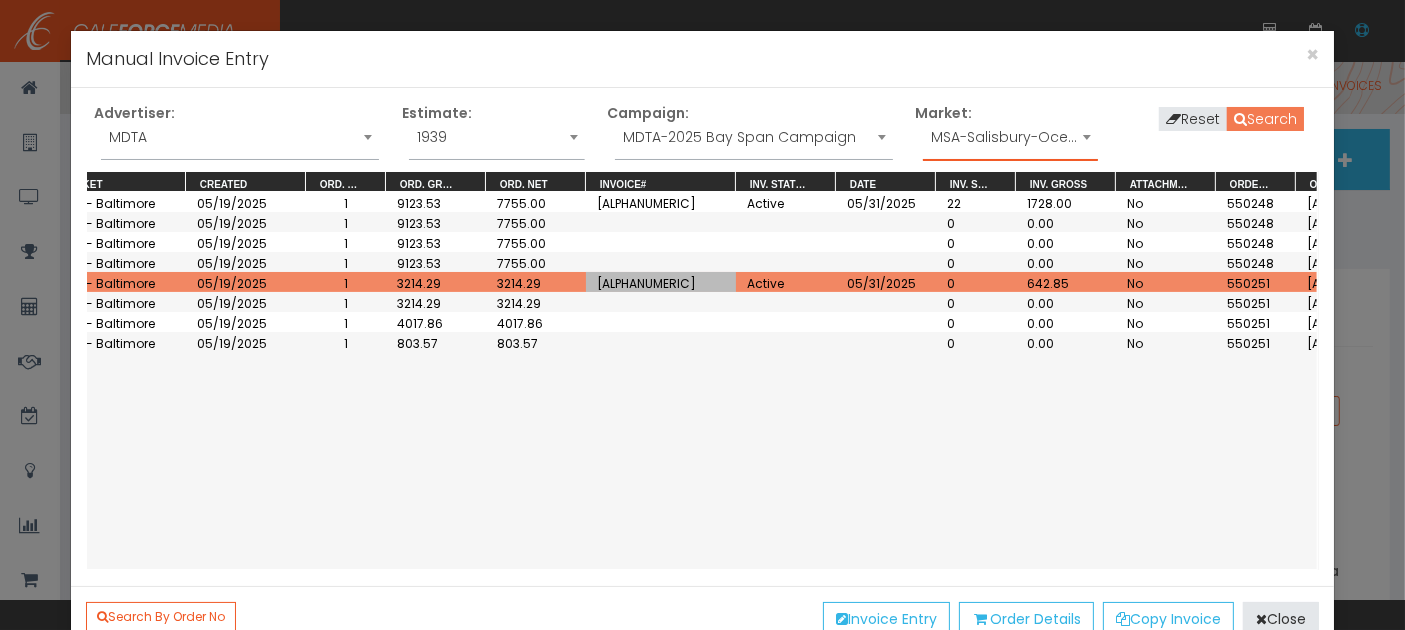 click on "Search" at bounding box center (1265, 119) 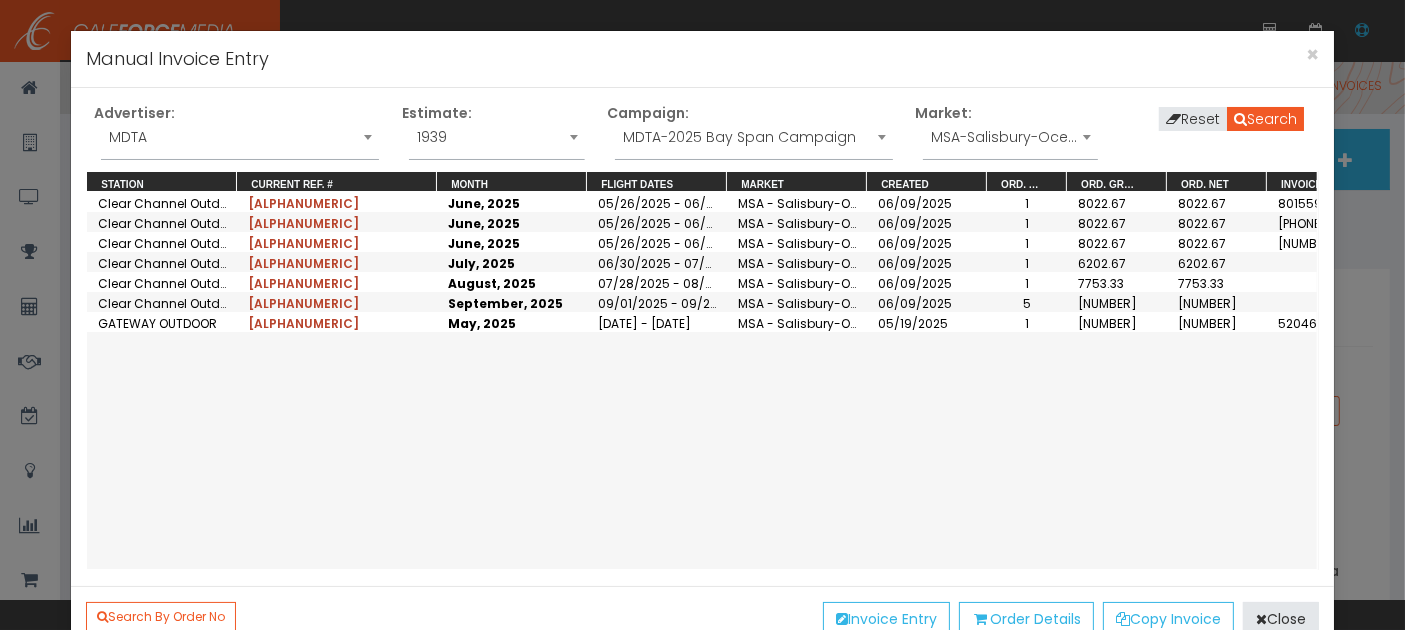 click on "July, 2025" at bounding box center [512, 222] 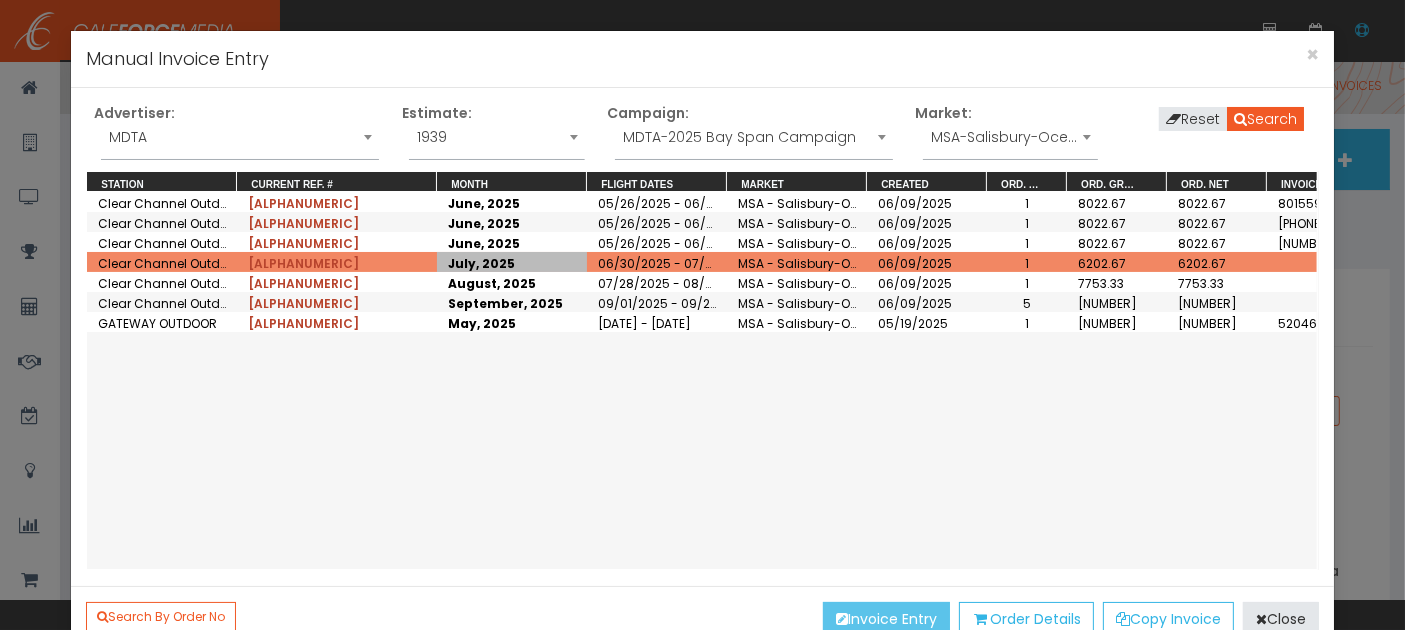 click on "Invoice Entry" at bounding box center [886, 619] 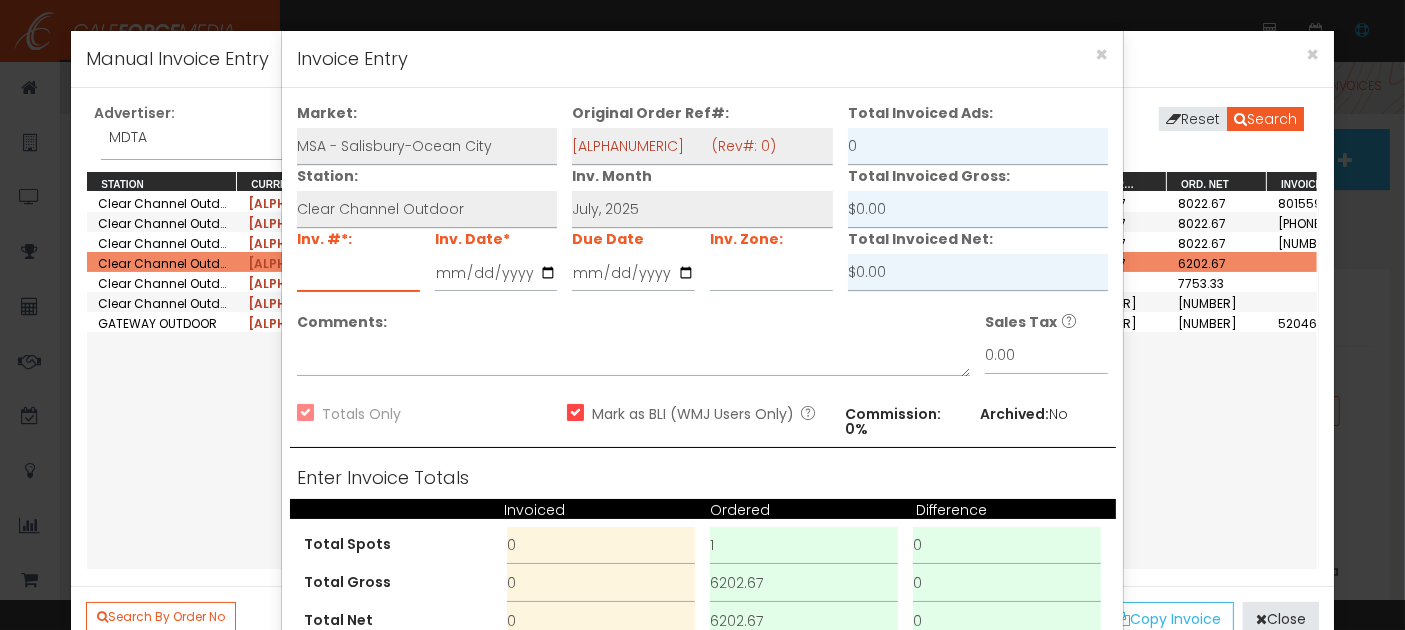 click at bounding box center (358, 273) 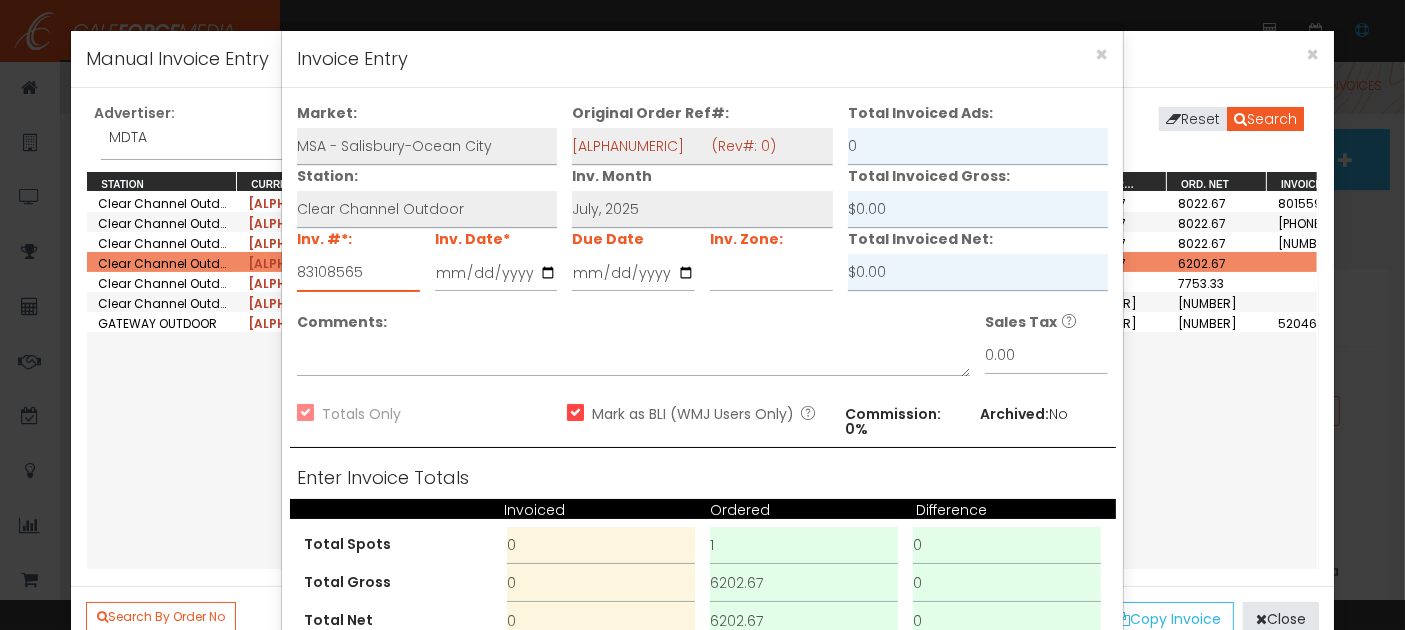 type on "83108565" 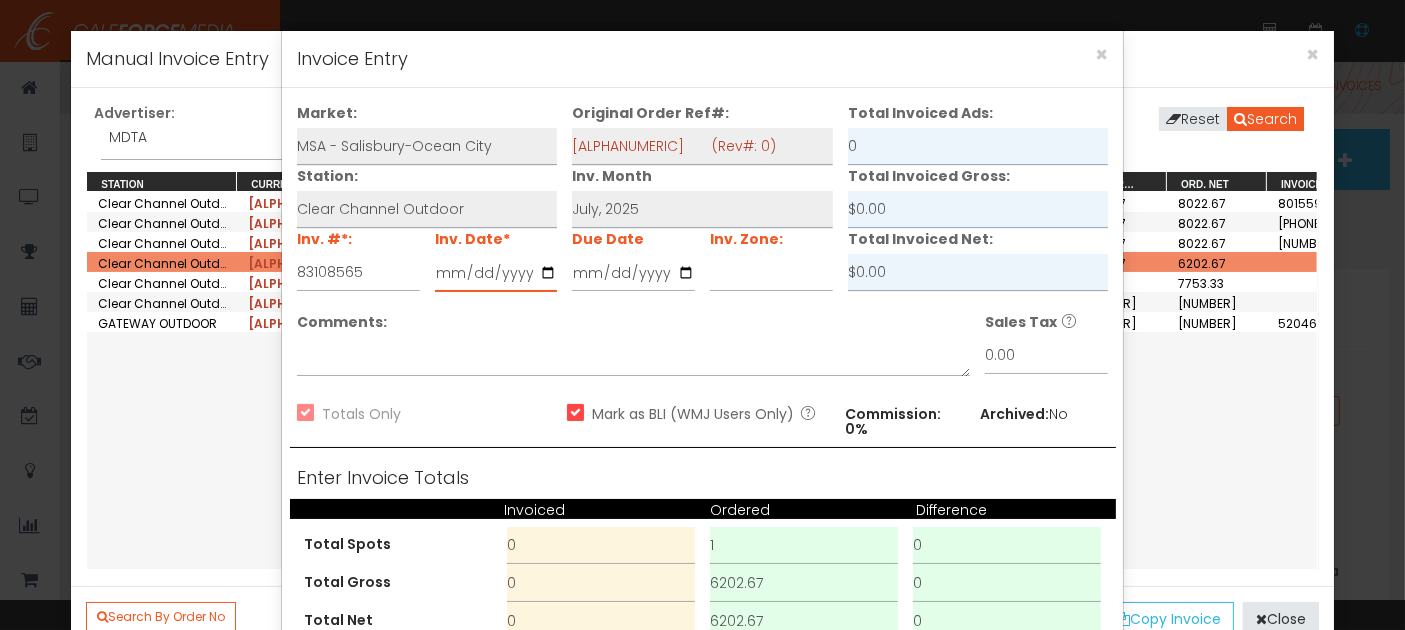 type on "2025-06-30" 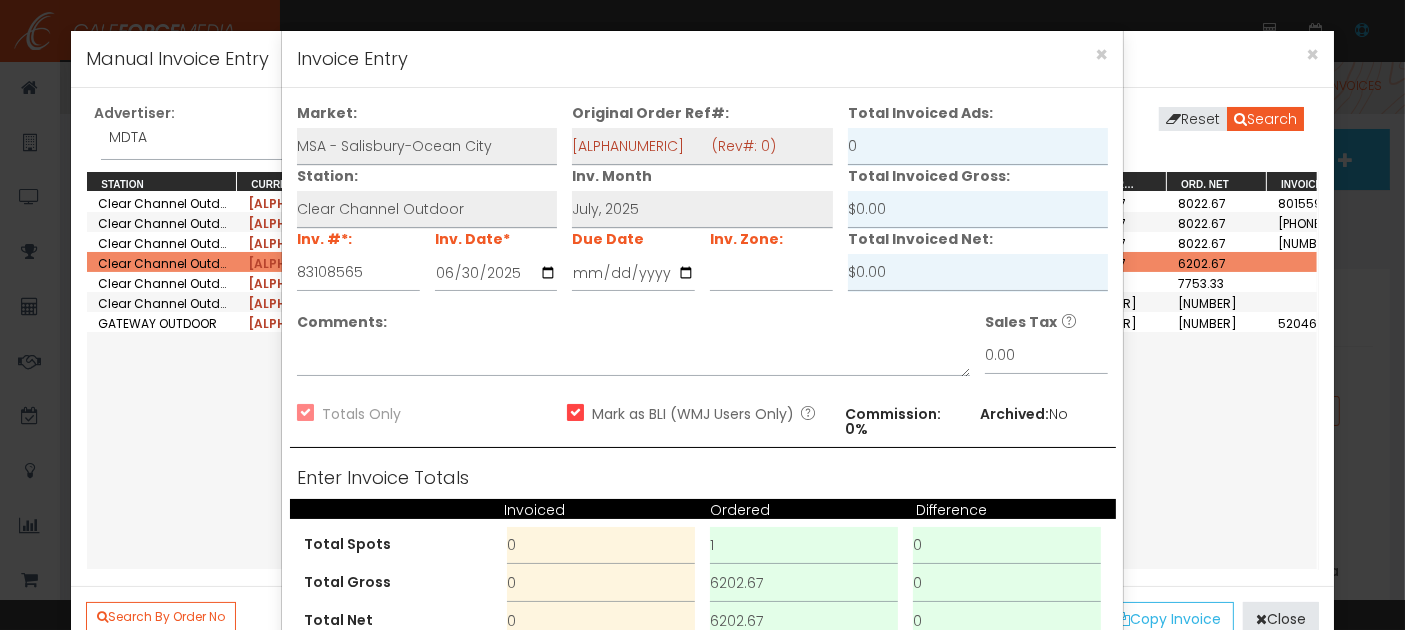drag, startPoint x: 519, startPoint y: 611, endPoint x: 465, endPoint y: 600, distance: 55.108982 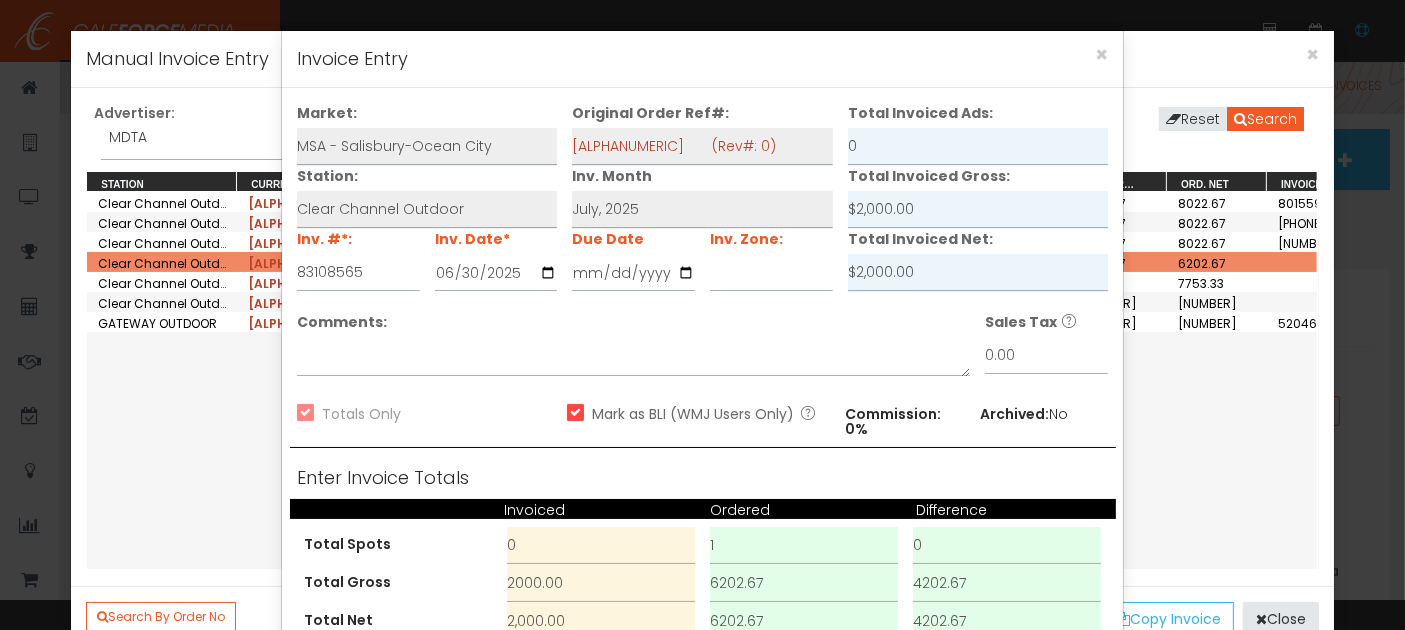 type on "2,000.00" 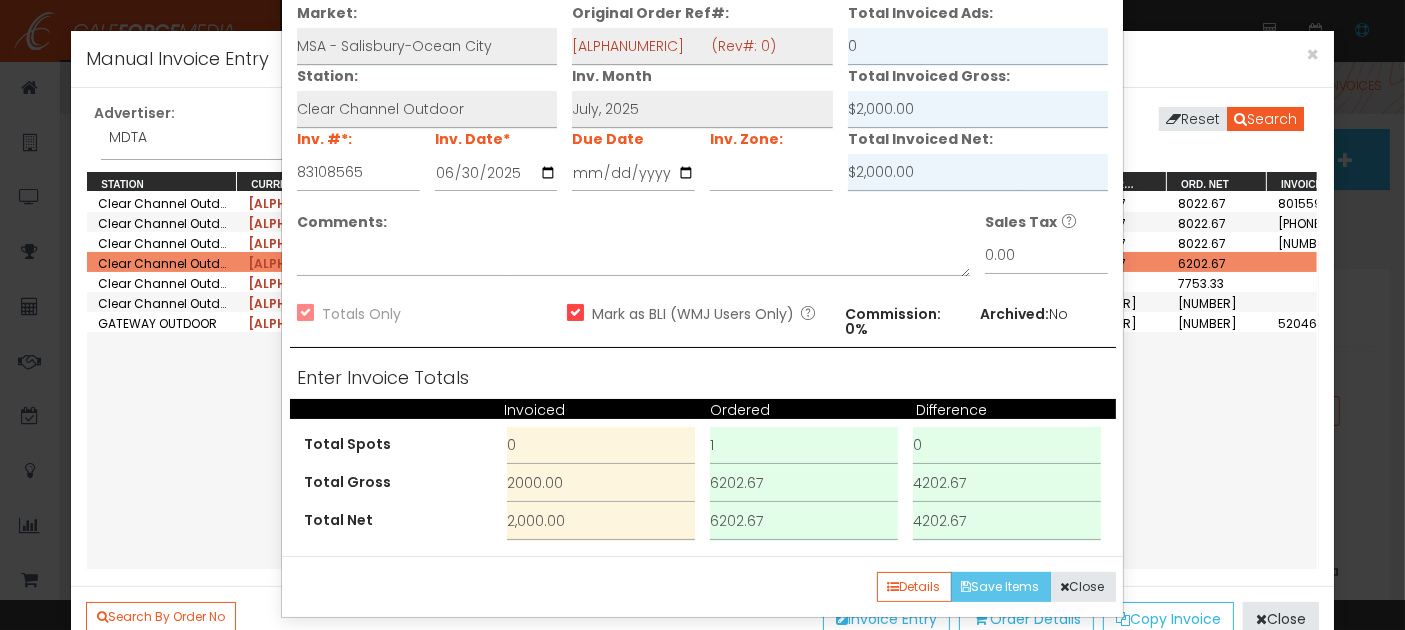 click on "Save Items" at bounding box center [1001, 587] 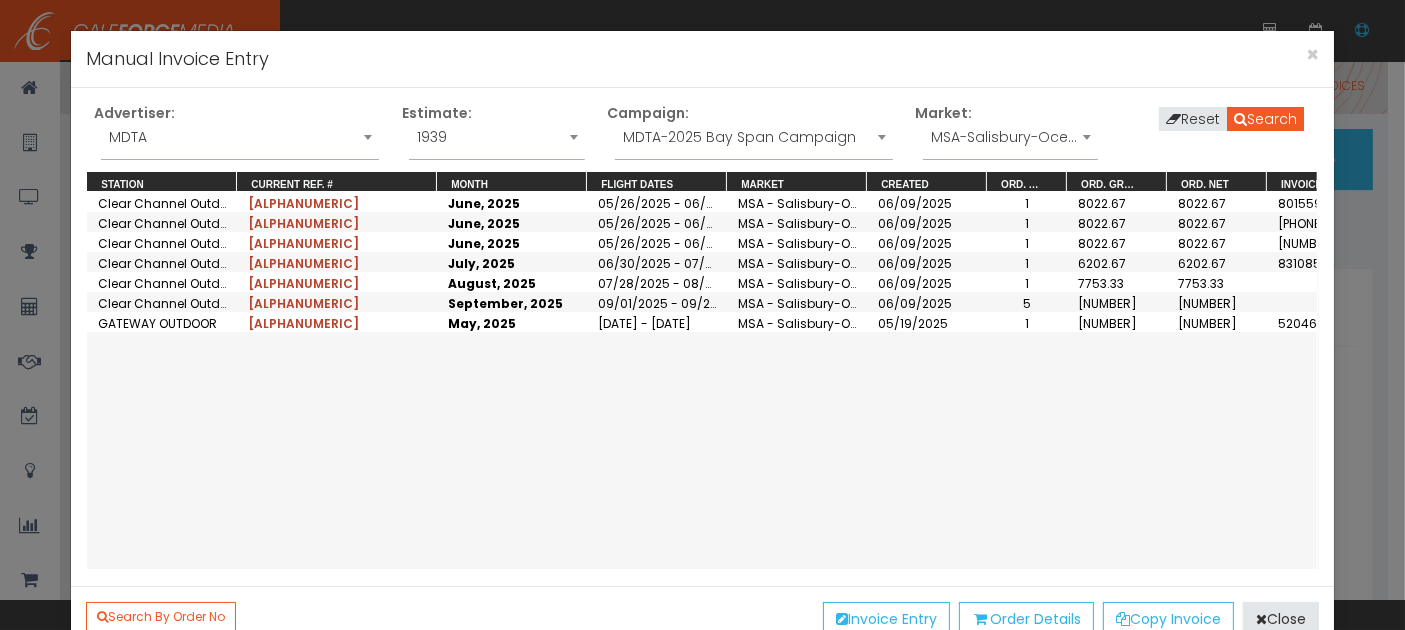 click on "MSA-Salisbury-Ocean City" at bounding box center [1010, 137] 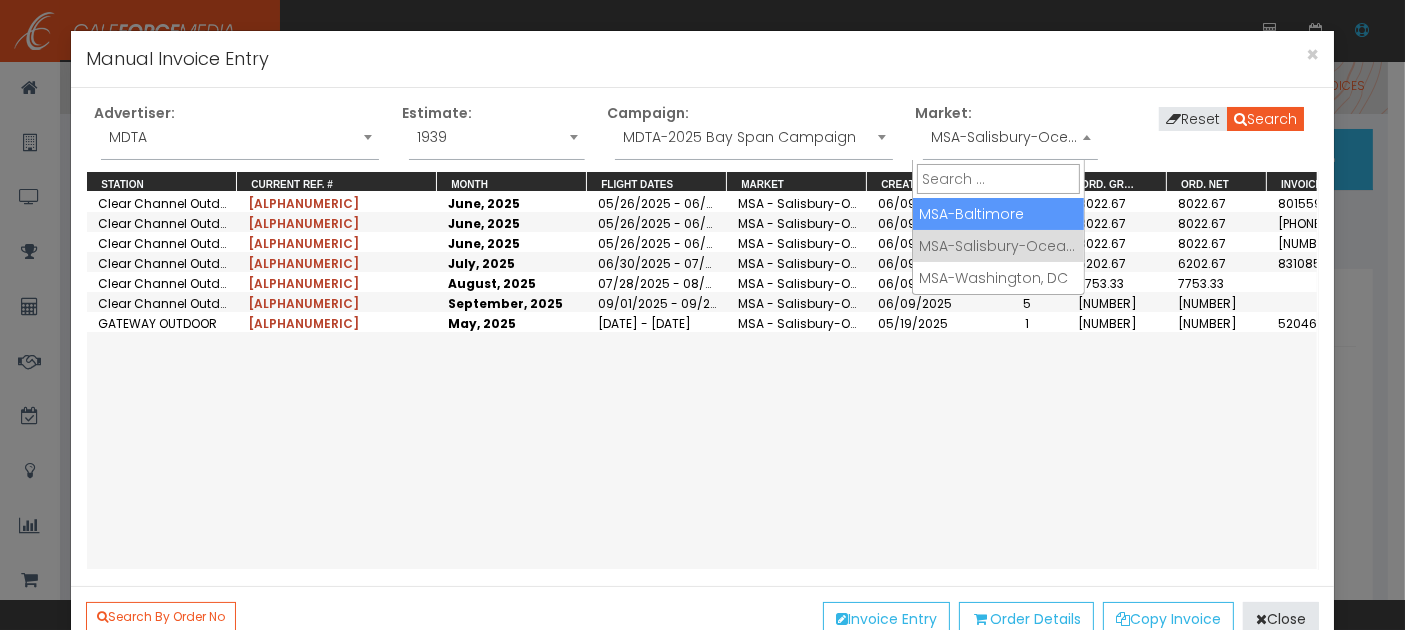 drag, startPoint x: 954, startPoint y: 211, endPoint x: 975, endPoint y: 201, distance: 23.259407 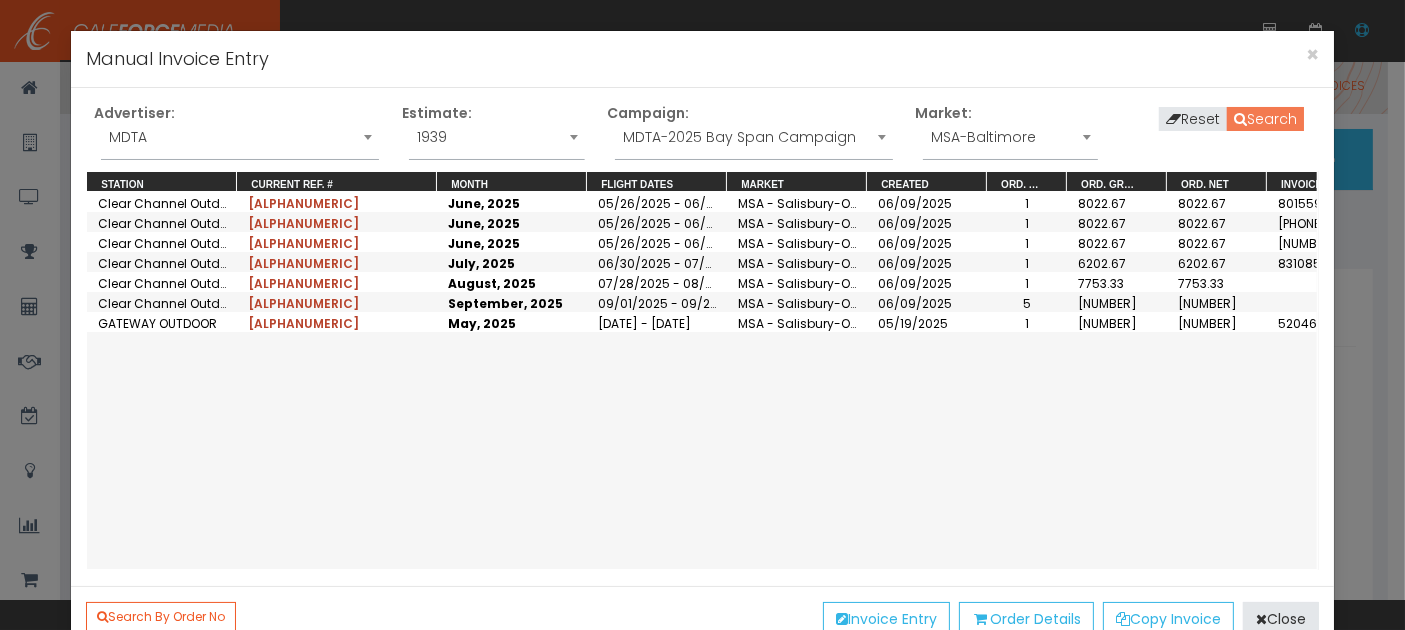 click on "Search" at bounding box center [1265, 119] 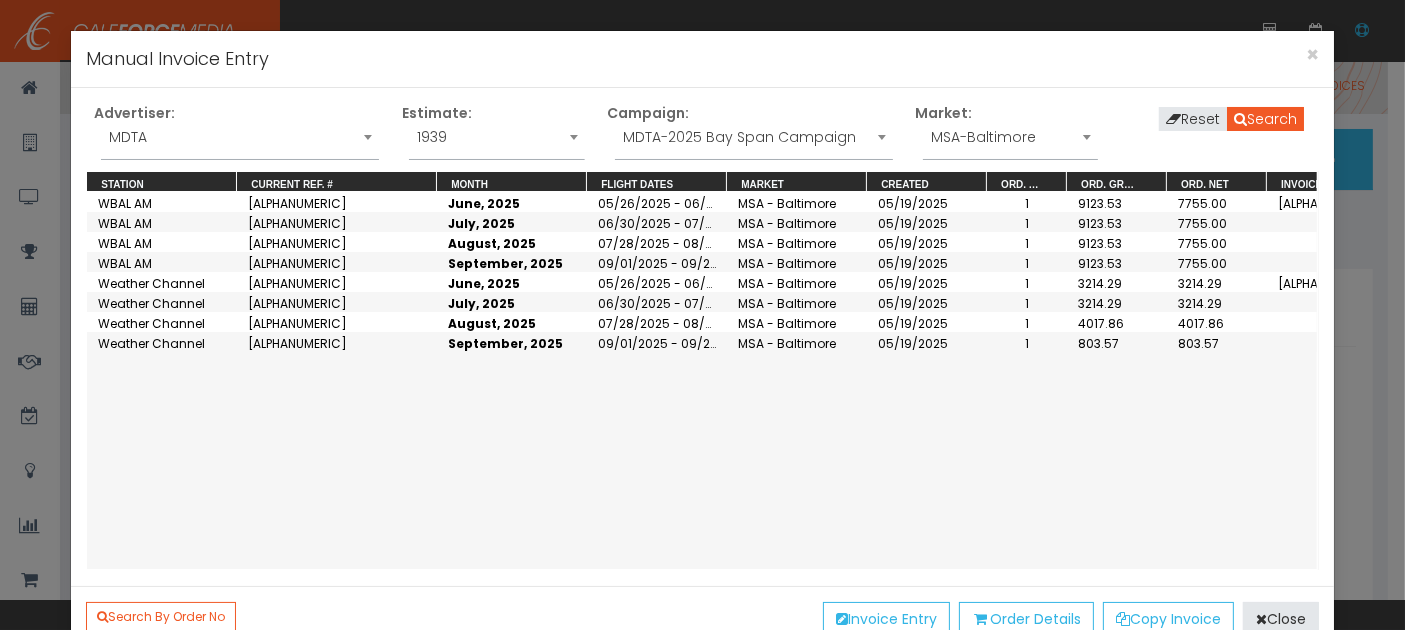 click on "WBAL AM" at bounding box center (162, 222) 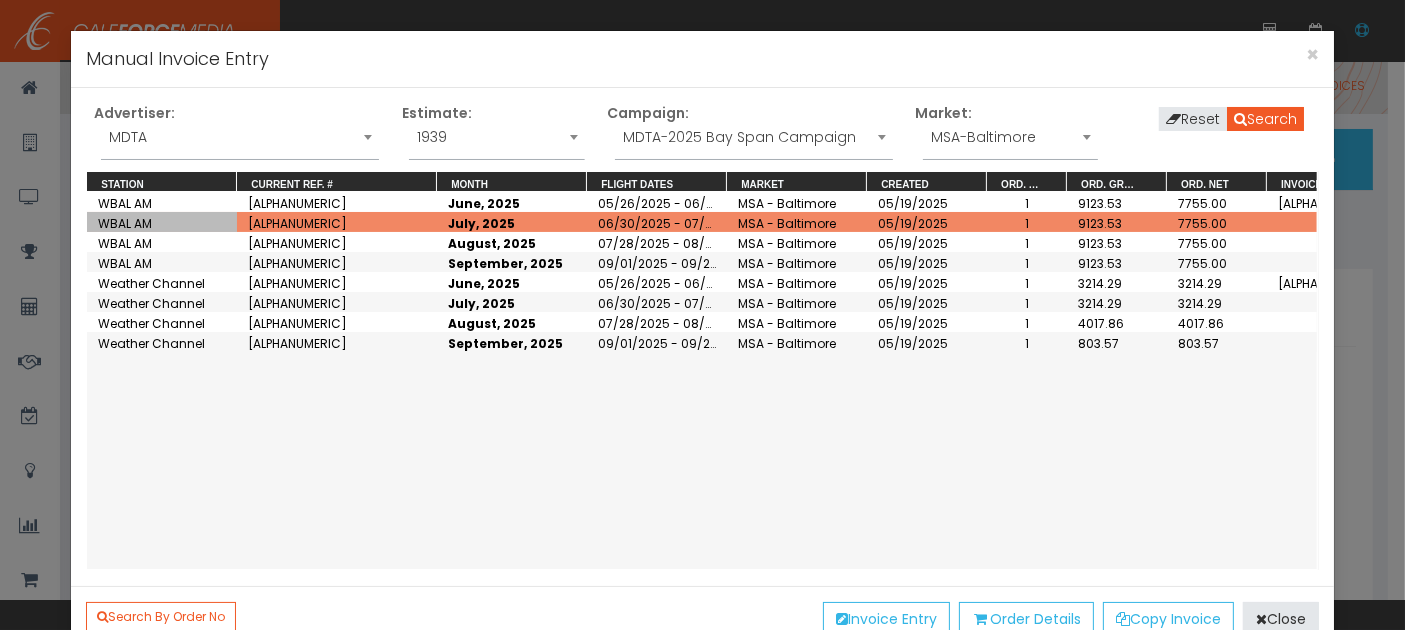 click on "WBAL AM" at bounding box center [162, 222] 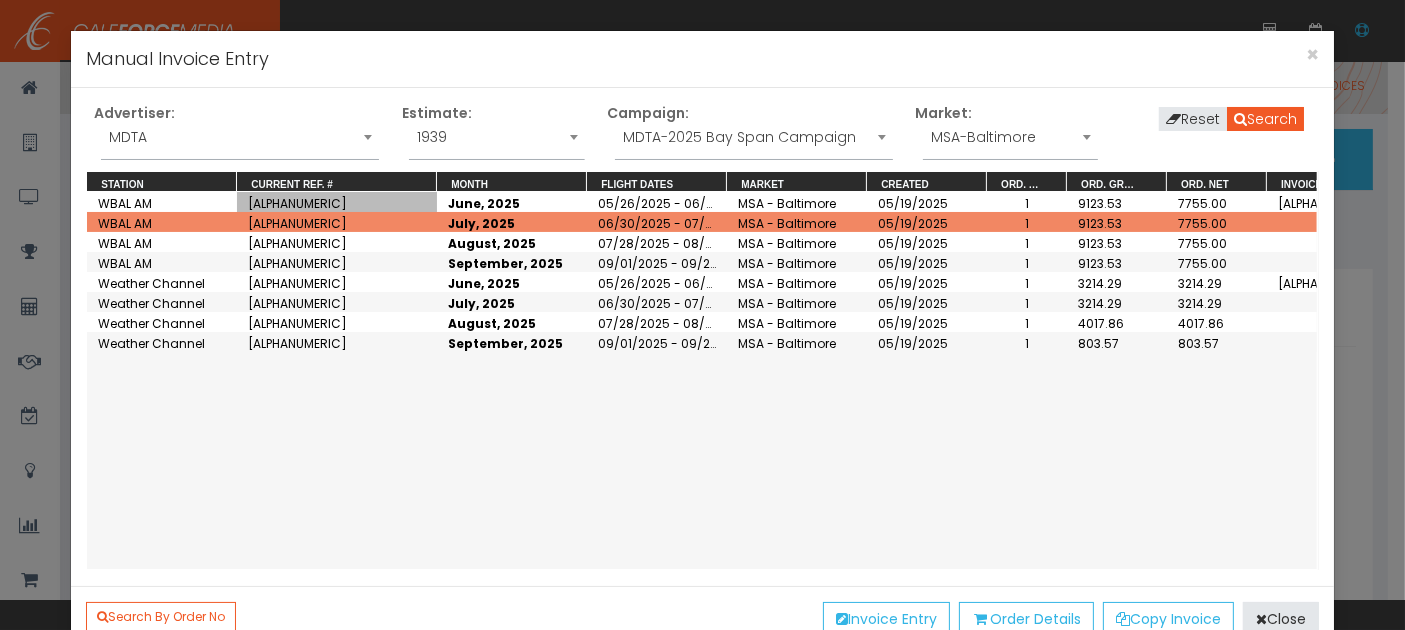 click on "[ALPHANUMERIC]" at bounding box center [297, 203] 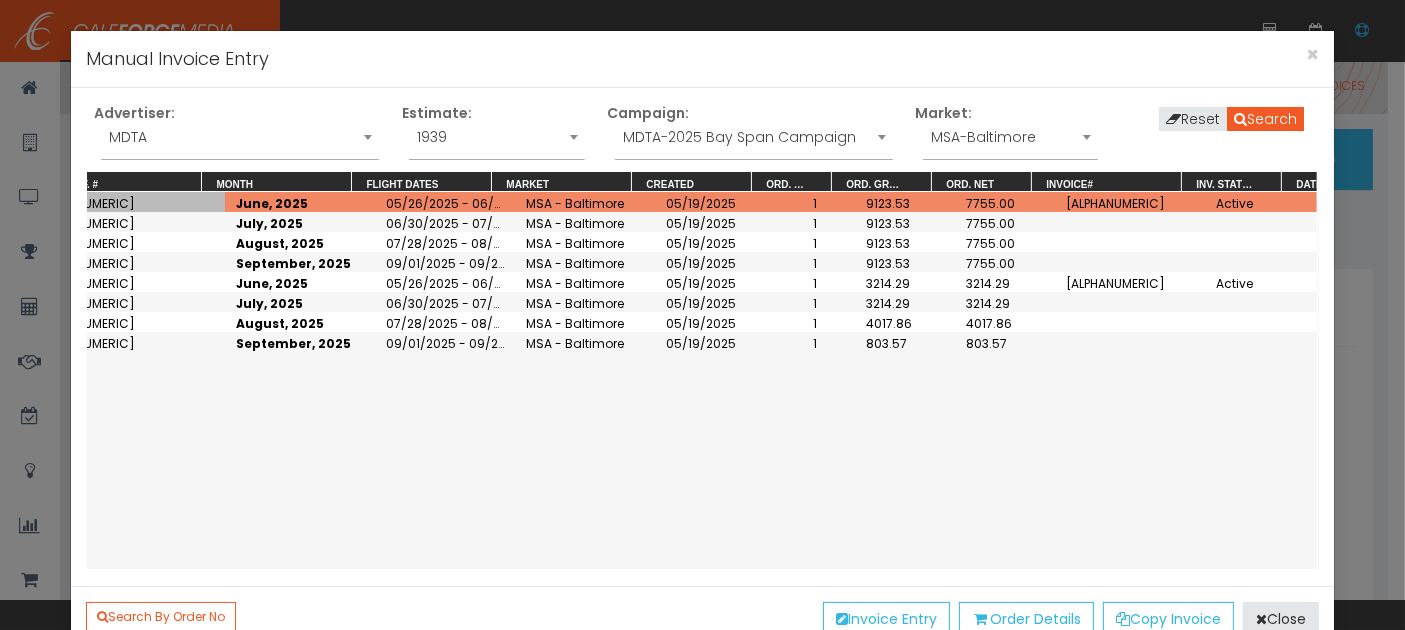 scroll, scrollTop: 0, scrollLeft: 494, axis: horizontal 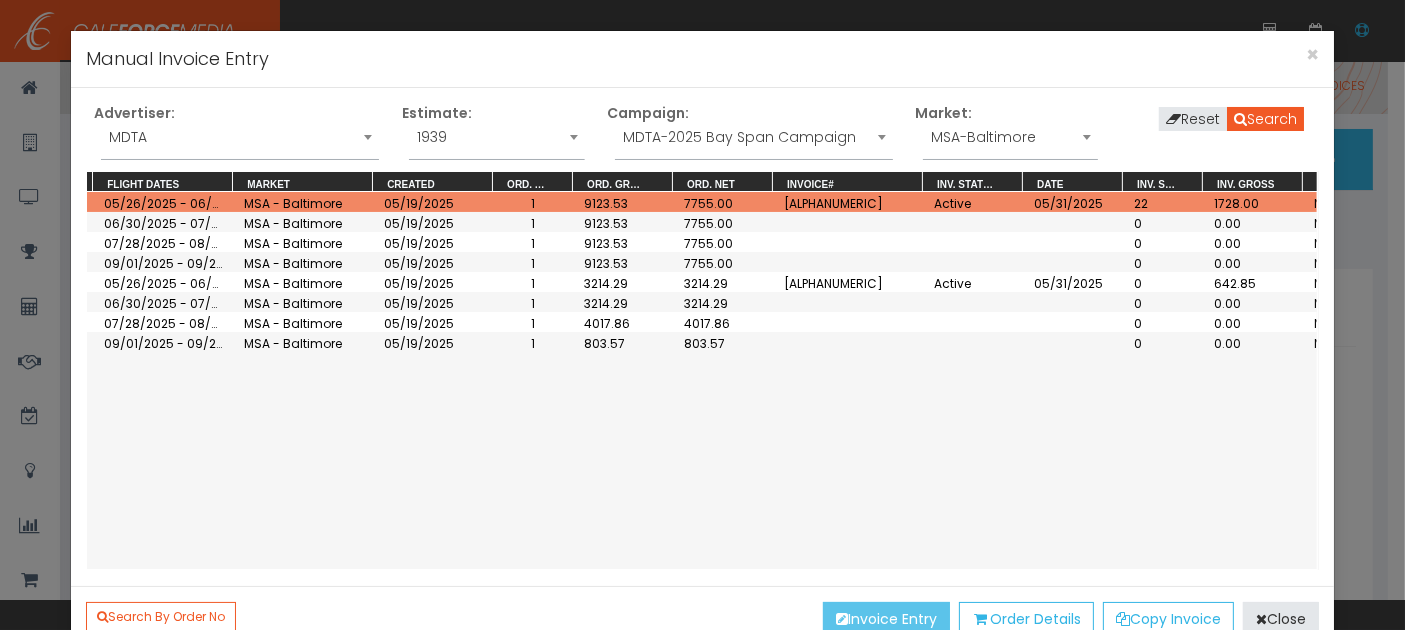 click on "Invoice Entry" at bounding box center [886, 619] 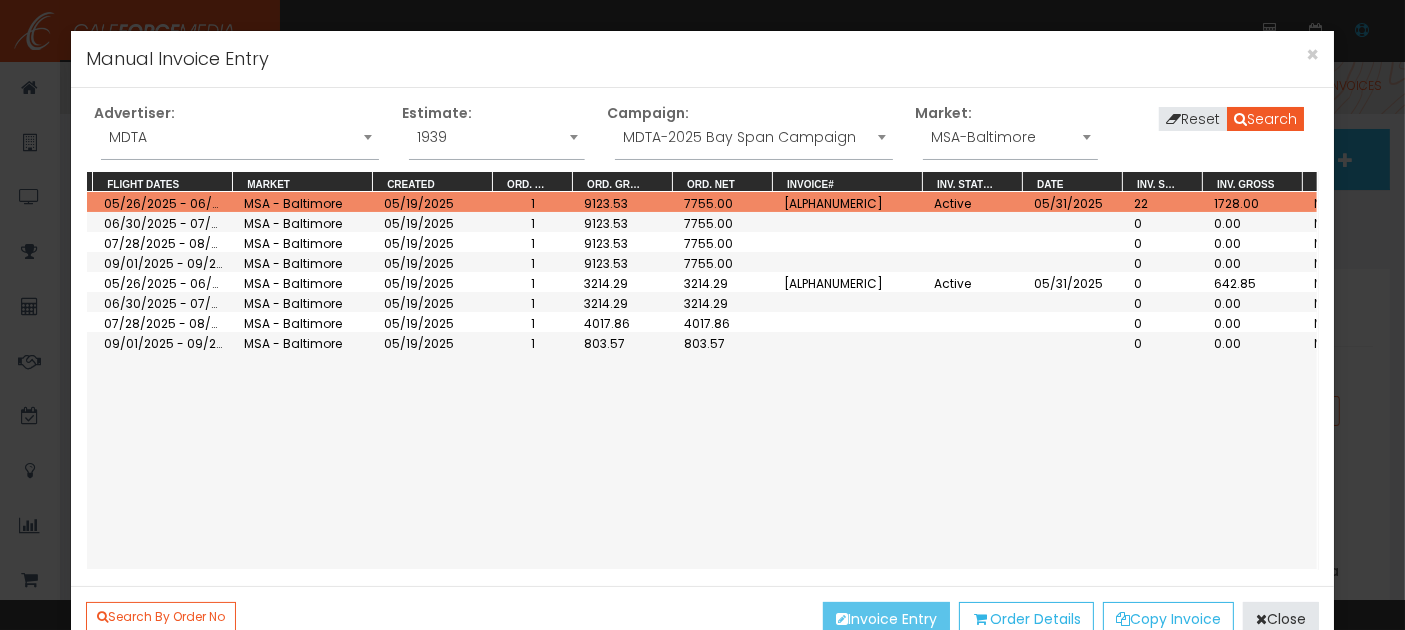 scroll, scrollTop: 0, scrollLeft: 0, axis: both 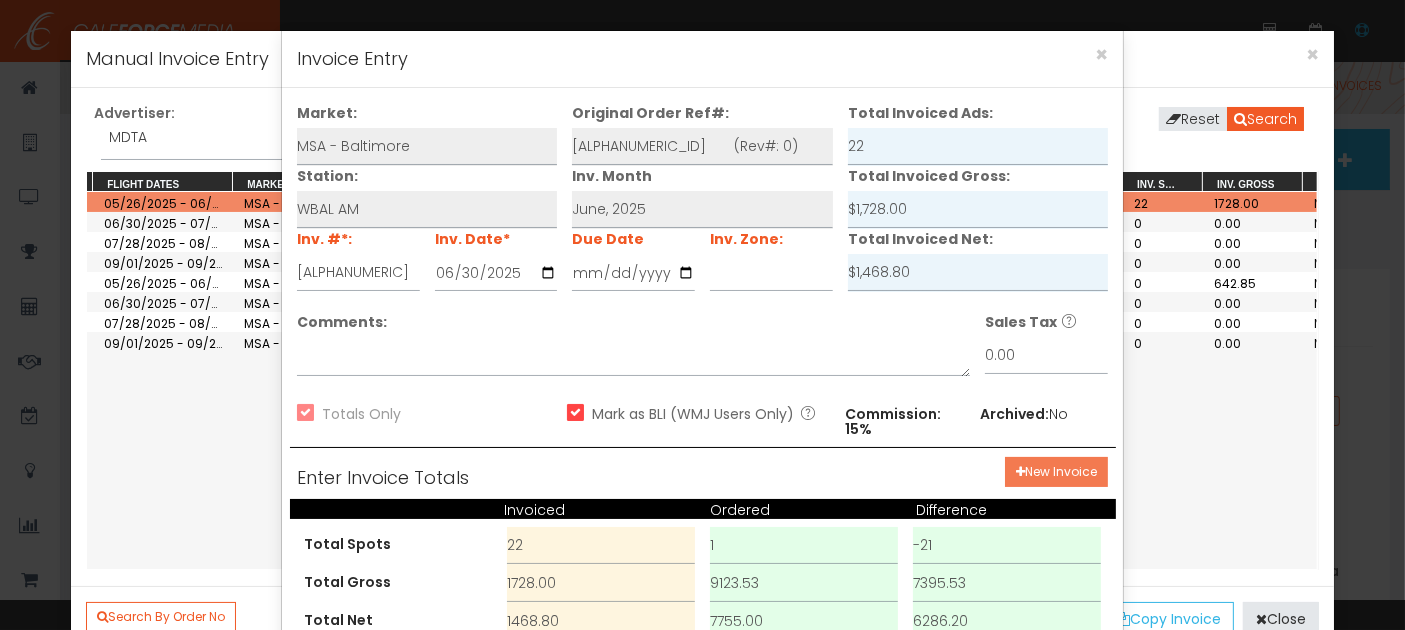 click on "New Invoice" at bounding box center [1056, 472] 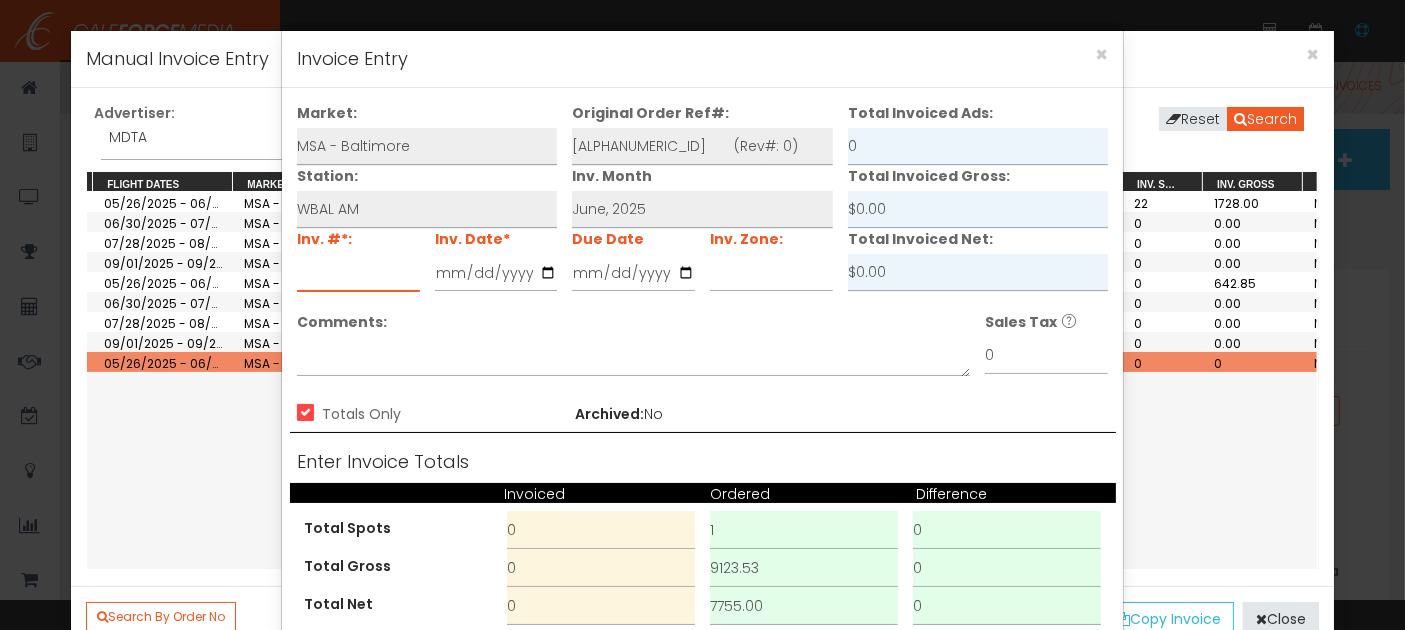 click at bounding box center [358, 273] 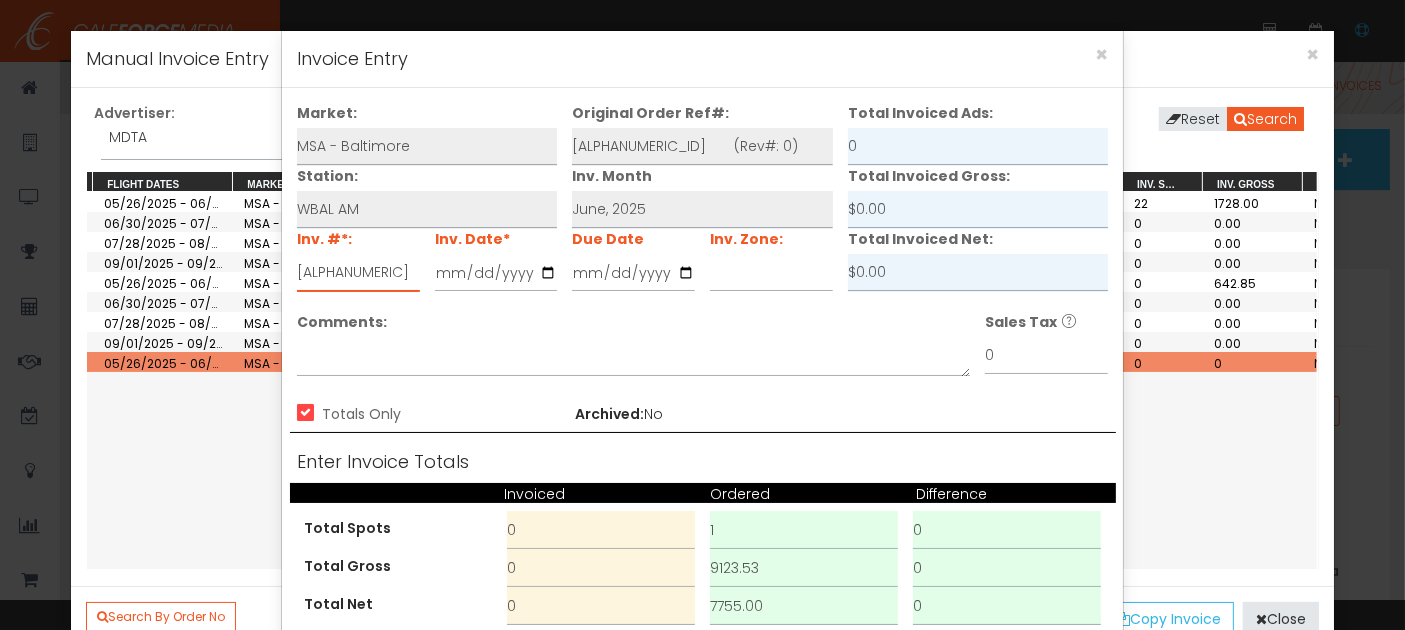 type on "[ALPHANUMERIC]" 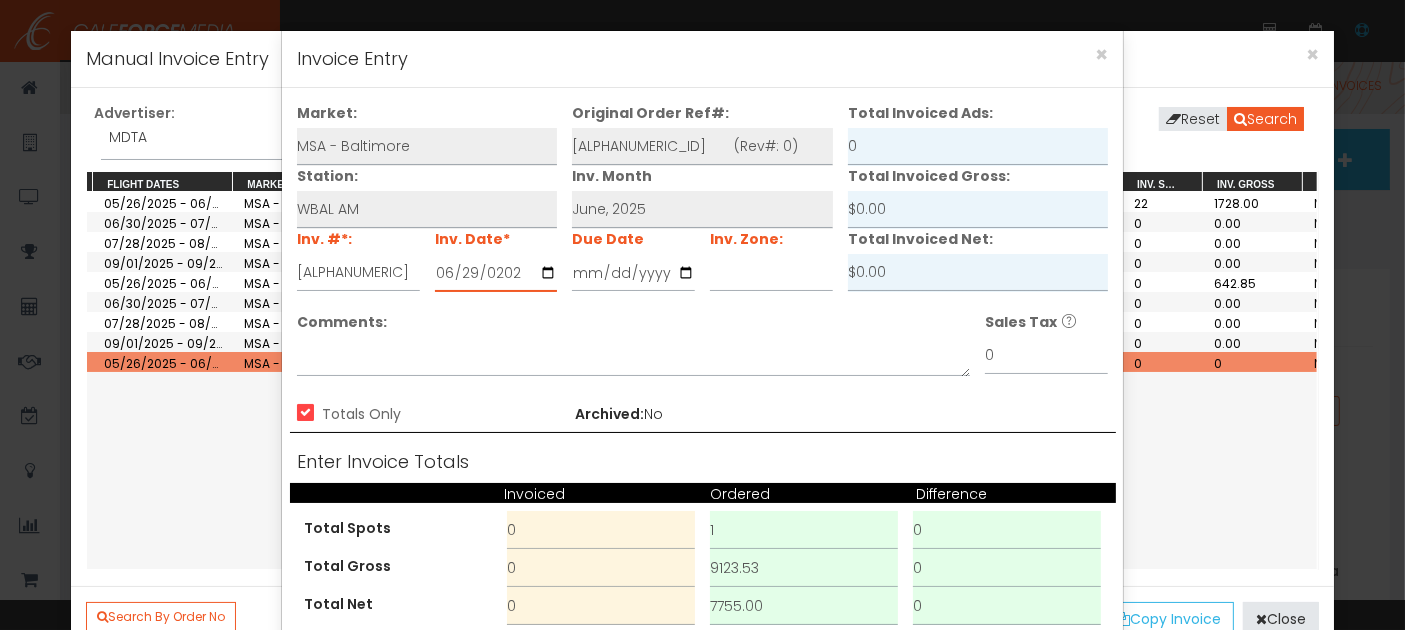 type on "2025-06-29" 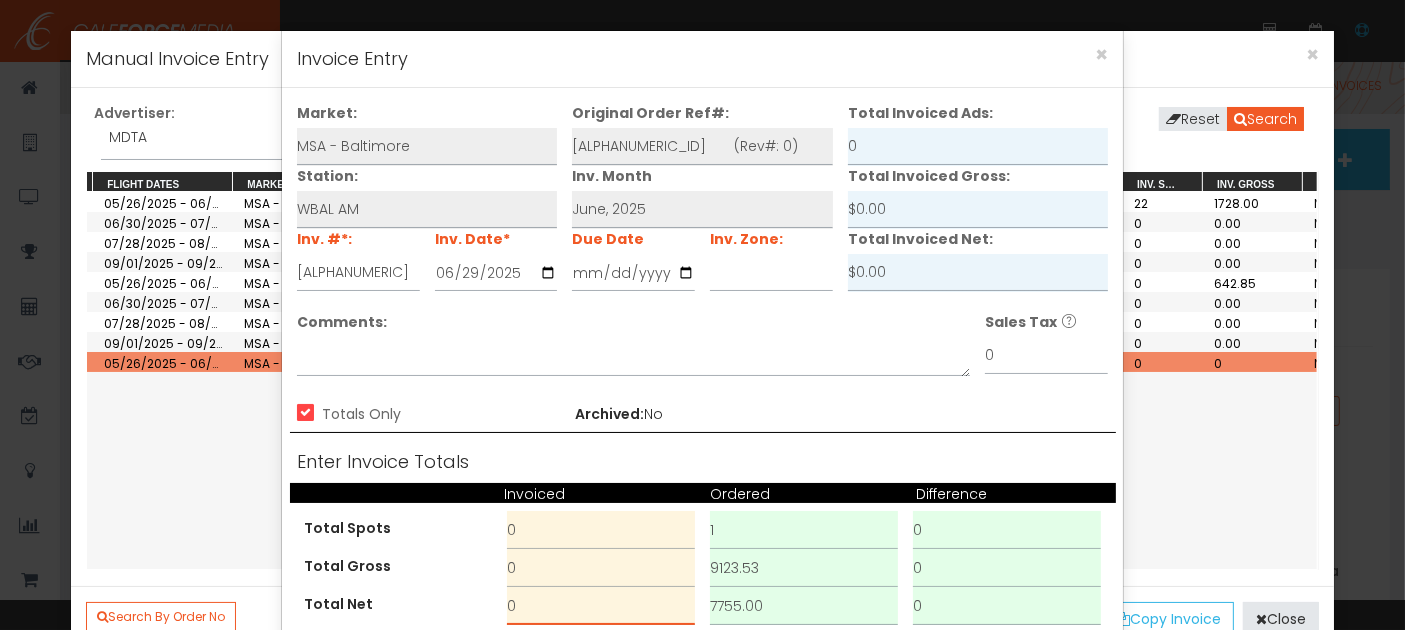 click on "Total Net
0
7755.00
0" at bounding box center (703, 606) 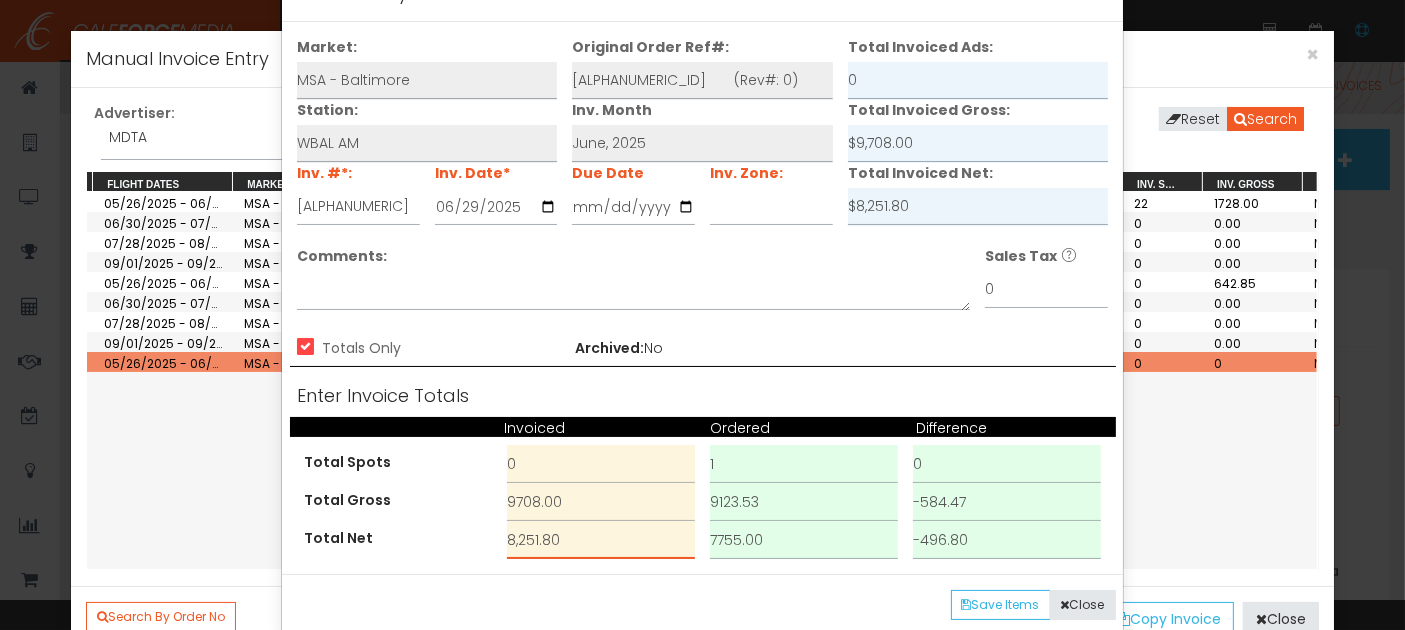 scroll, scrollTop: 100, scrollLeft: 0, axis: vertical 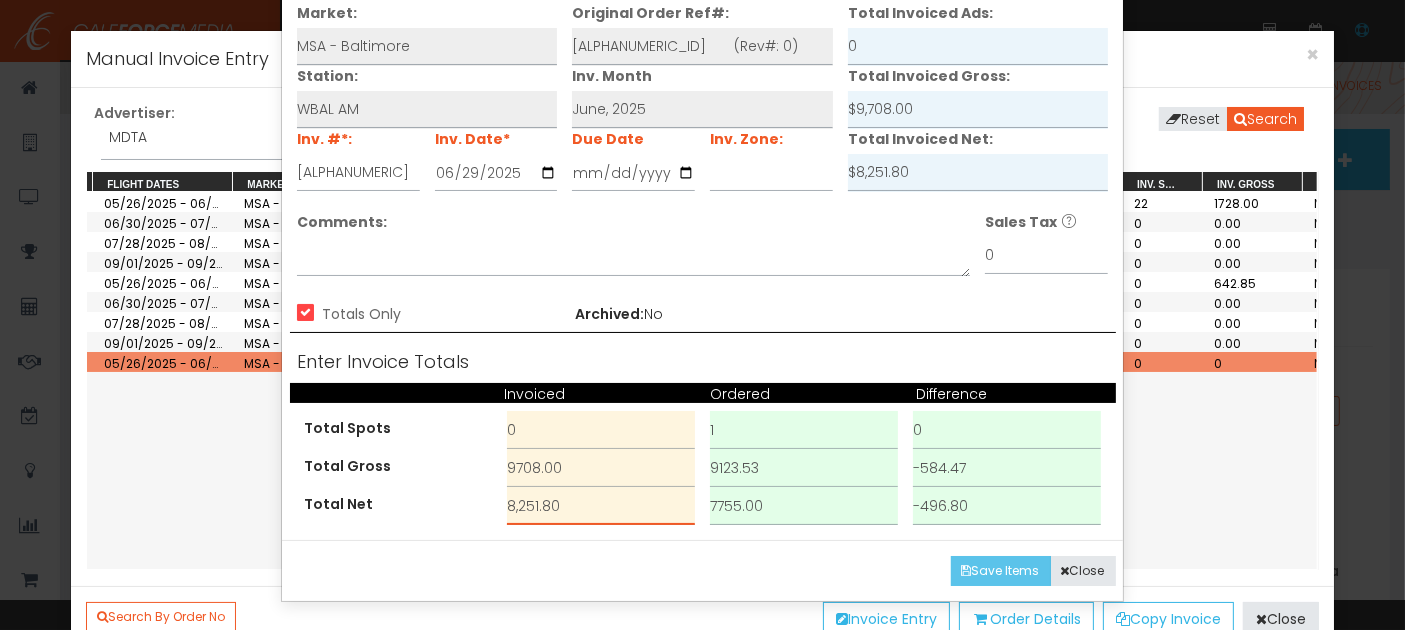 type on "8,251.80" 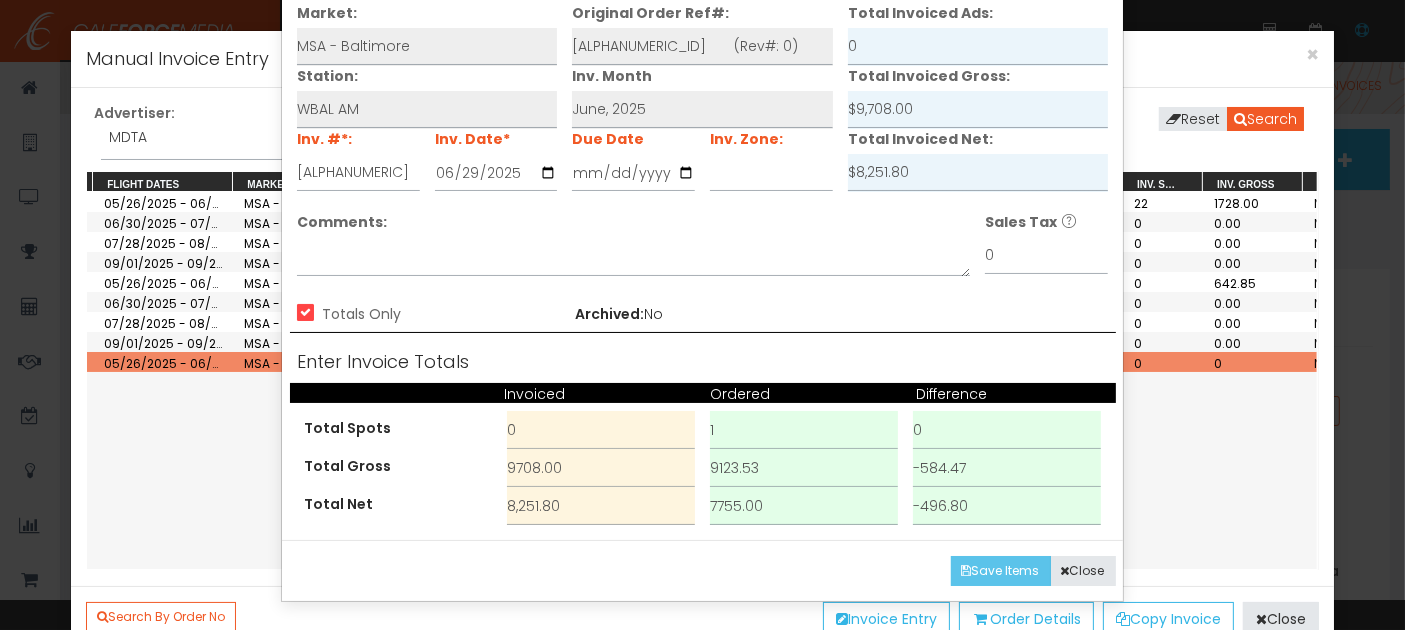 click on "Save Items" at bounding box center (1001, 571) 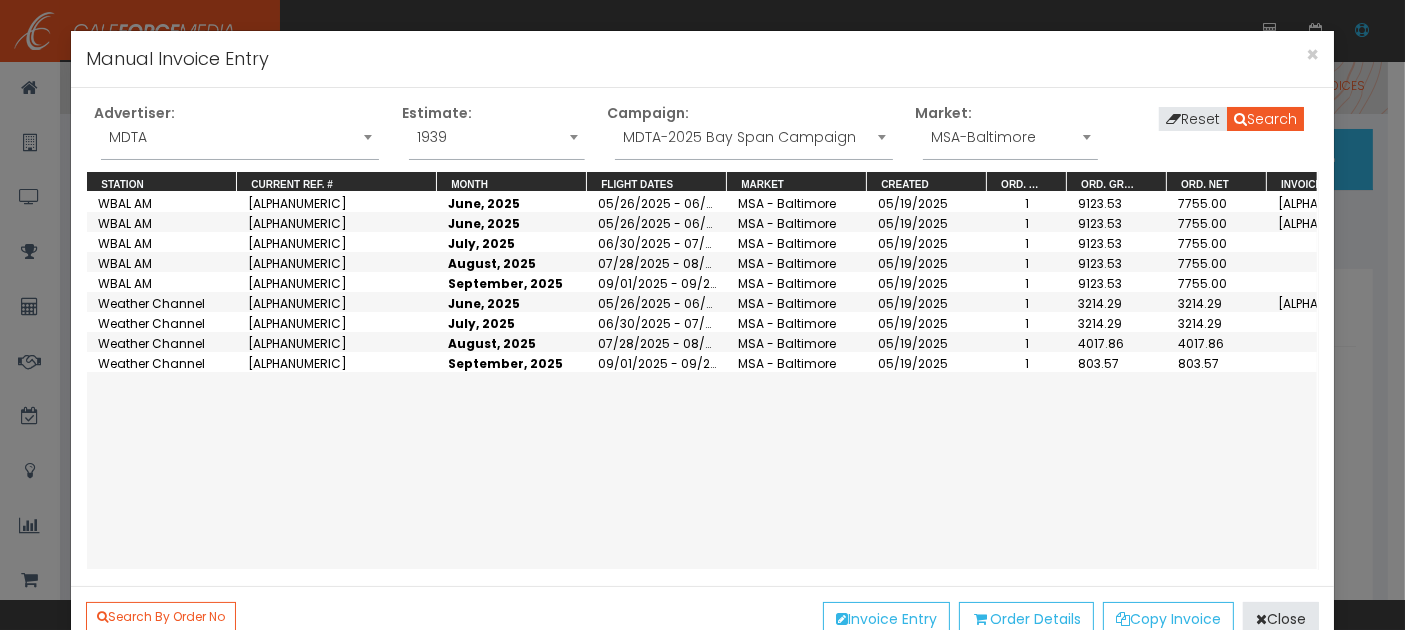 click on "MSA-Baltimore" at bounding box center [1010, 137] 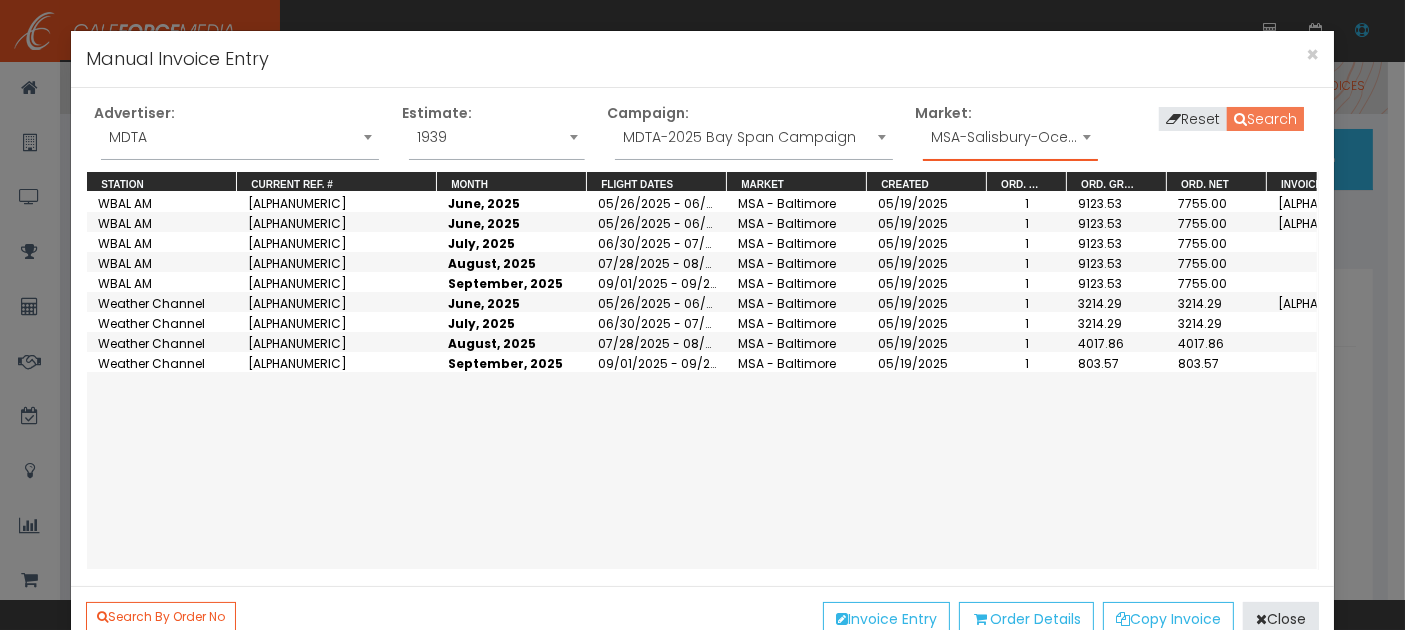 click on "Search" at bounding box center (1265, 119) 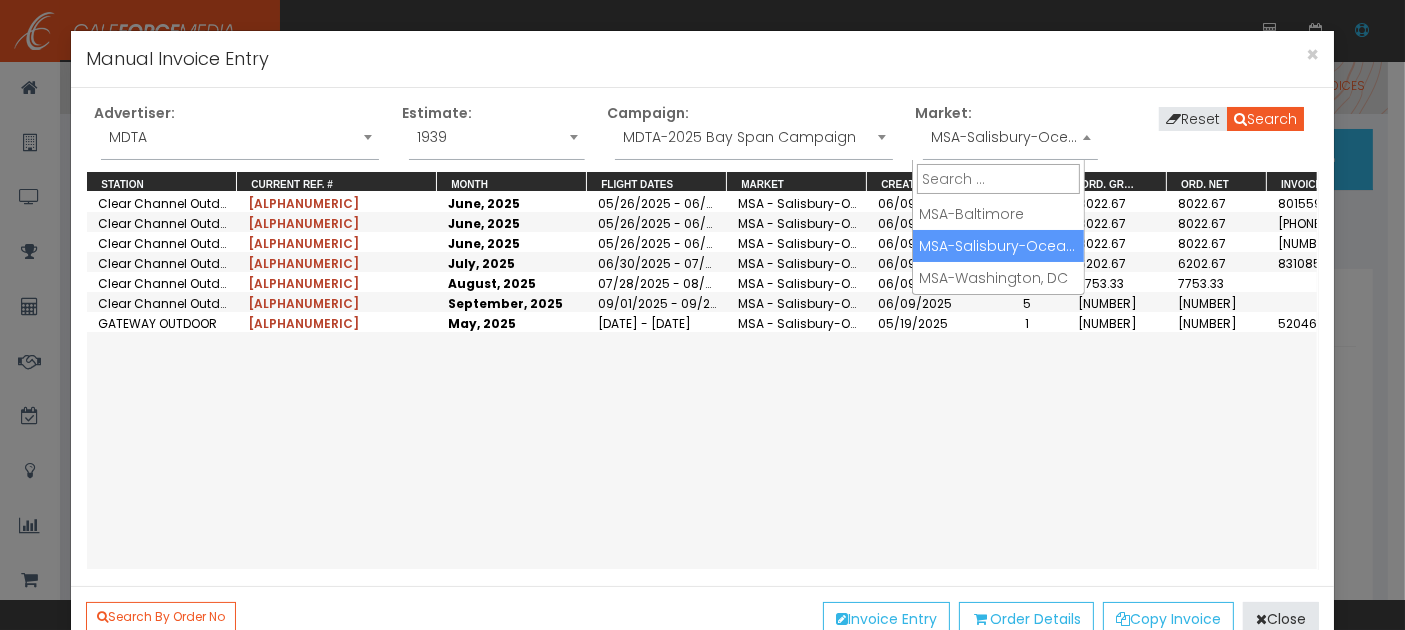 click on "MSA-Salisbury-Ocean City" at bounding box center (1010, 137) 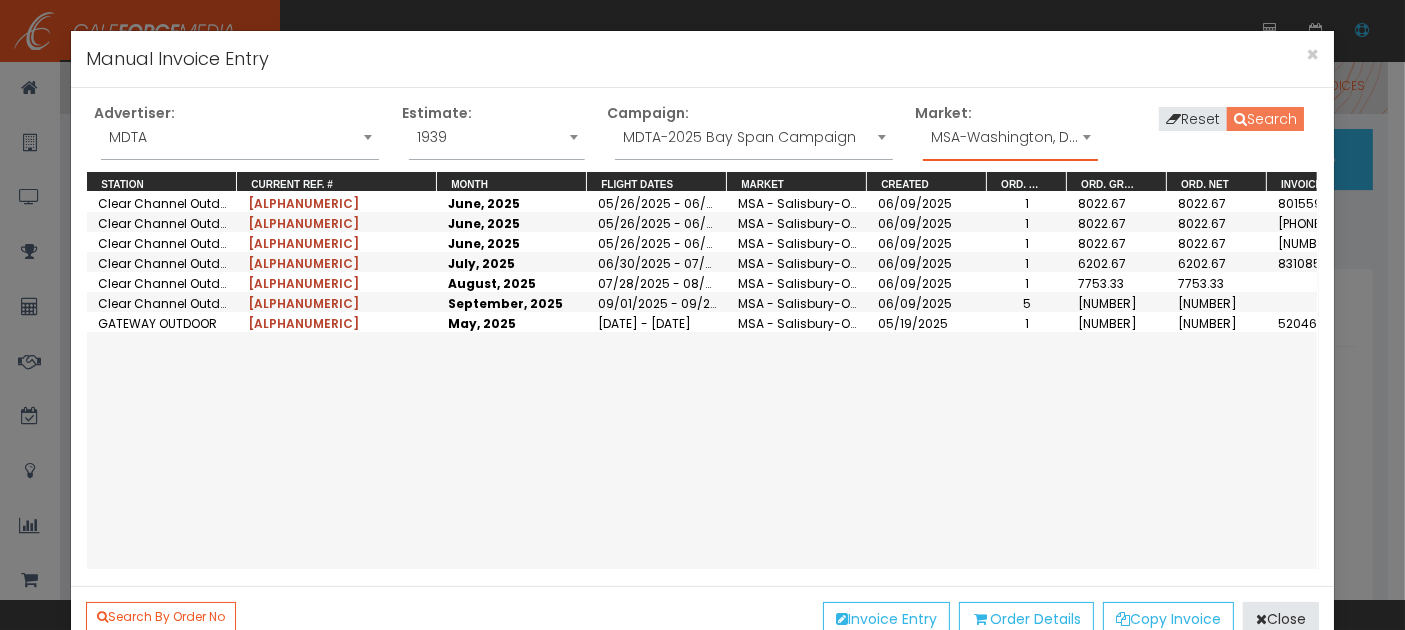 click on "Search" at bounding box center [1265, 119] 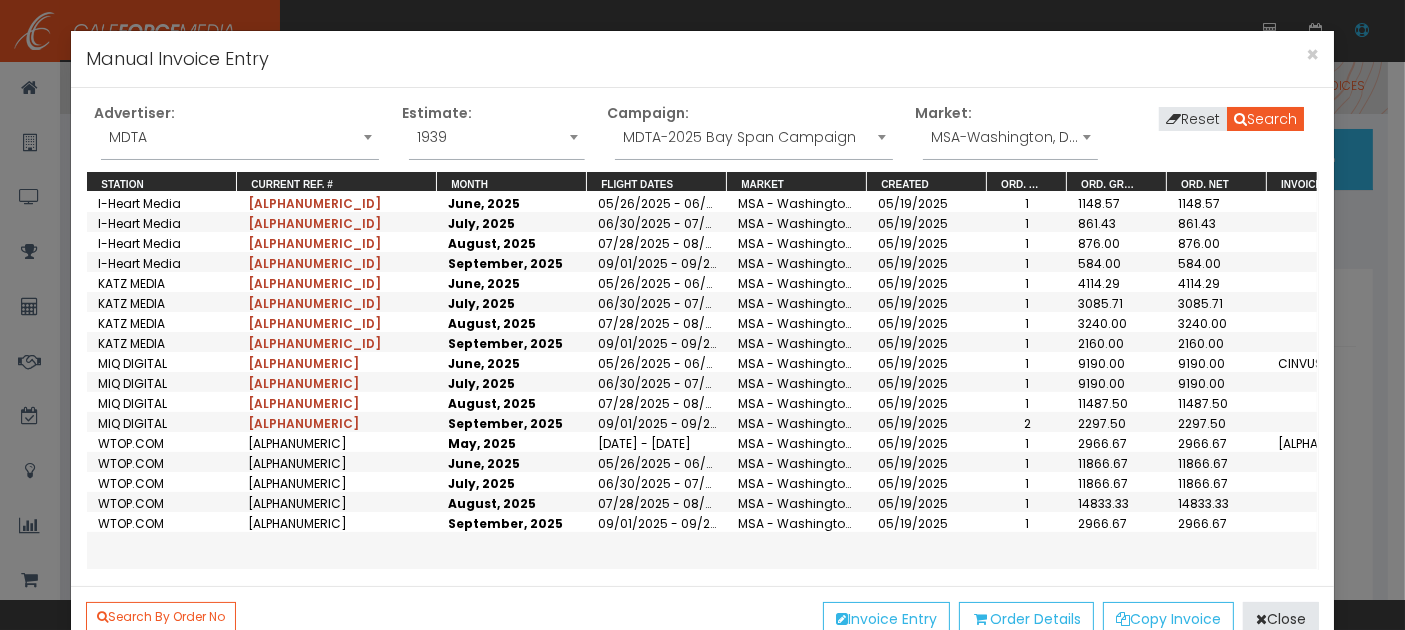 click on "WTOP.COM" at bounding box center (162, 222) 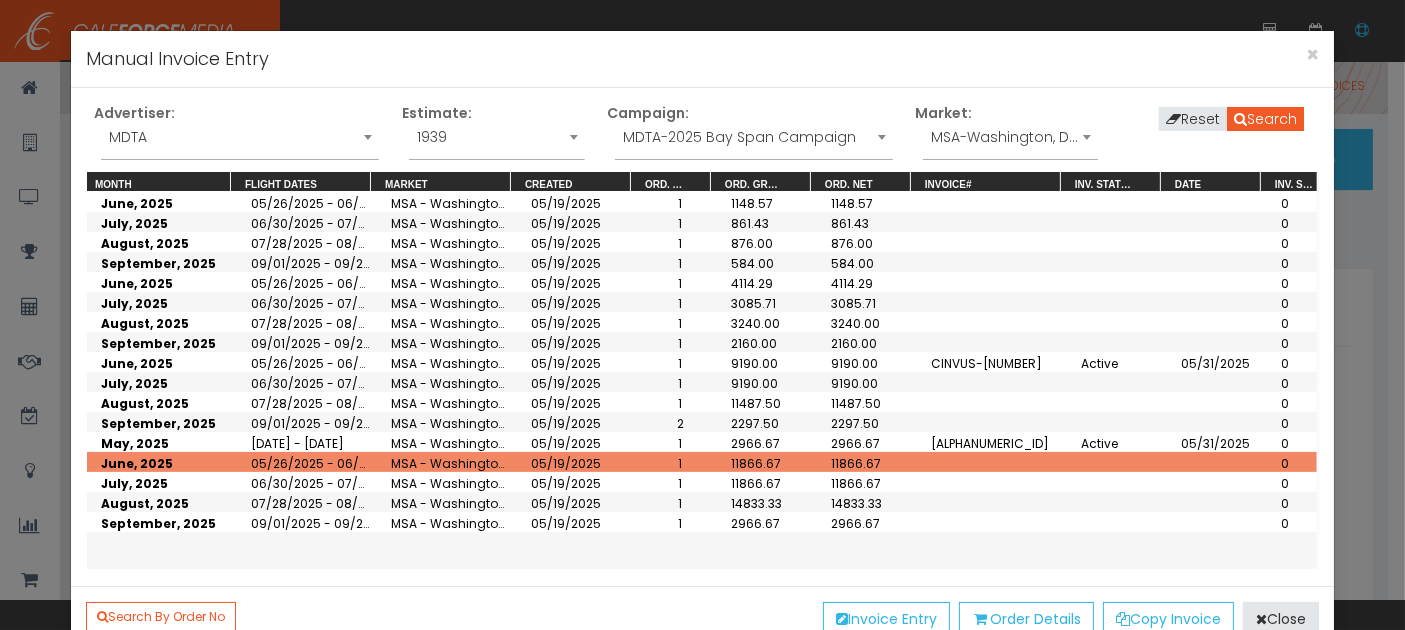 scroll, scrollTop: 0, scrollLeft: 356, axis: horizontal 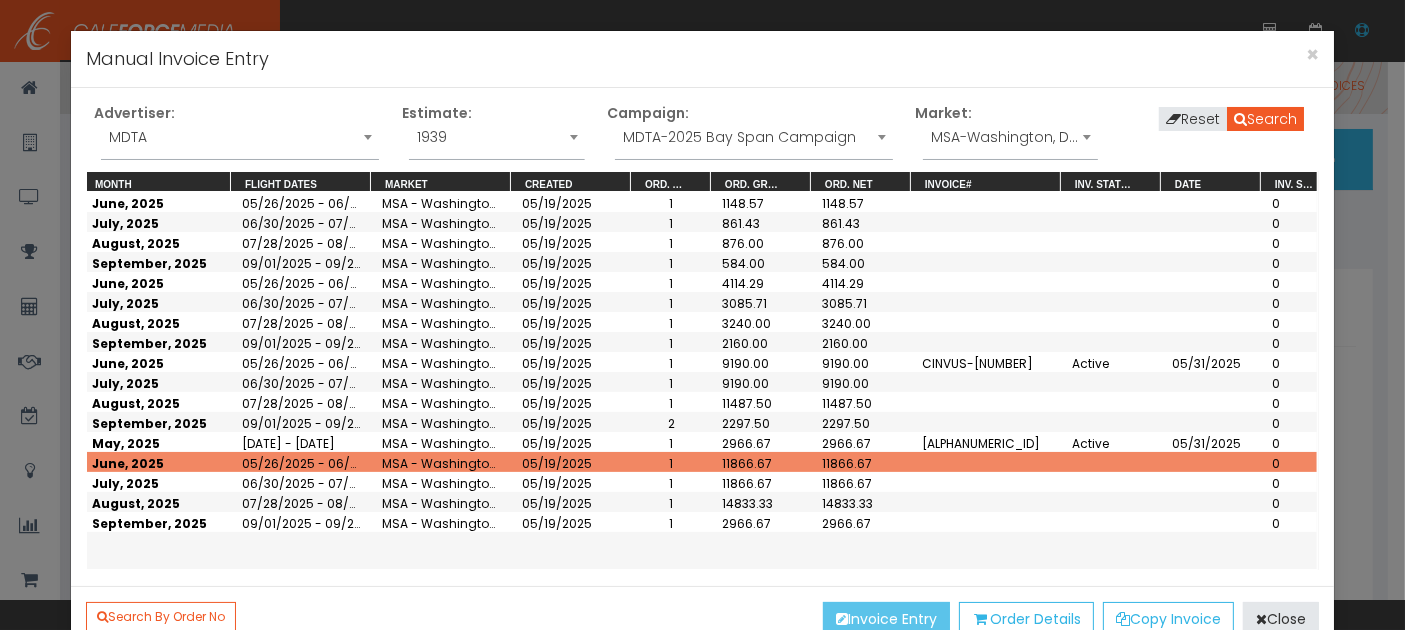 click on "Invoice Entry" at bounding box center (886, 619) 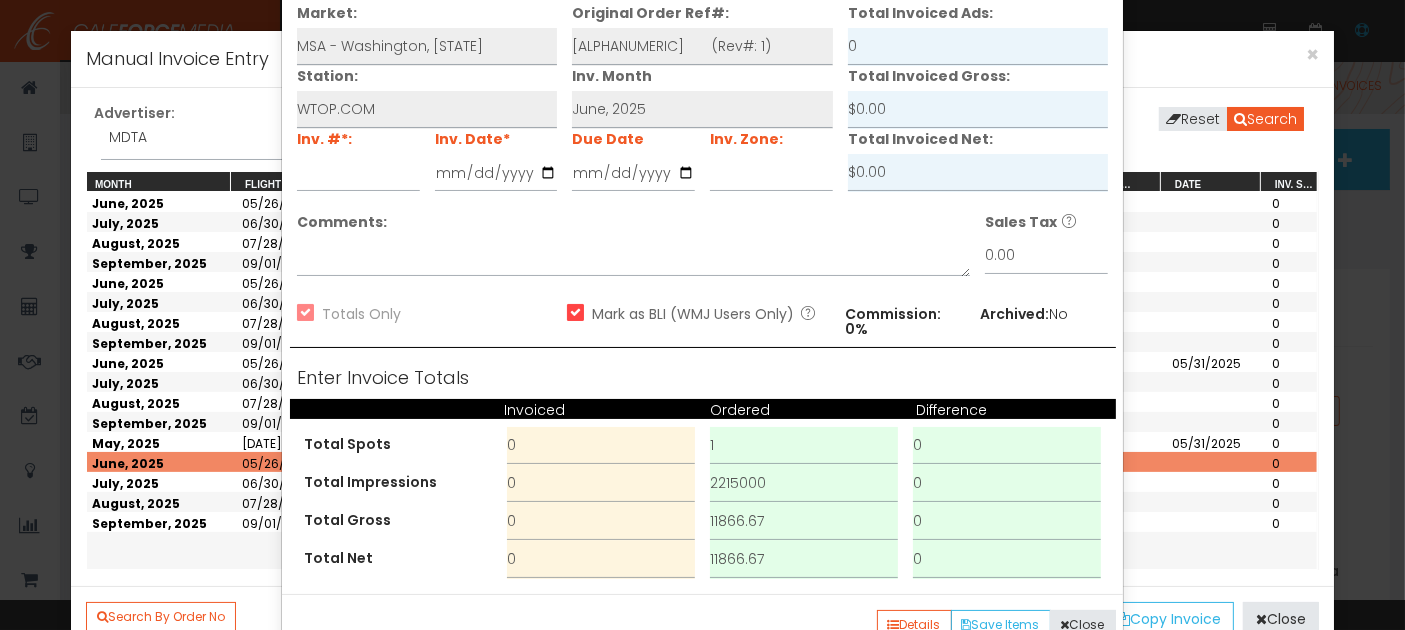 scroll, scrollTop: 0, scrollLeft: 0, axis: both 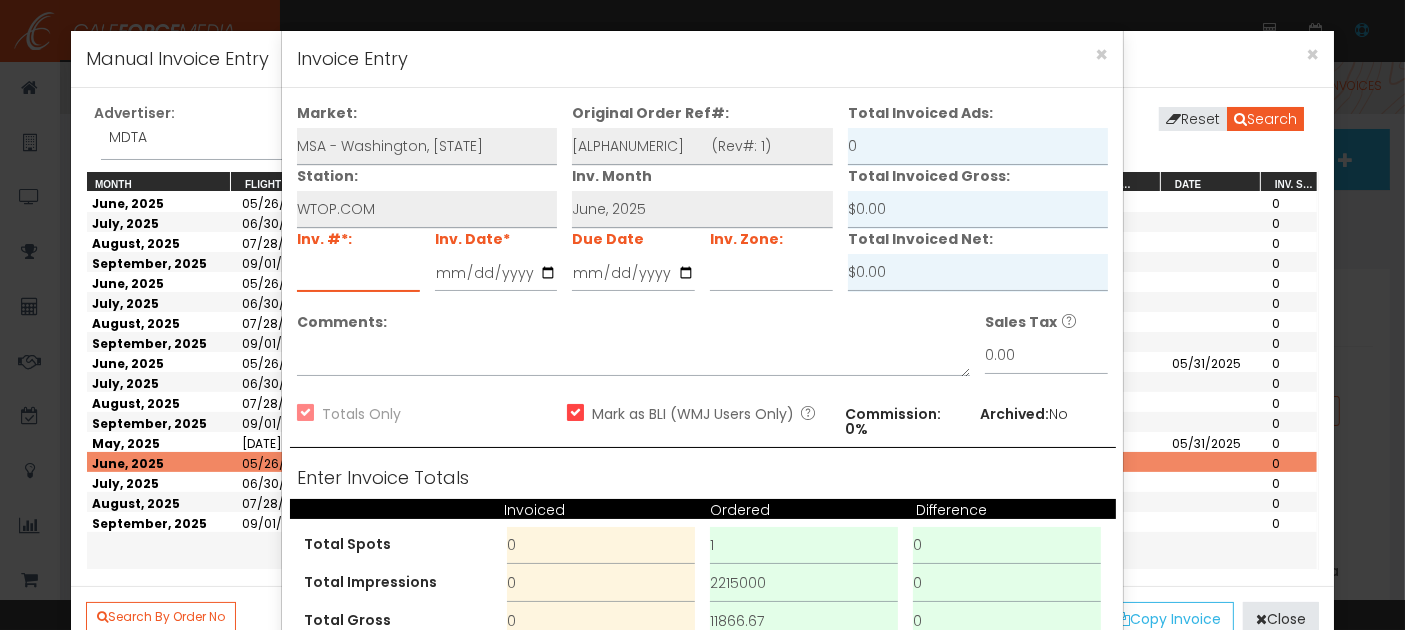 click at bounding box center [358, 273] 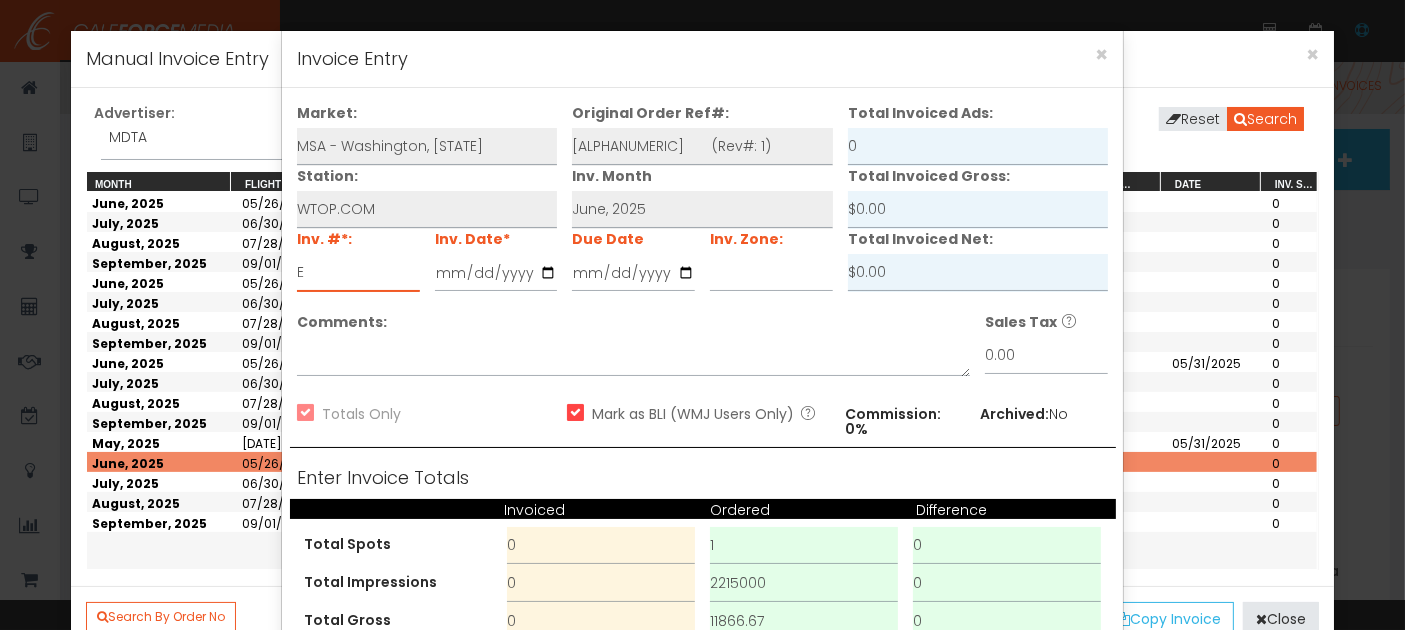 click on "E" at bounding box center [358, 273] 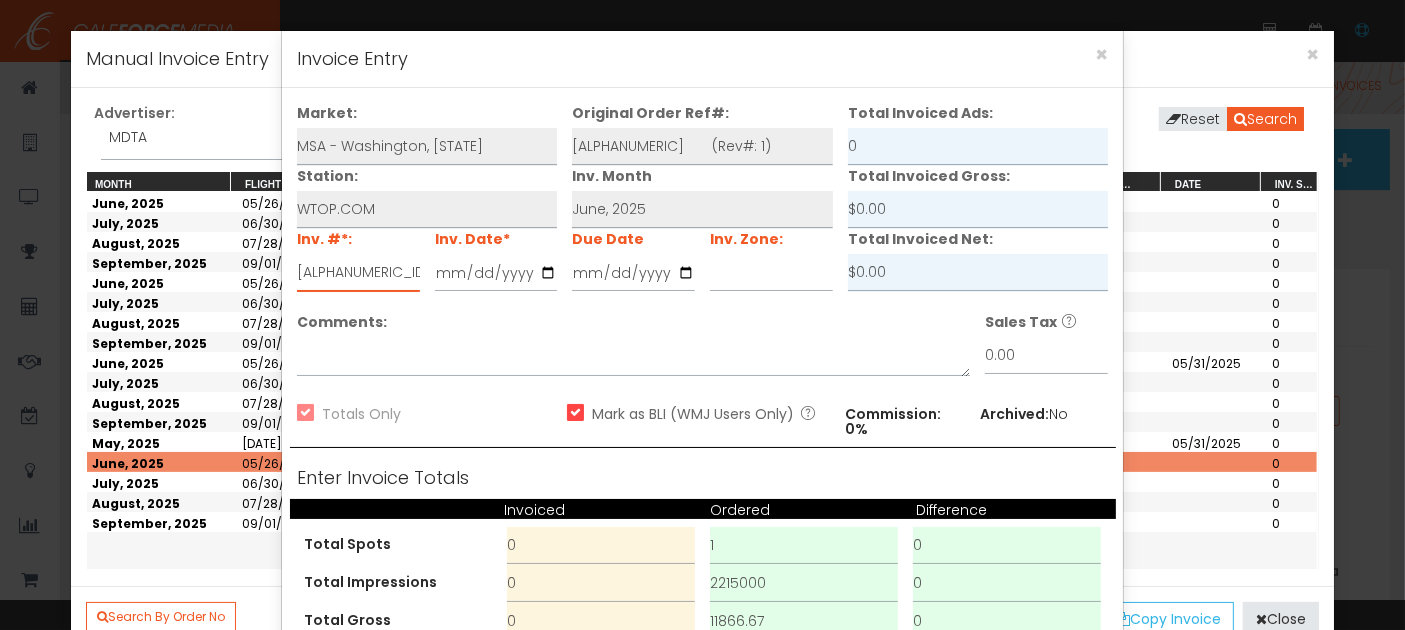 type on "[ALPHANUMERIC_ID]" 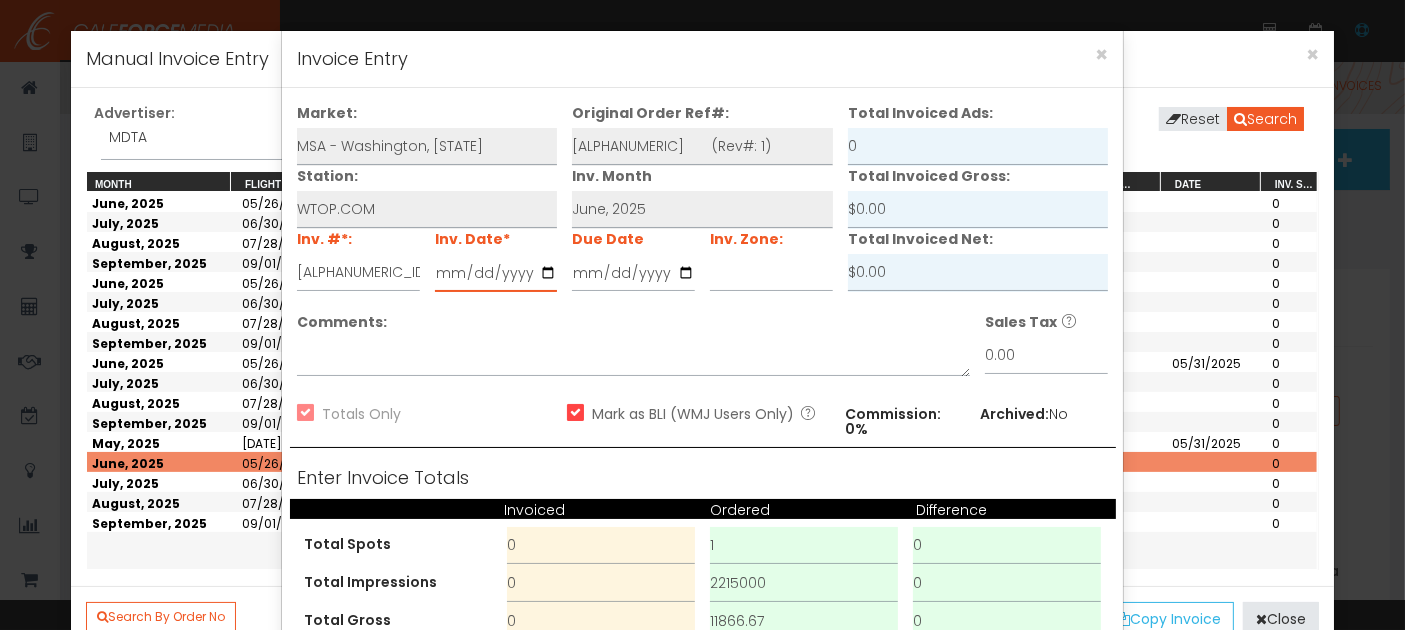 type on "[DATE]" 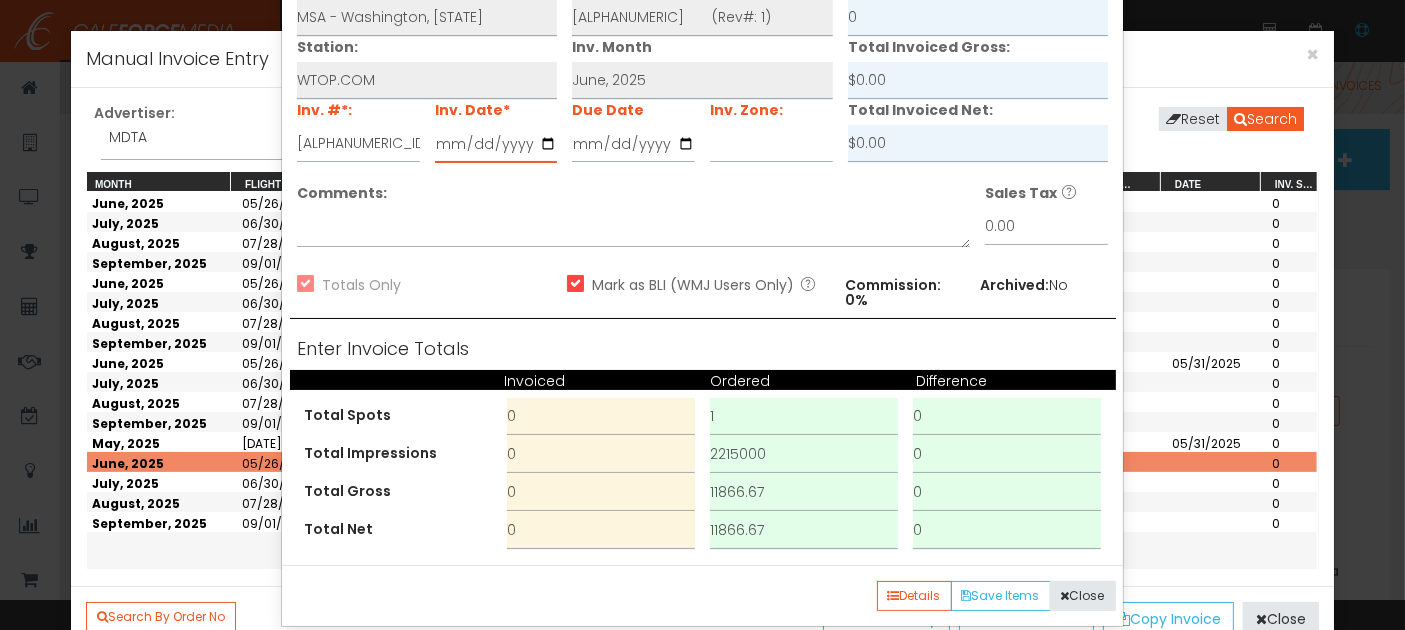 scroll, scrollTop: 137, scrollLeft: 0, axis: vertical 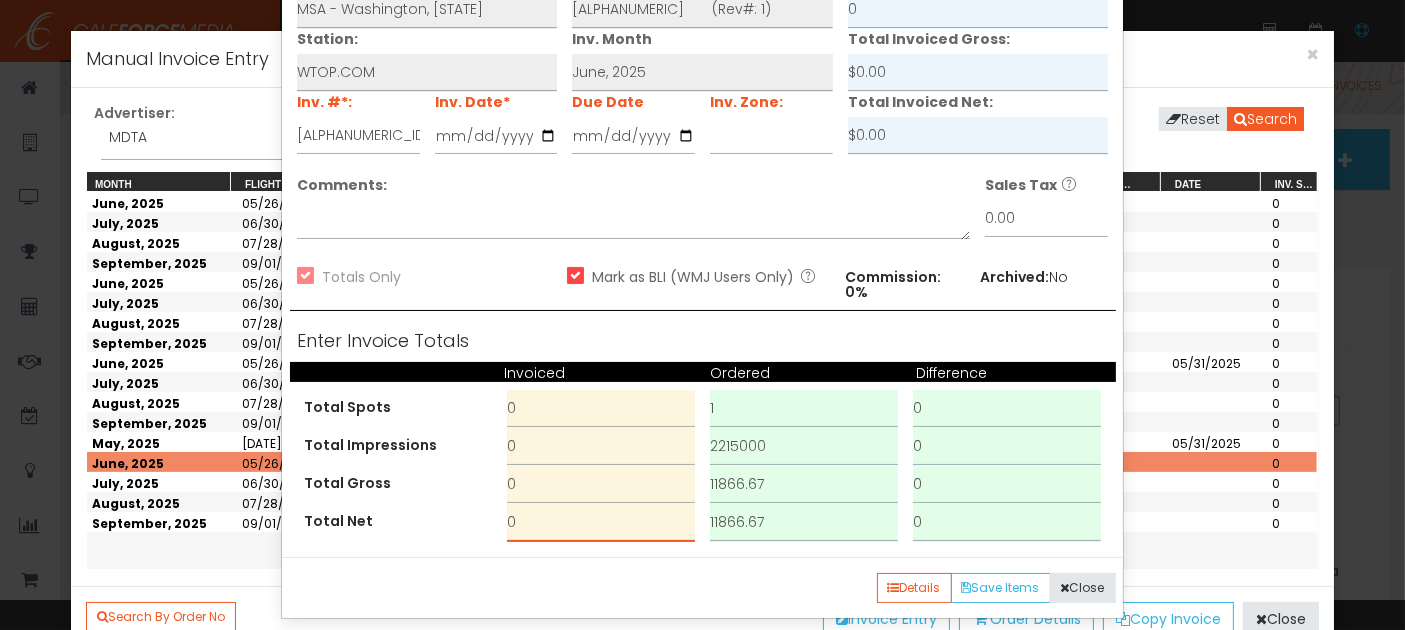click on "Total Net
0
11866.67
0" at bounding box center [703, 523] 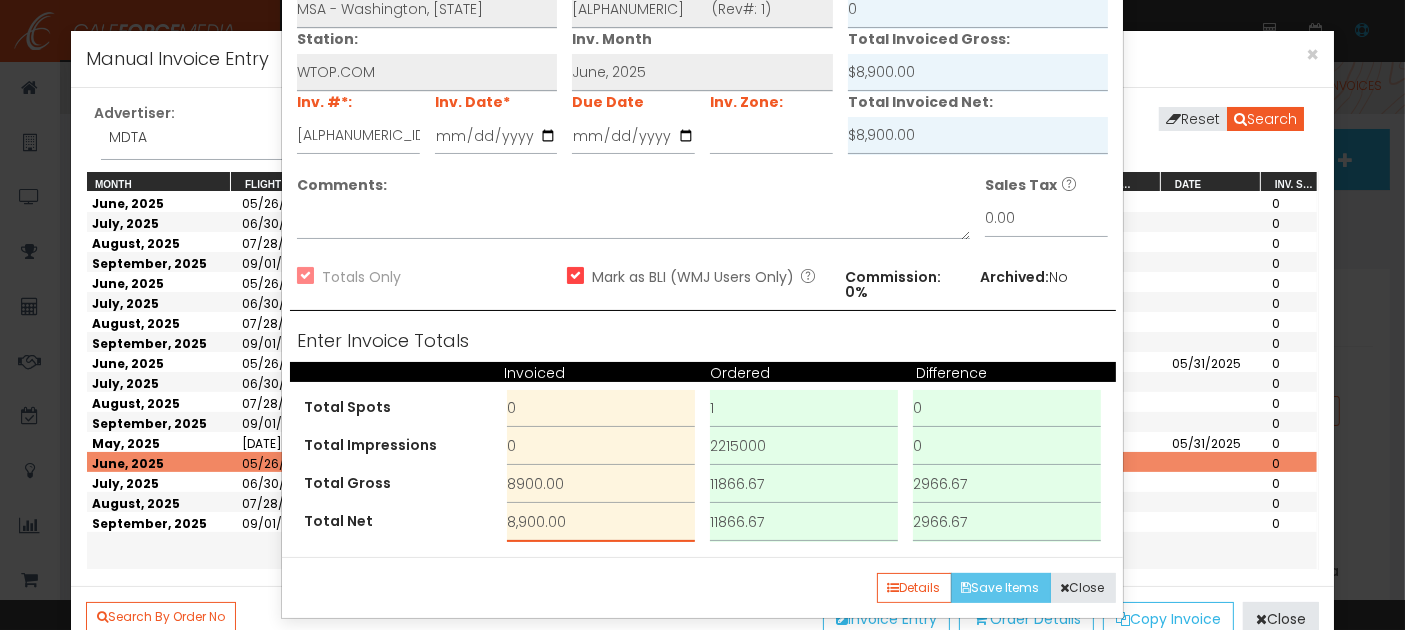 type on "8,900.00" 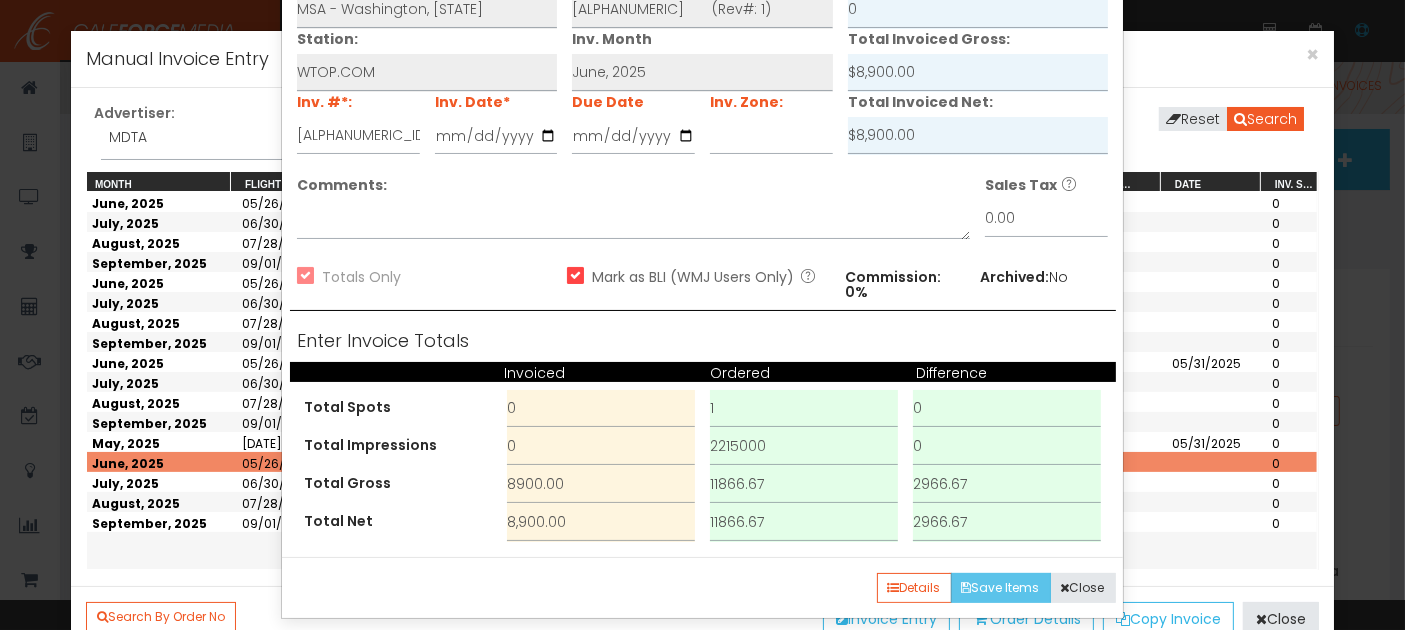 click on "Save Items" at bounding box center [1001, 588] 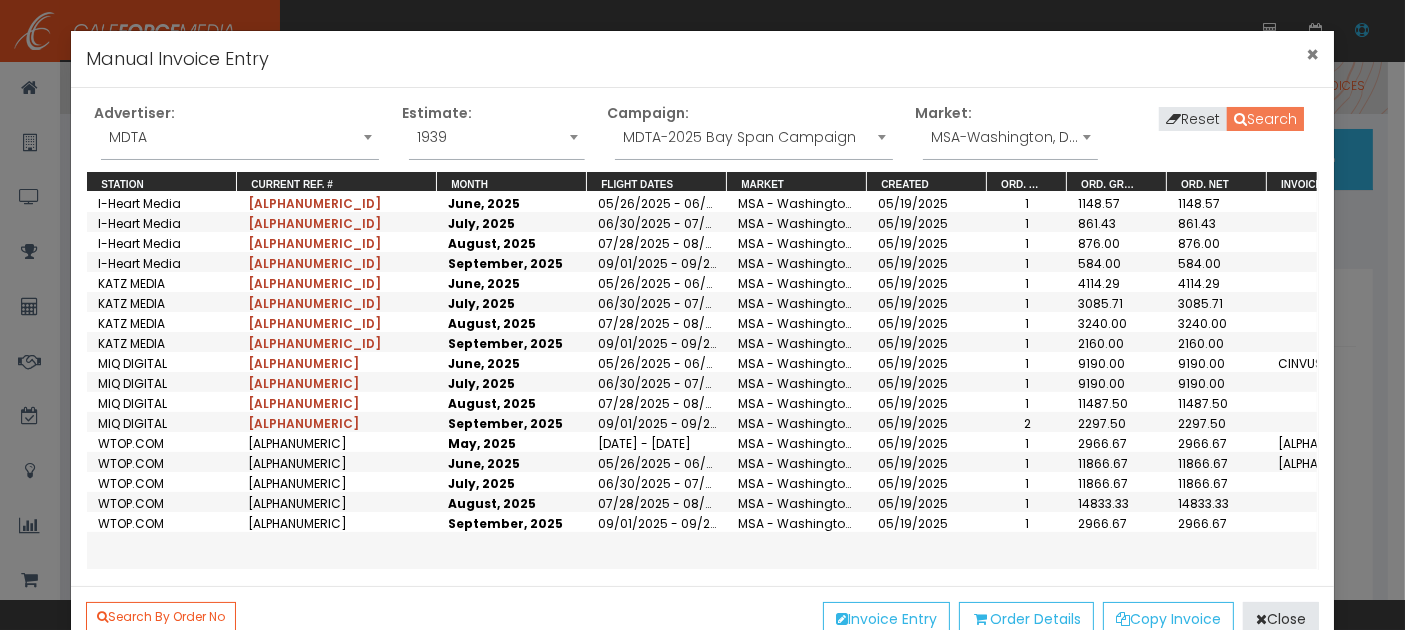 drag, startPoint x: 1297, startPoint y: 52, endPoint x: 1287, endPoint y: 61, distance: 13.453624 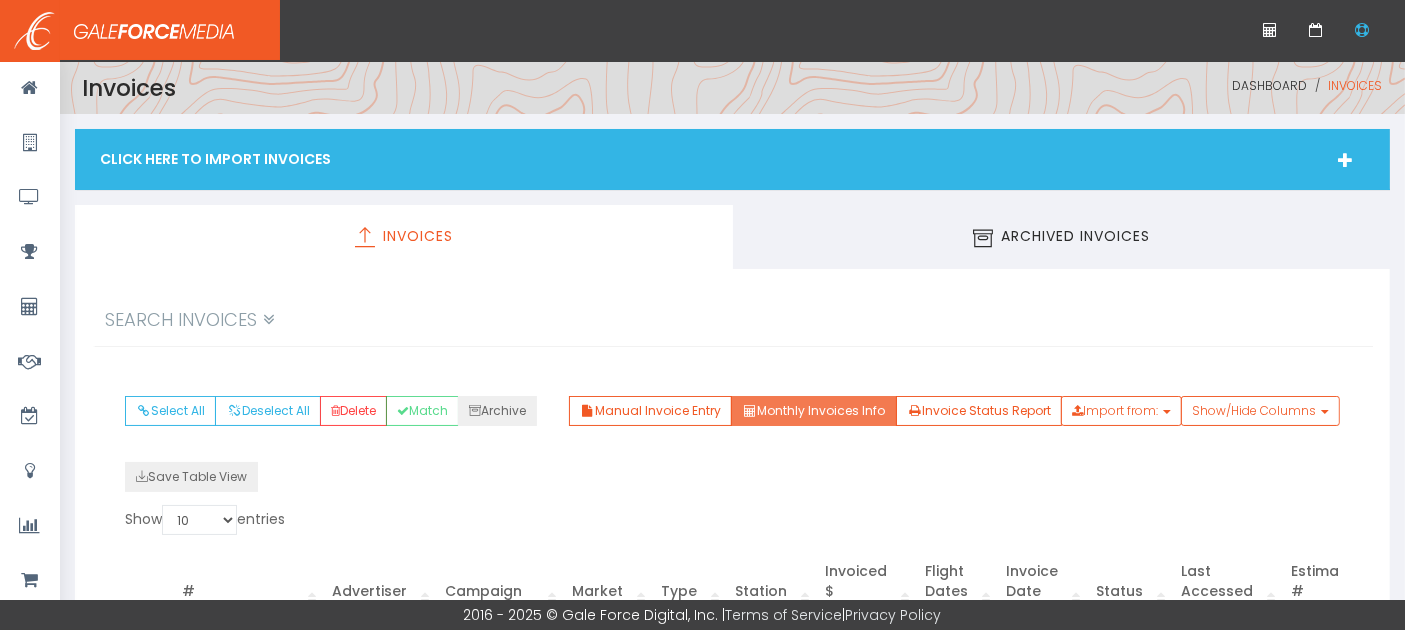click on "Monthly Invoices Info" at bounding box center [813, 411] 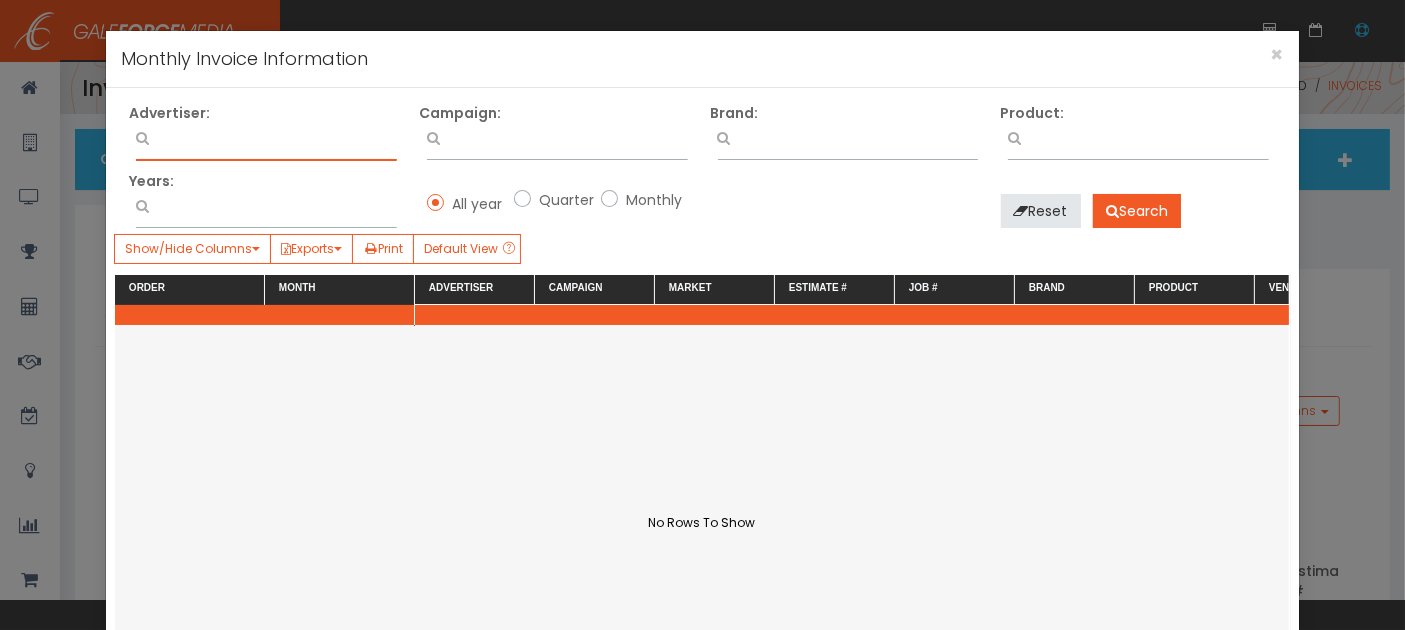 click at bounding box center (266, 135) 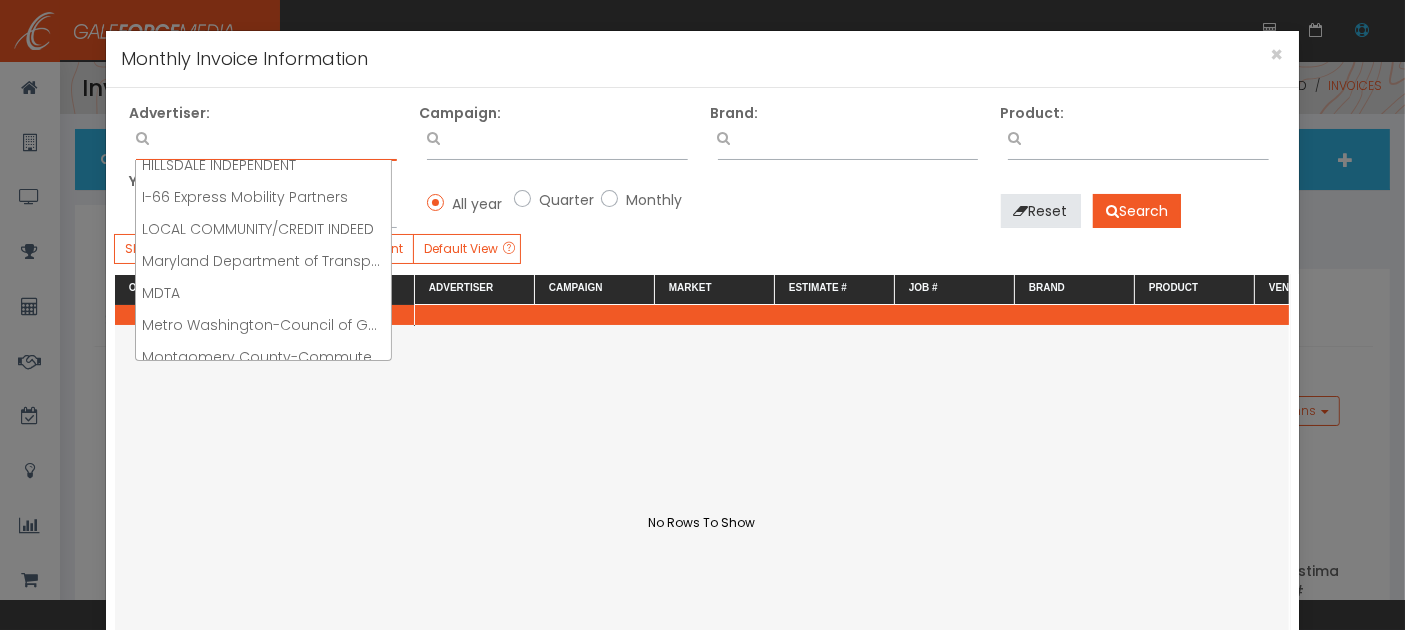 scroll, scrollTop: 666, scrollLeft: 0, axis: vertical 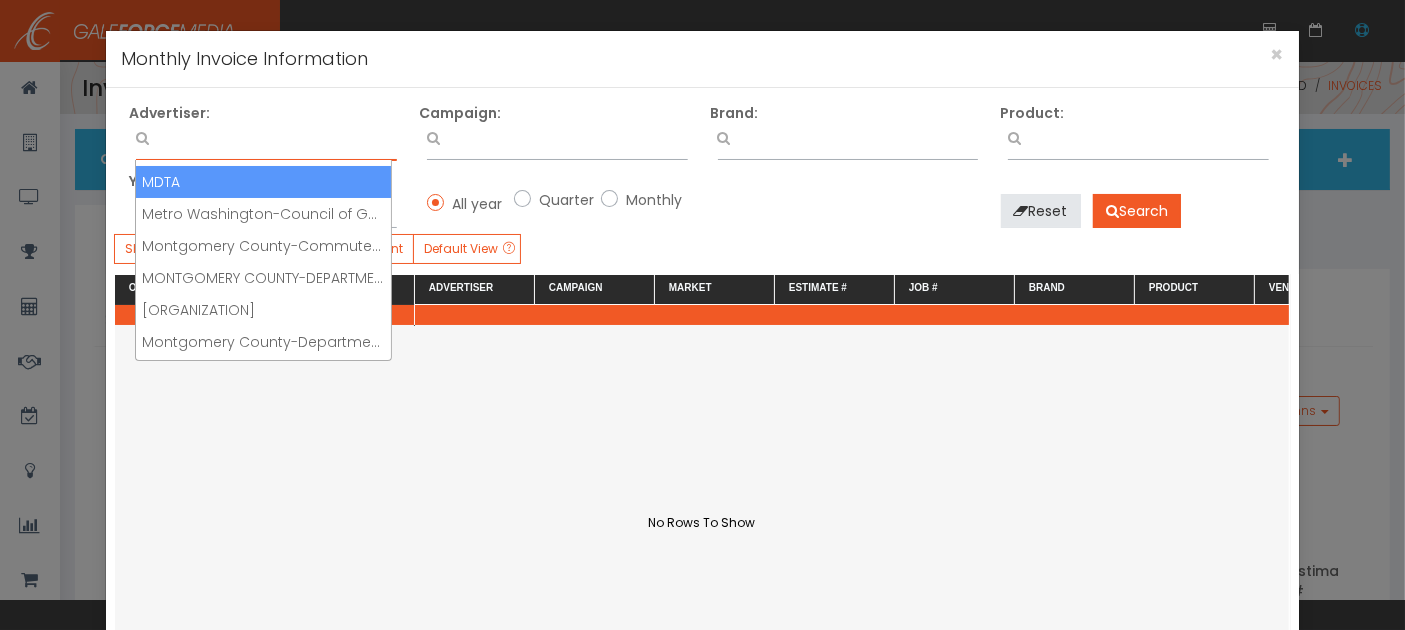 click on "MDTA" at bounding box center [263, 182] 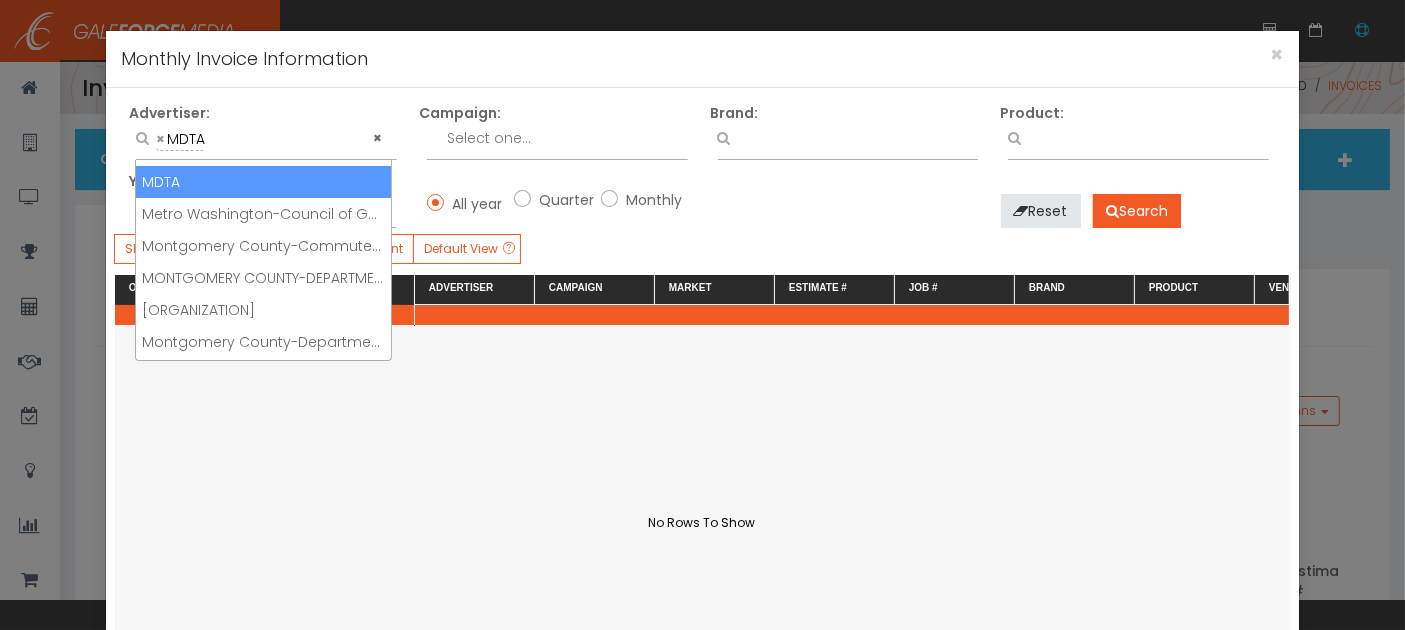 click at bounding box center [848, 135] 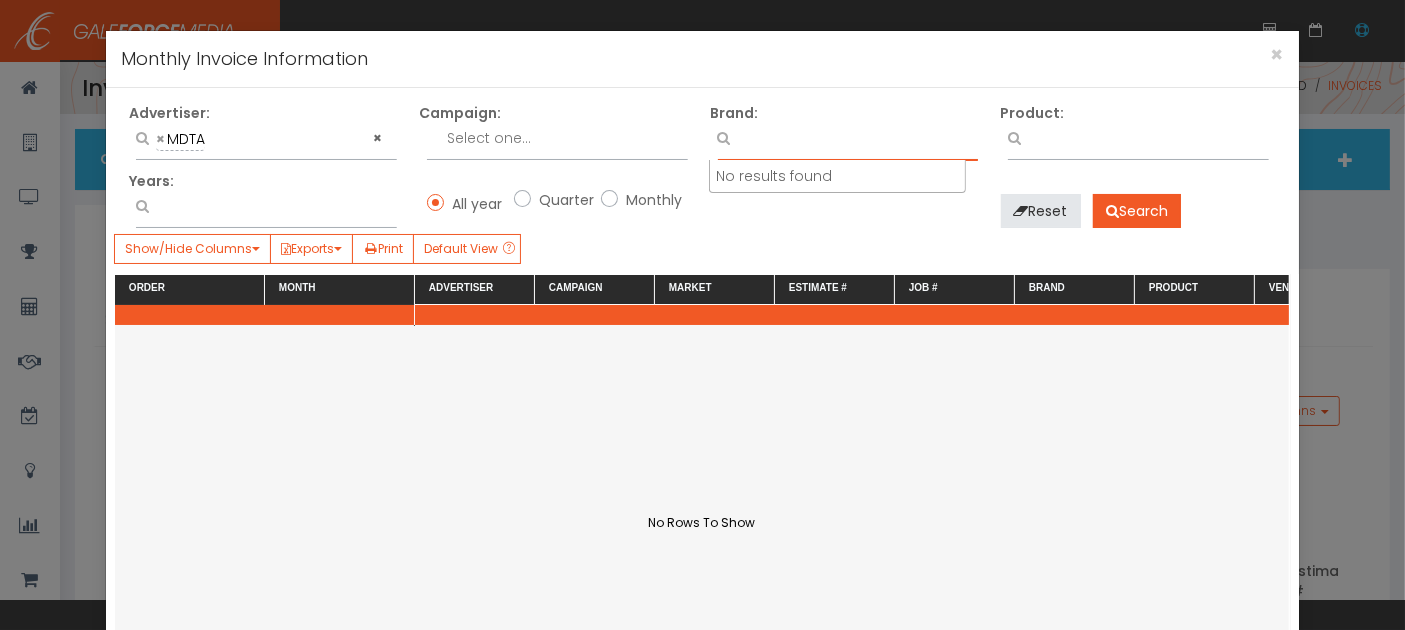 click at bounding box center [575, 138] 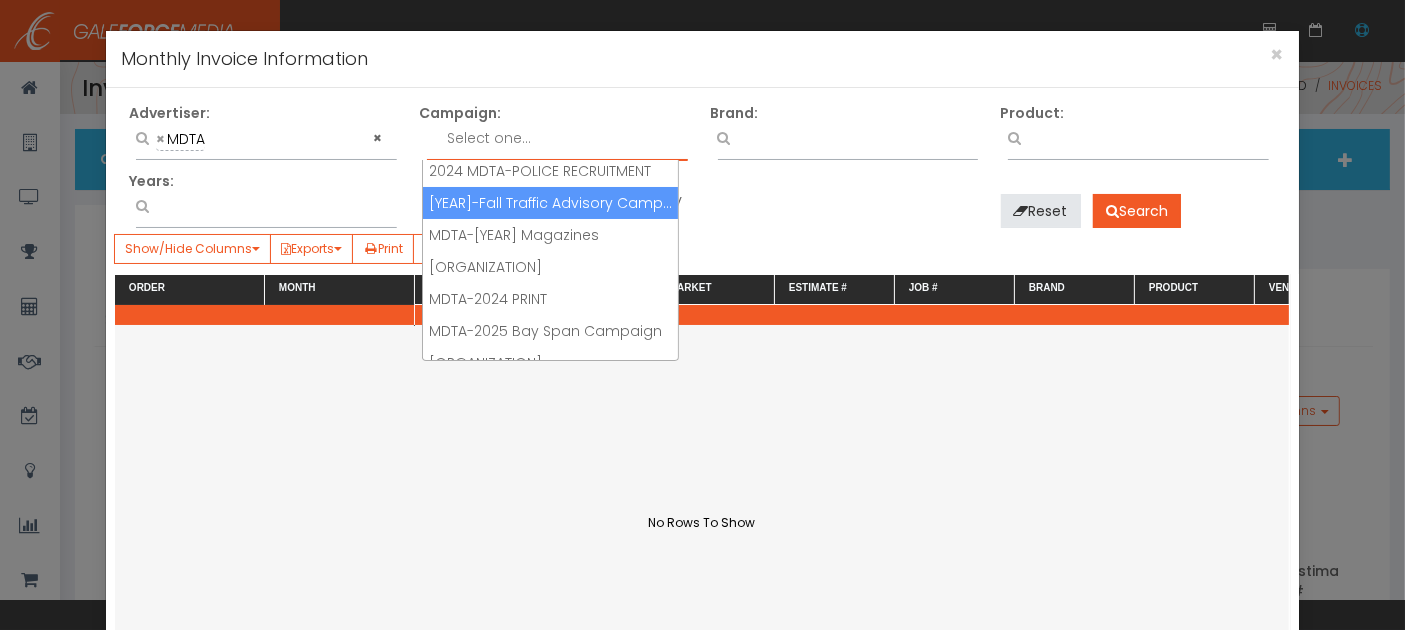 scroll, scrollTop: 177, scrollLeft: 0, axis: vertical 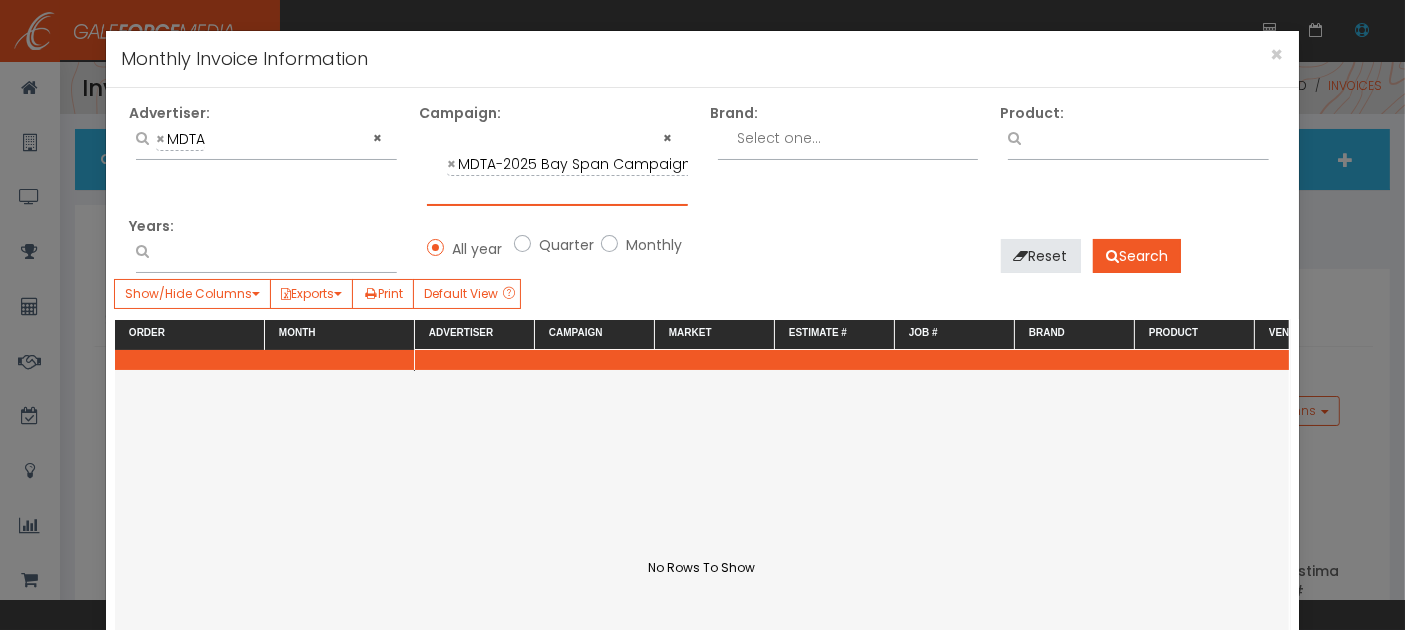 click on "Monthly" at bounding box center [607, 245] 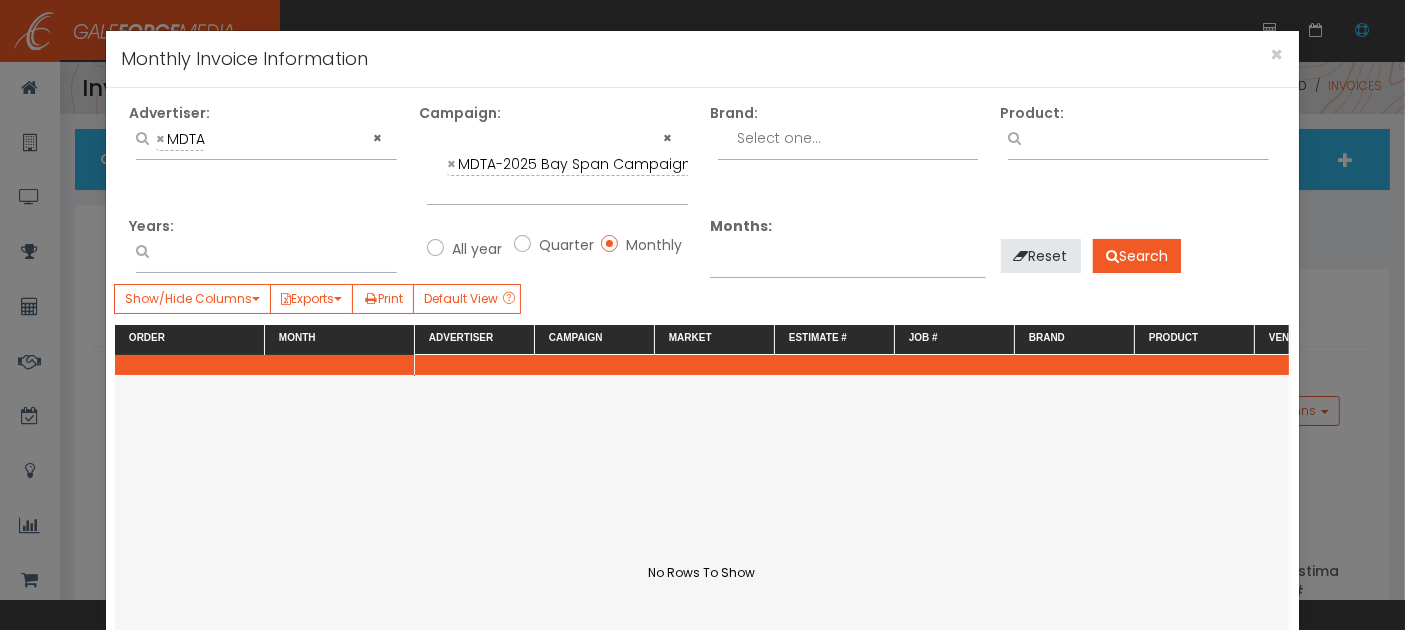click at bounding box center [848, 253] 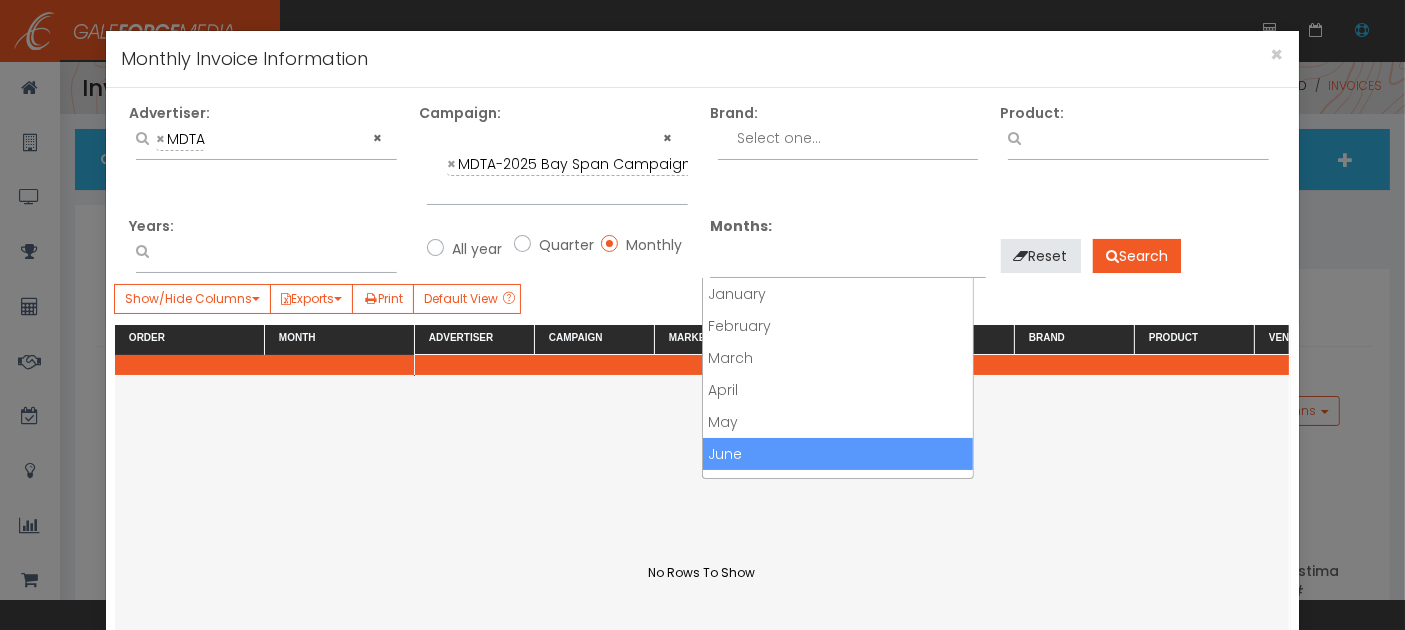 click on "June" at bounding box center (838, 454) 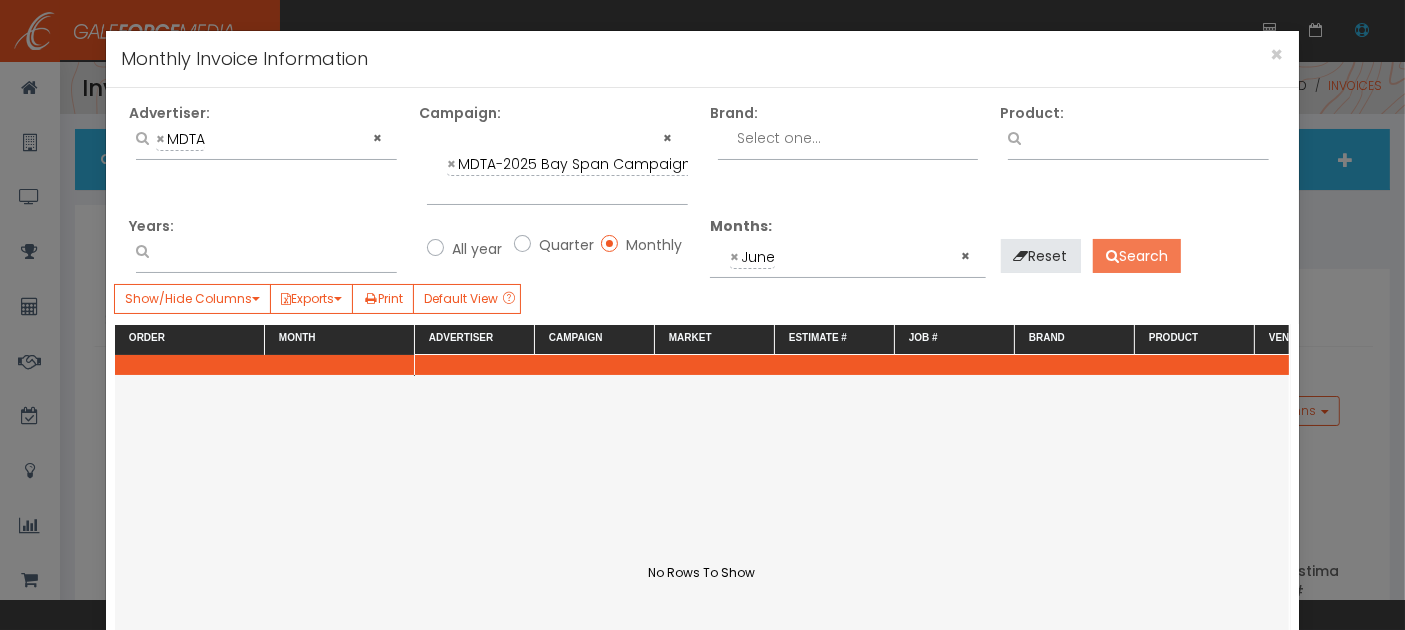click on "Search" at bounding box center [1137, 256] 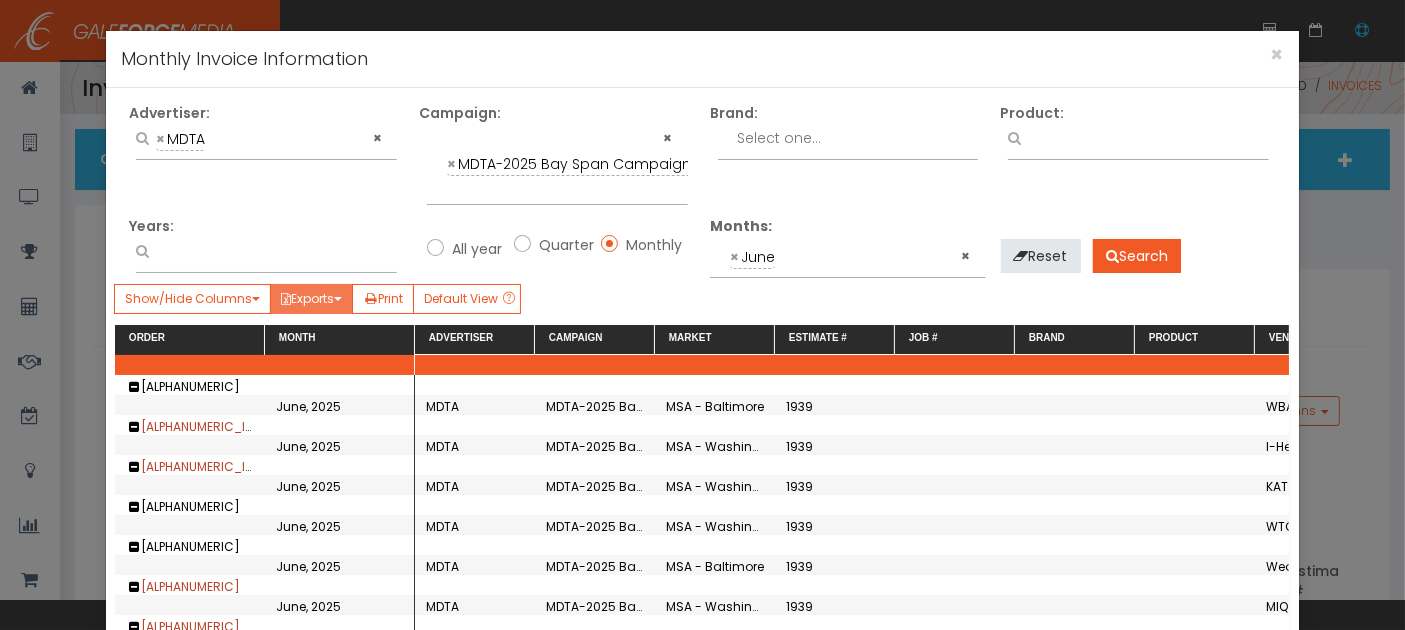 click on "Exports" at bounding box center (311, 299) 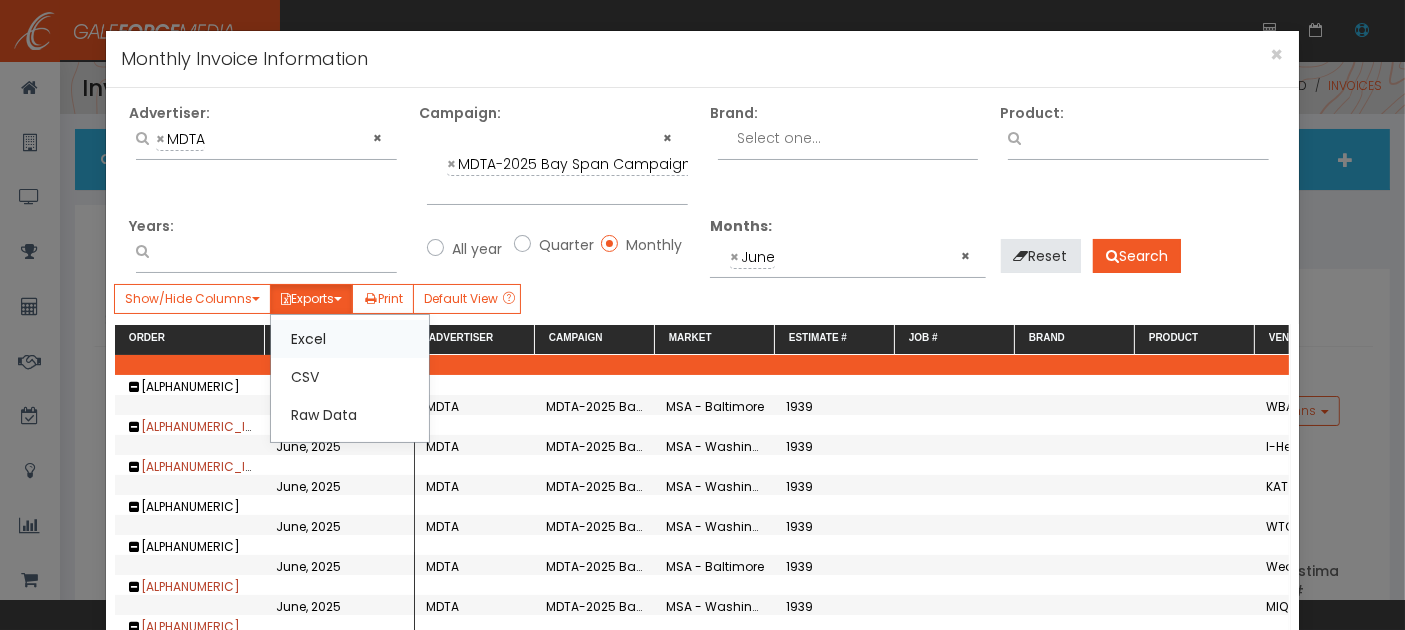 click on "Excel" at bounding box center [350, 339] 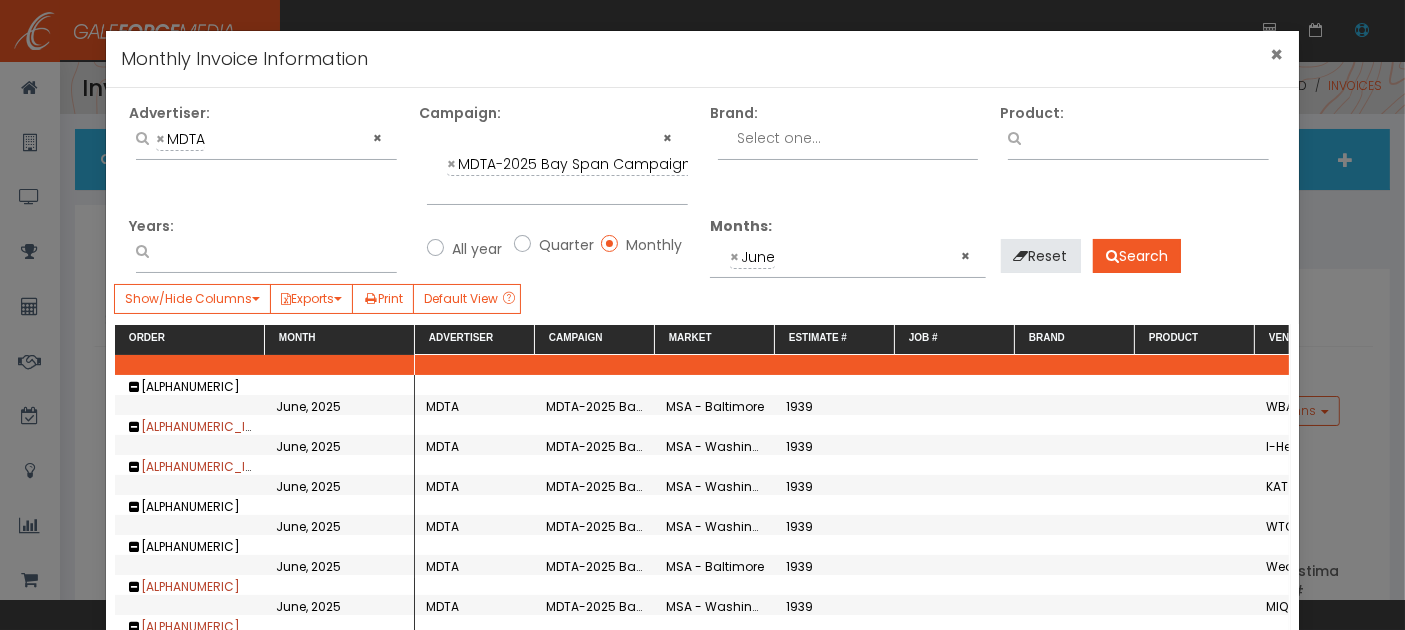 drag, startPoint x: 1260, startPoint y: 55, endPoint x: 1226, endPoint y: 65, distance: 35.44009 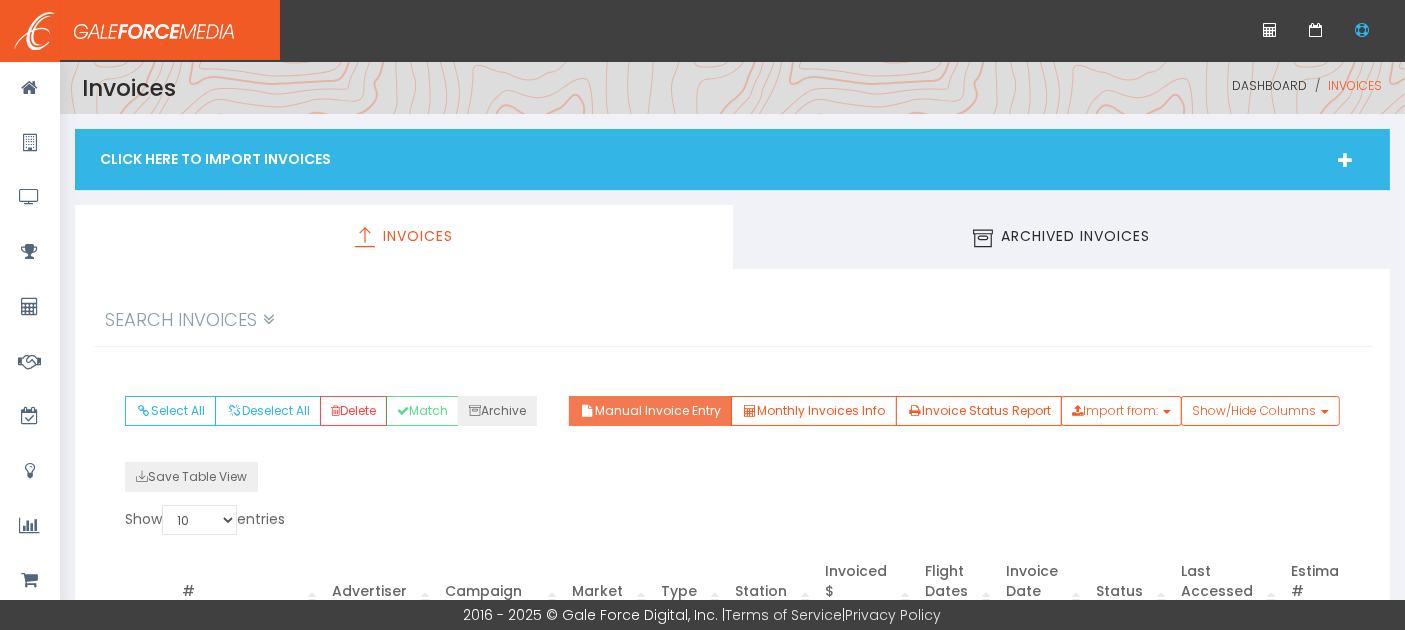 click on "Manual Invoice Entry" at bounding box center [650, 411] 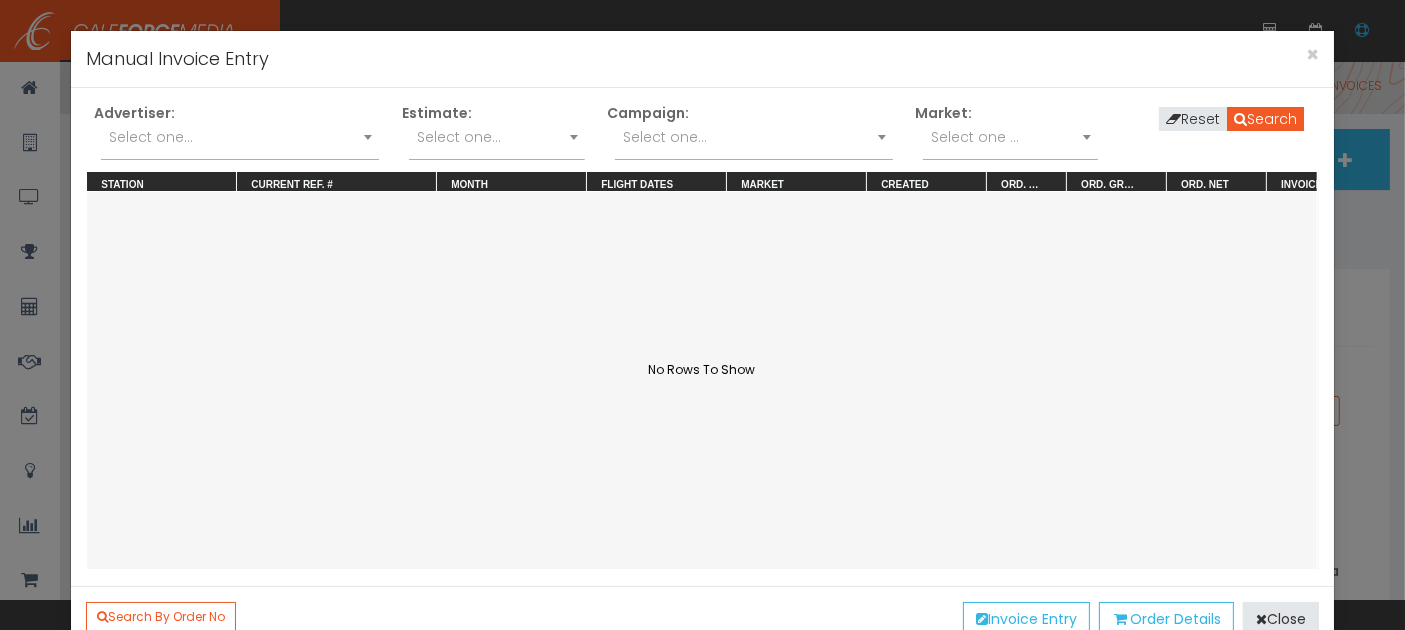 scroll, scrollTop: 49, scrollLeft: 0, axis: vertical 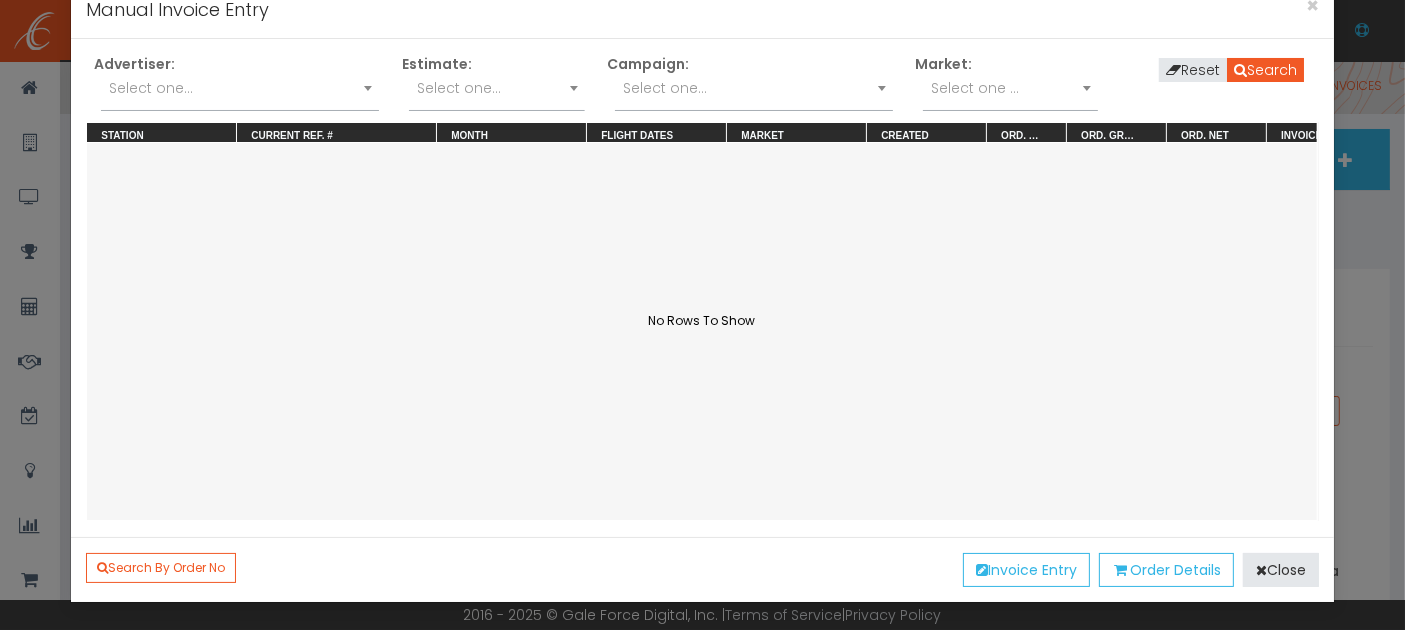 click on "Select one..." at bounding box center (240, 88) 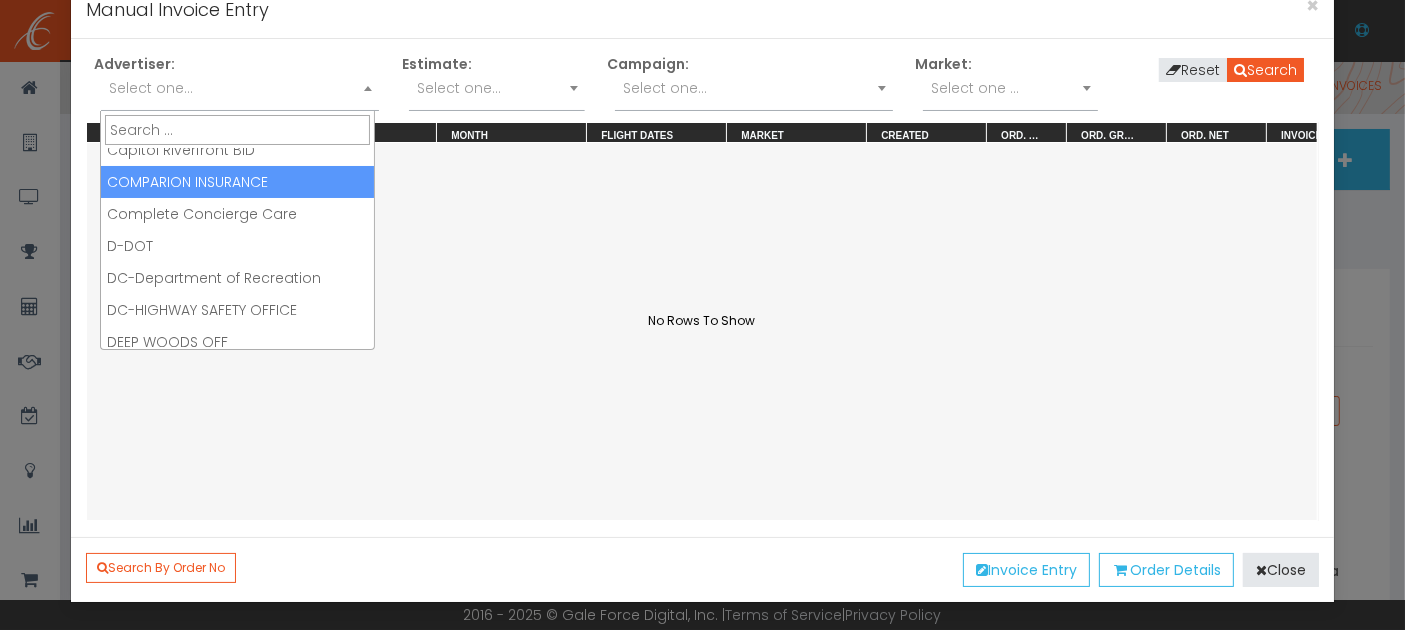 scroll, scrollTop: 222, scrollLeft: 0, axis: vertical 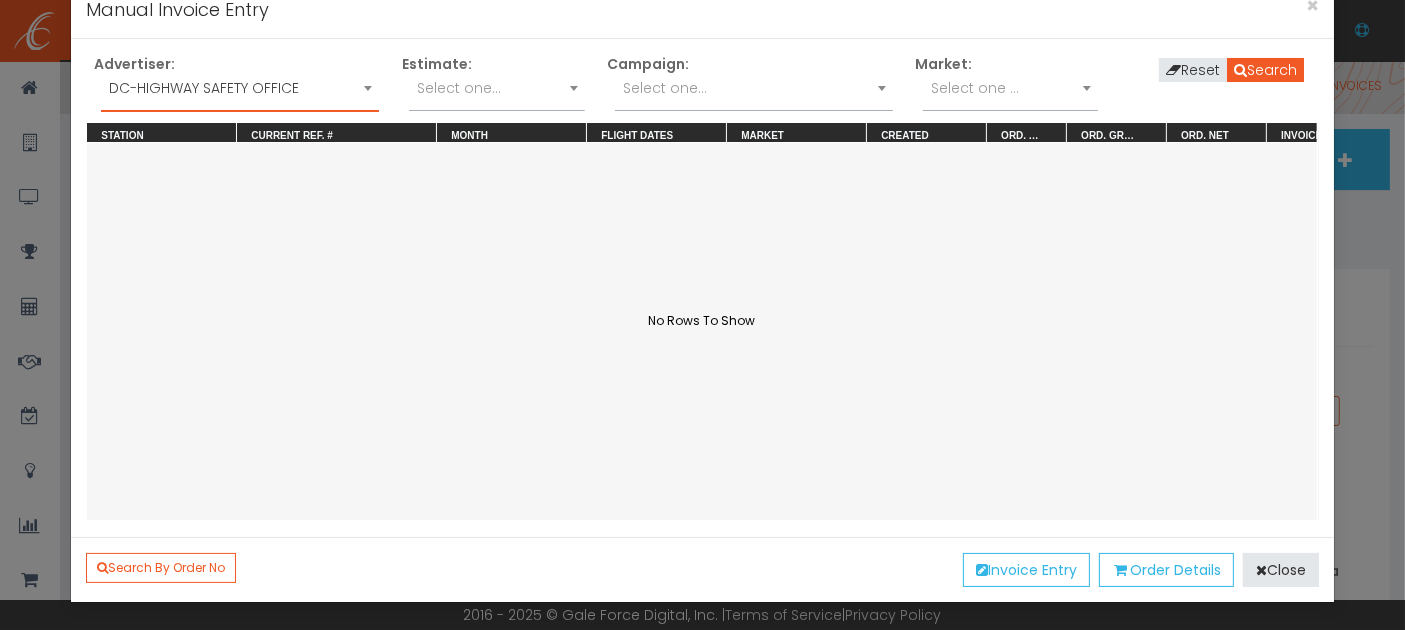 click on "Select one..." at bounding box center [665, 88] 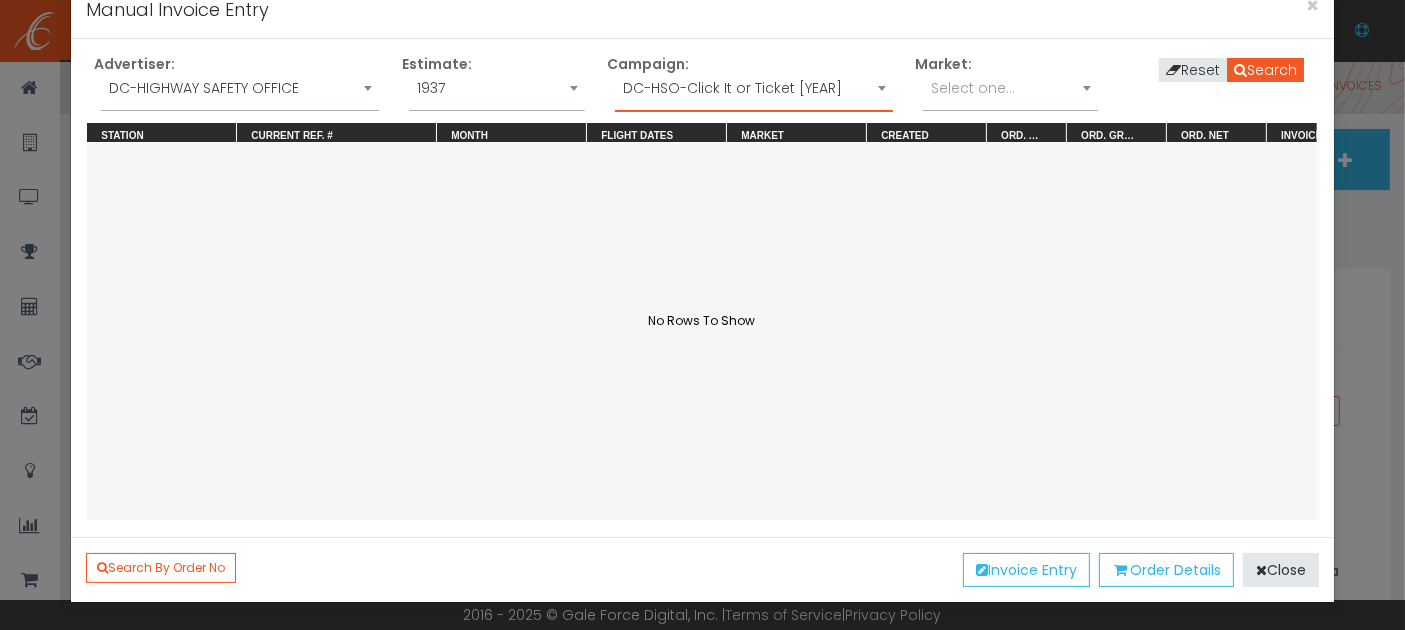 click on "Select one..." at bounding box center (973, 88) 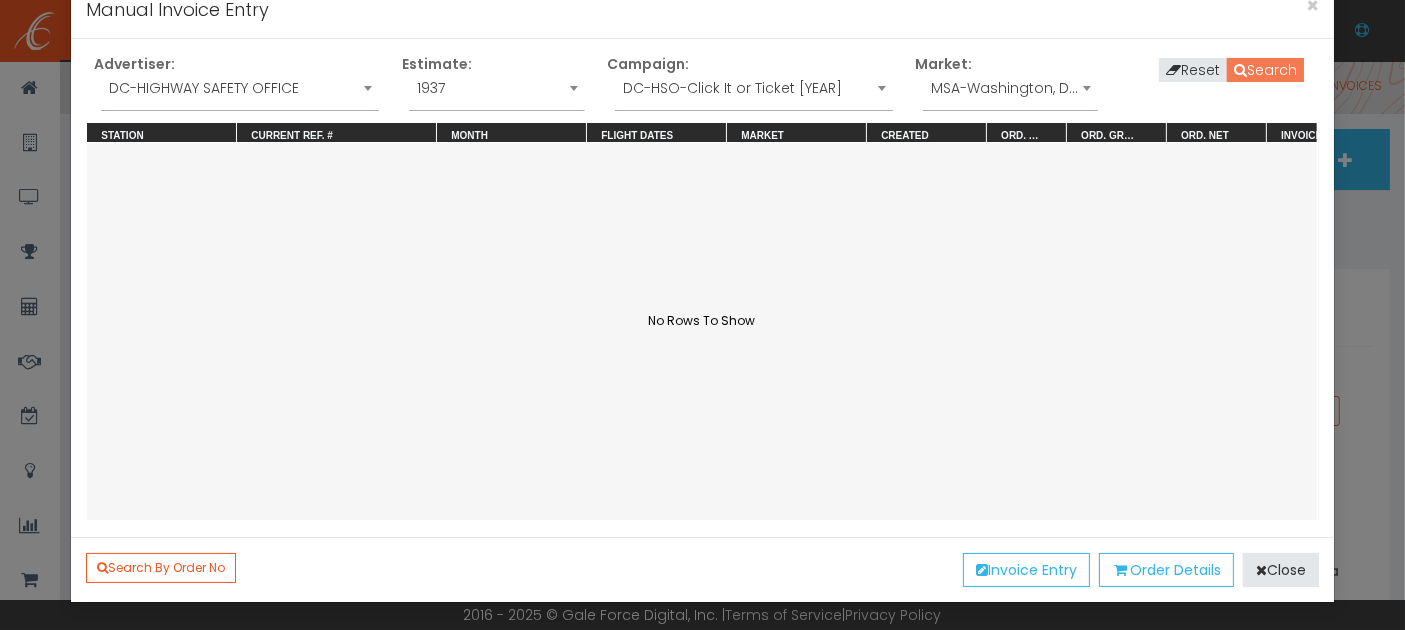 click on "Search" at bounding box center (1265, 70) 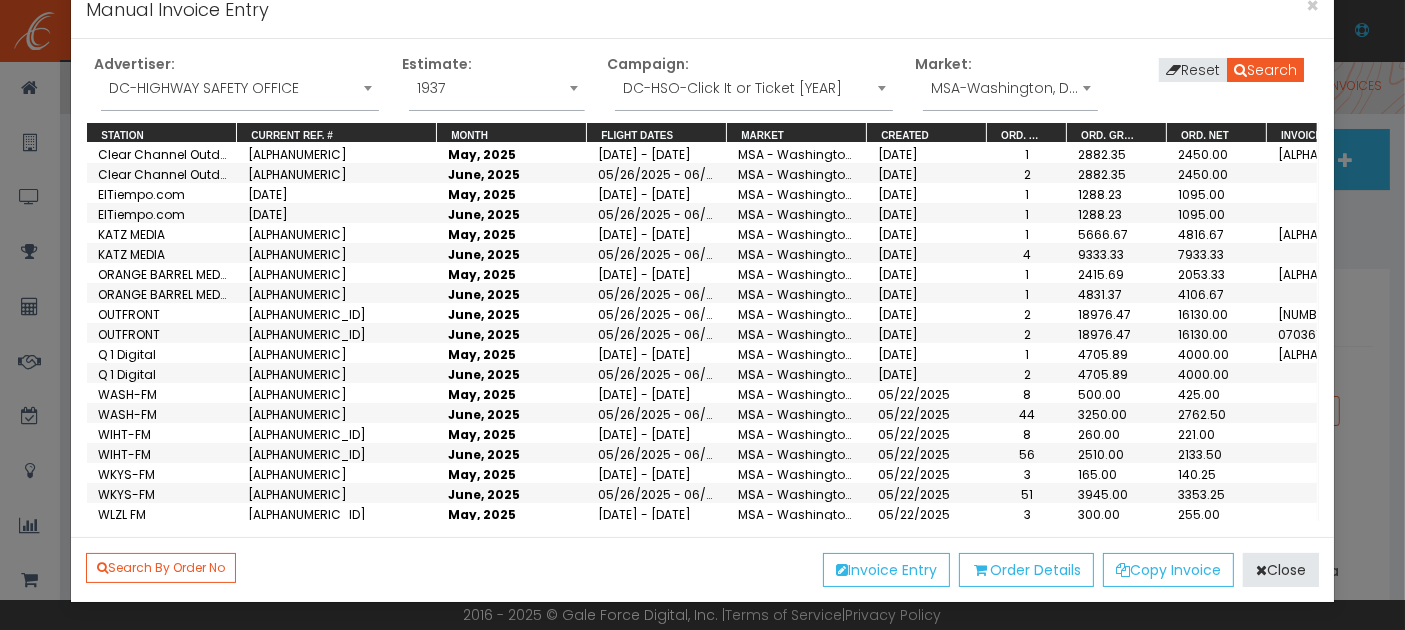 click on "ElTiempo.com" at bounding box center [169, 154] 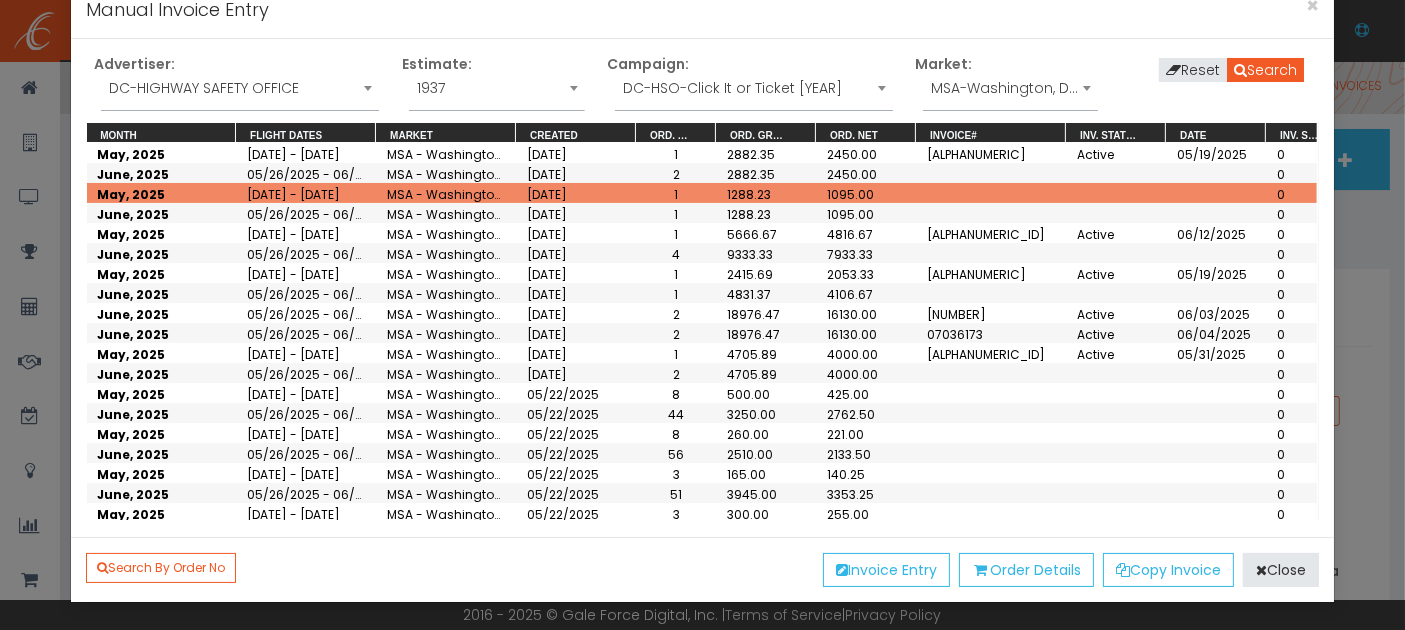 scroll, scrollTop: 0, scrollLeft: 371, axis: horizontal 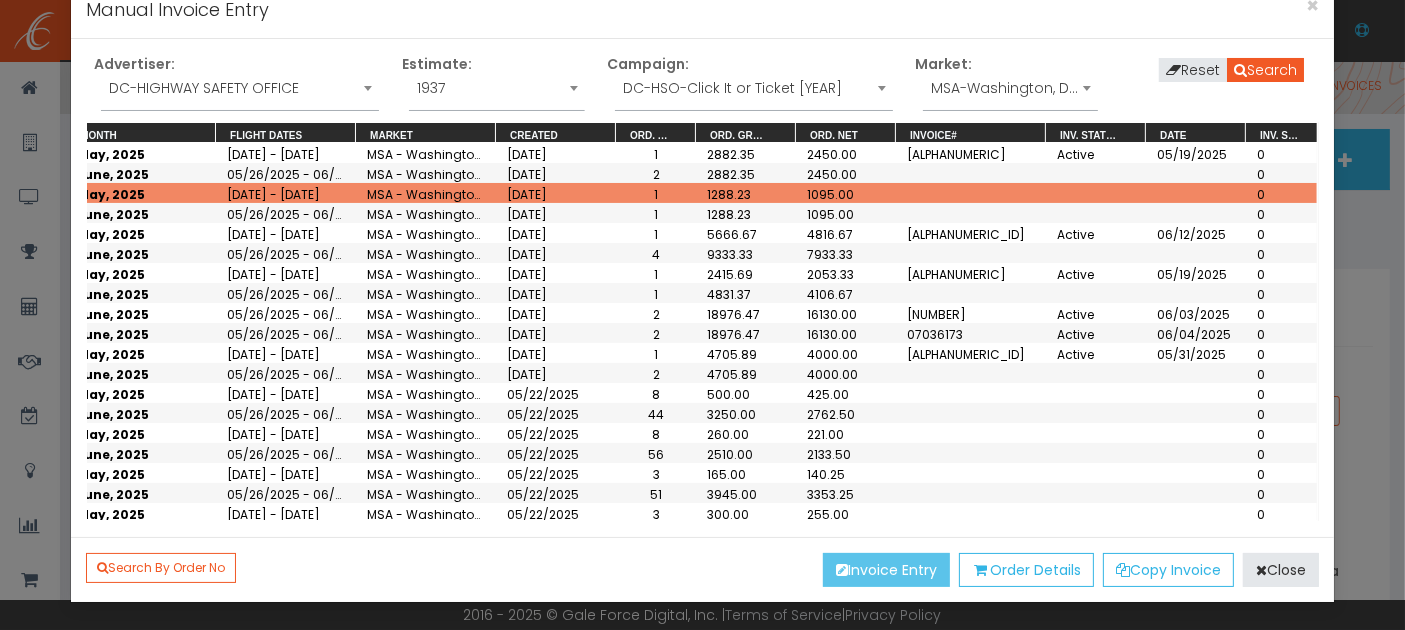 click on "Invoice Entry" at bounding box center [886, 570] 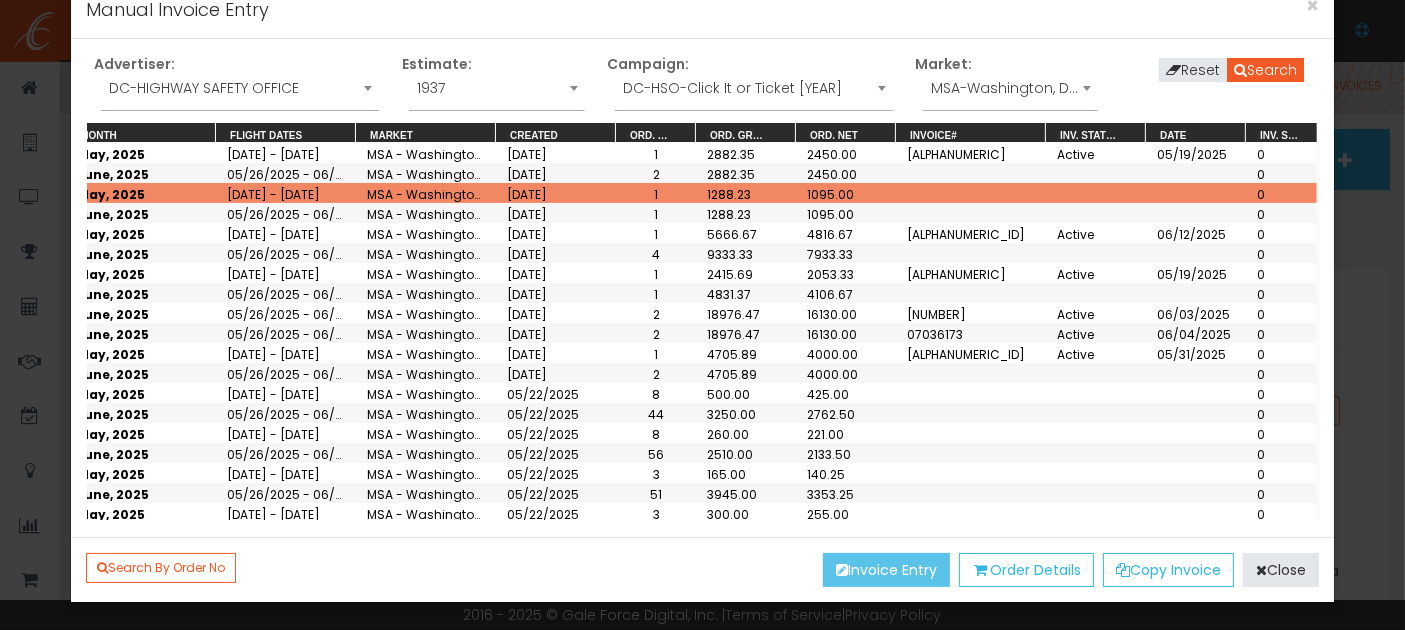 scroll, scrollTop: 0, scrollLeft: 0, axis: both 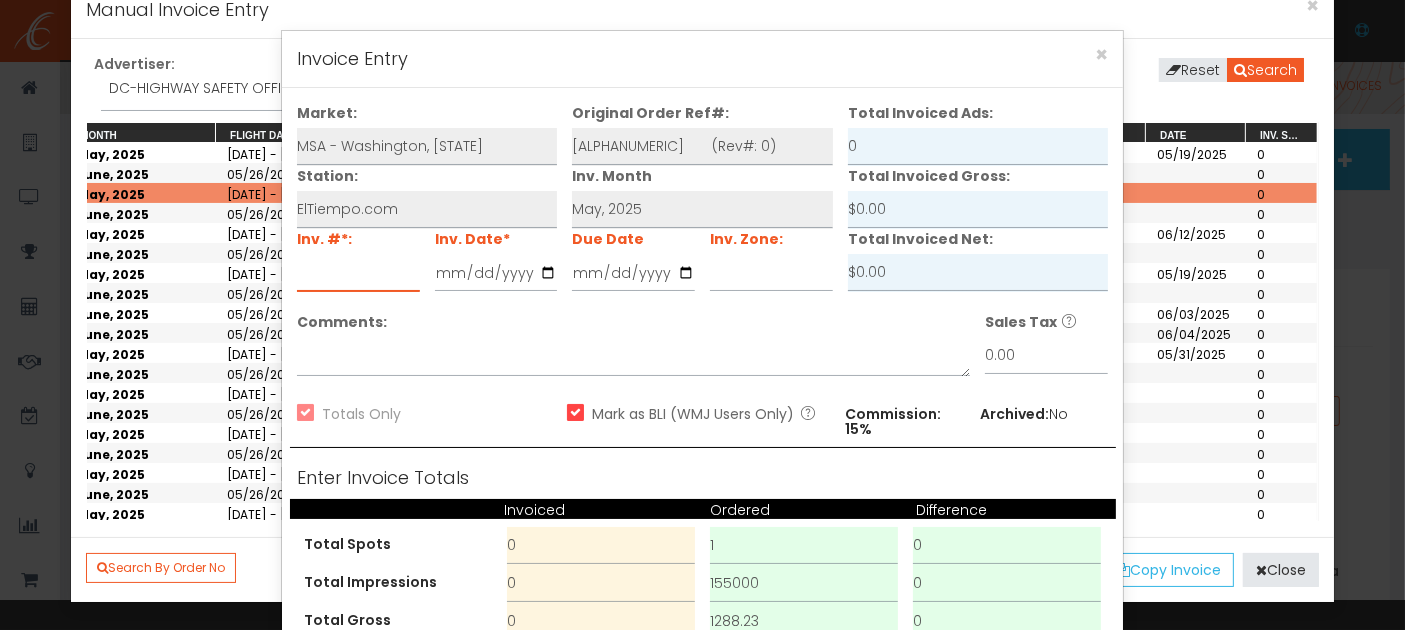 click at bounding box center [358, 273] 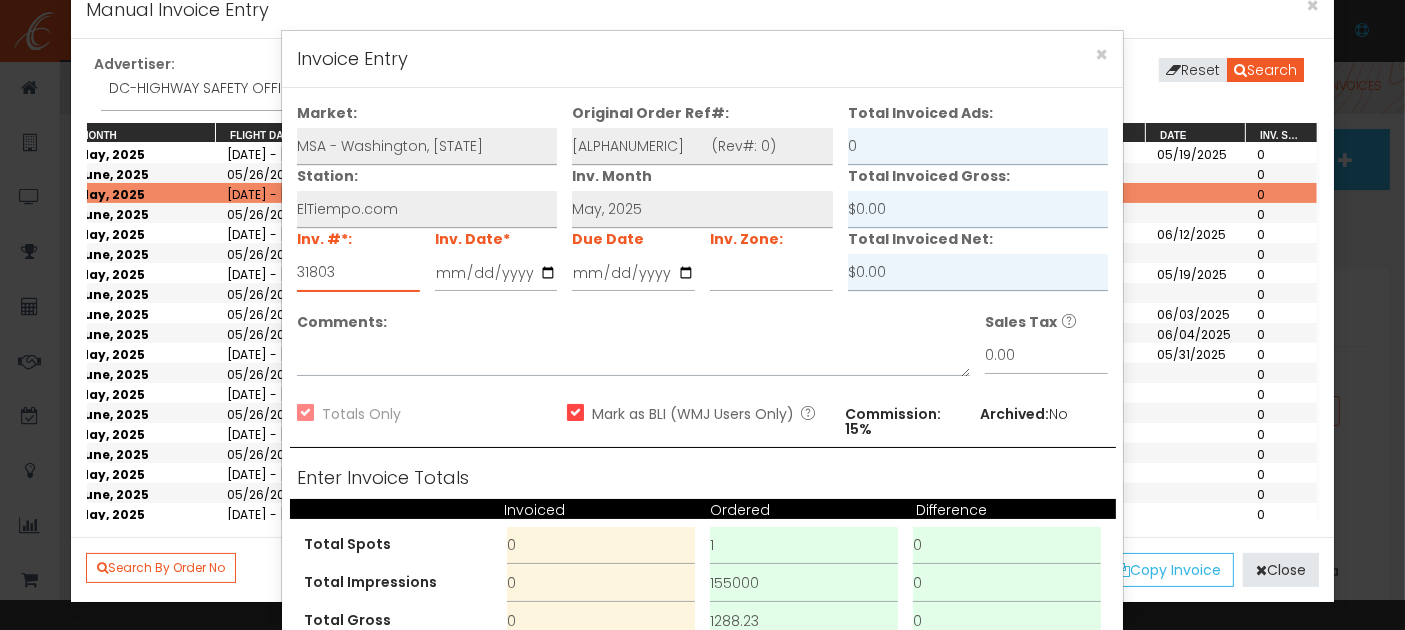 type on "31803" 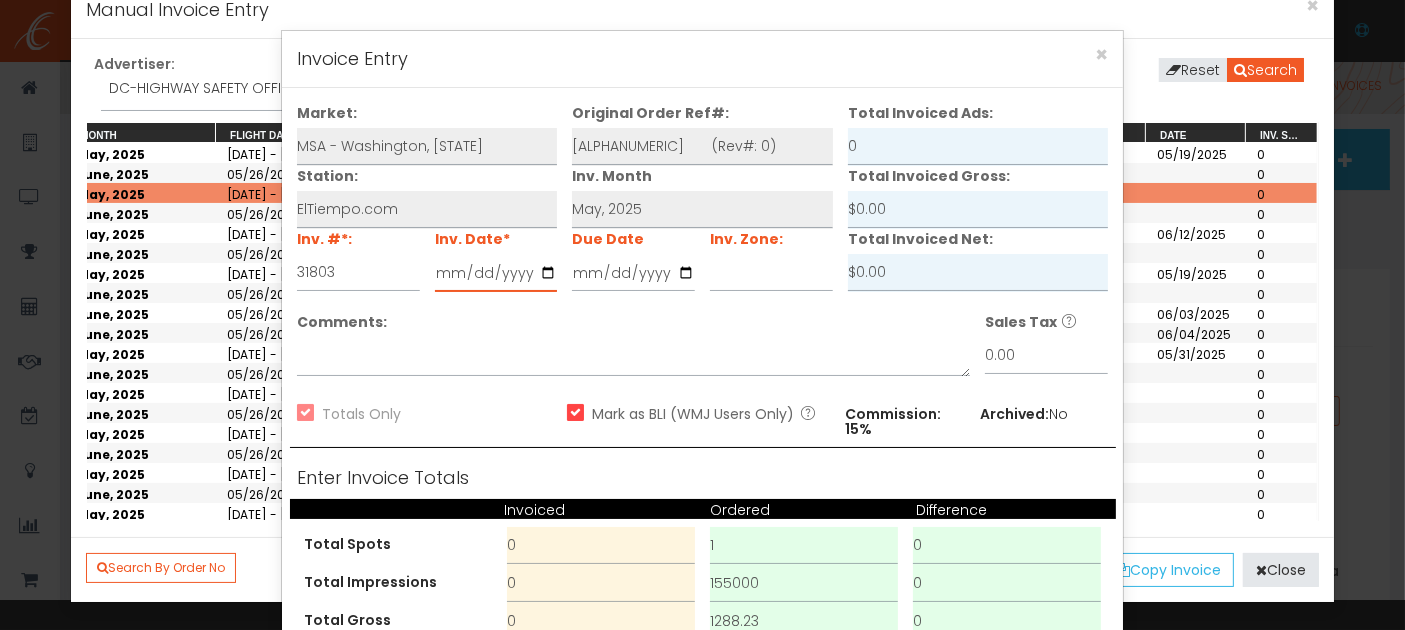 type on "[YEAR]-[DATE]" 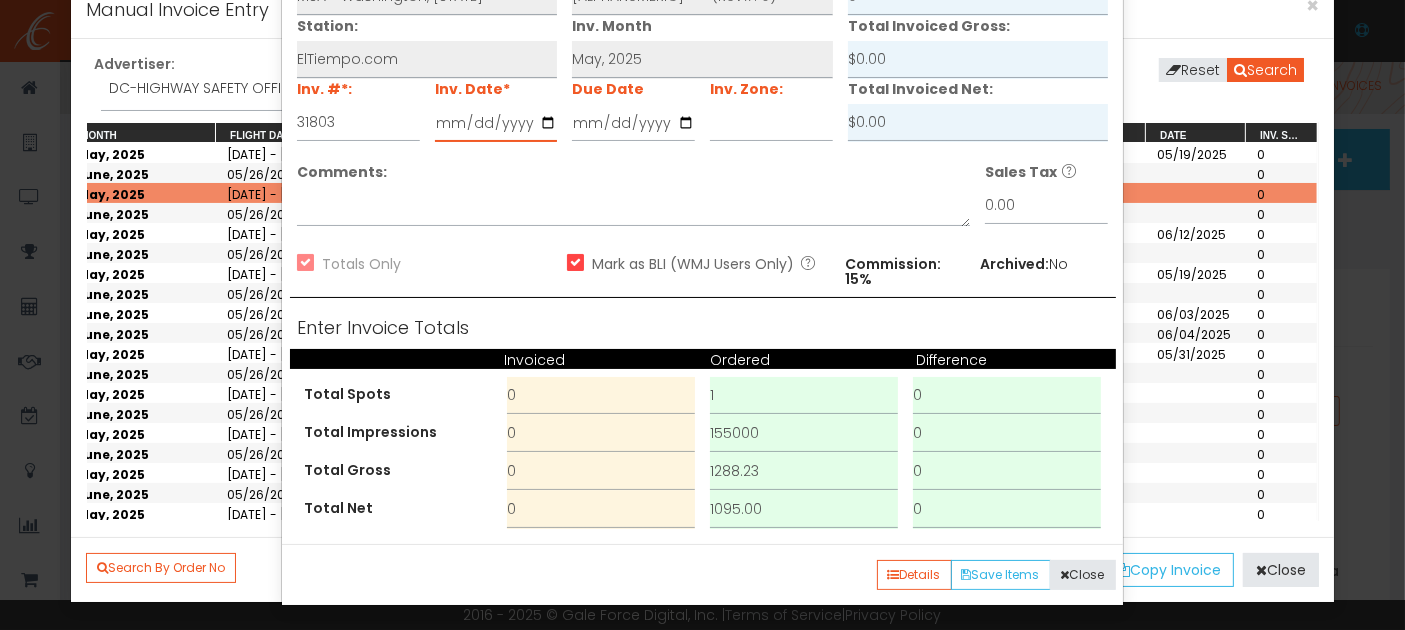 scroll, scrollTop: 153, scrollLeft: 0, axis: vertical 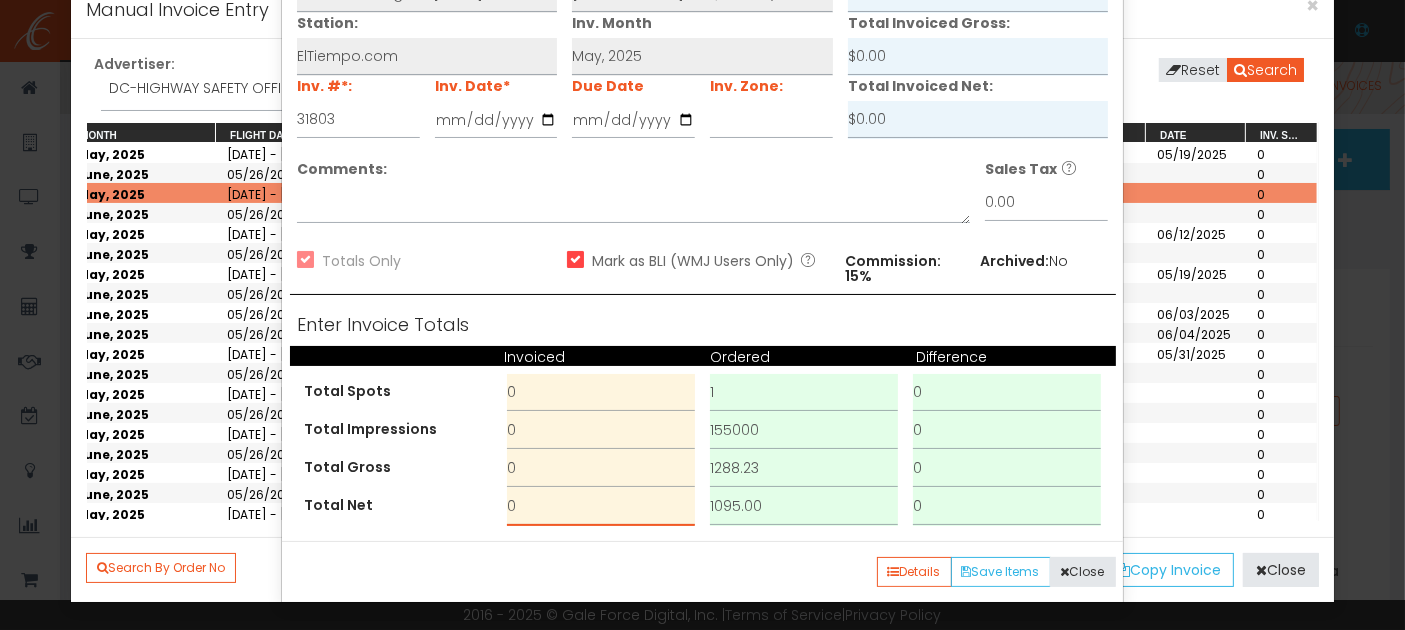 drag, startPoint x: 504, startPoint y: 505, endPoint x: 472, endPoint y: 502, distance: 32.140316 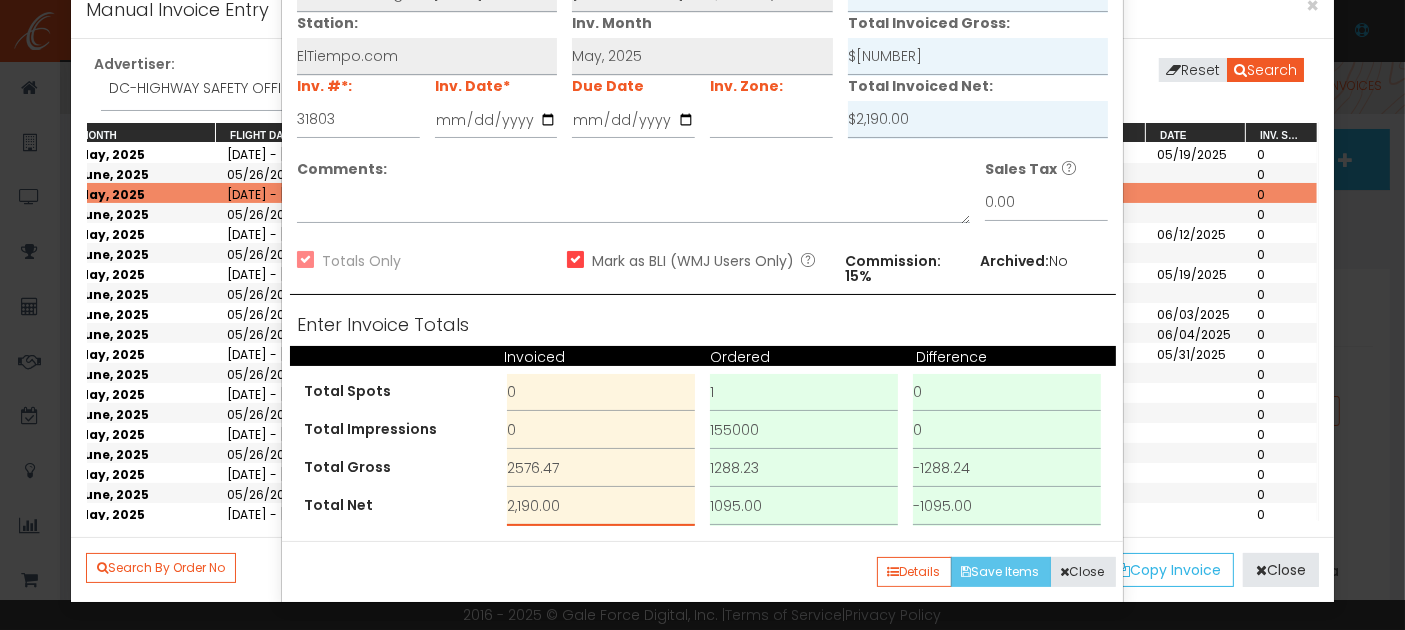 type on "2,190.00" 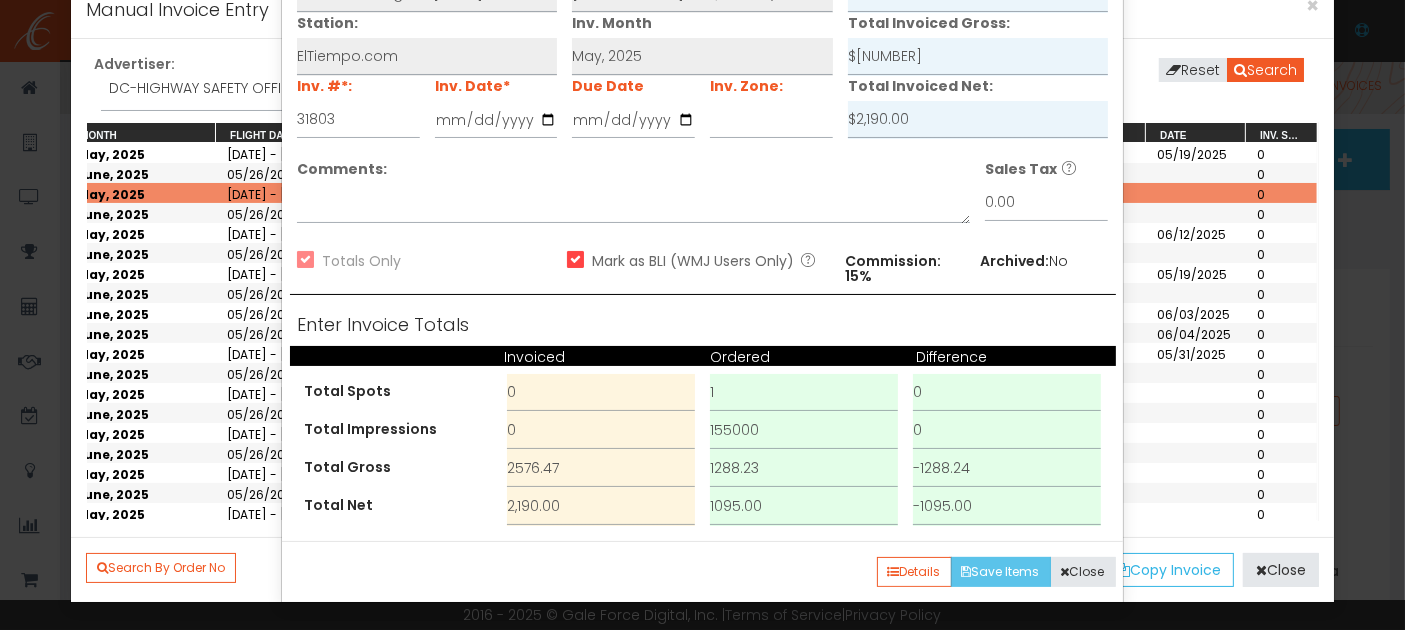 click on "Save Items" at bounding box center (1001, 572) 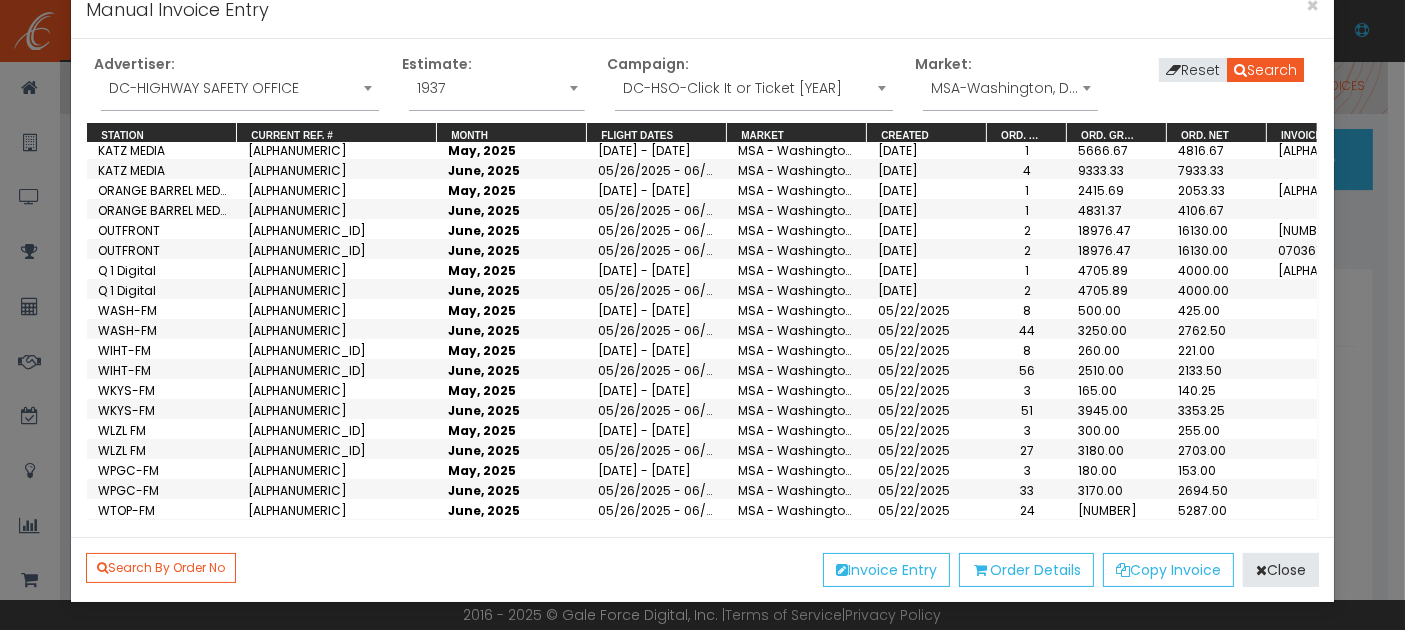 scroll, scrollTop: 179, scrollLeft: 0, axis: vertical 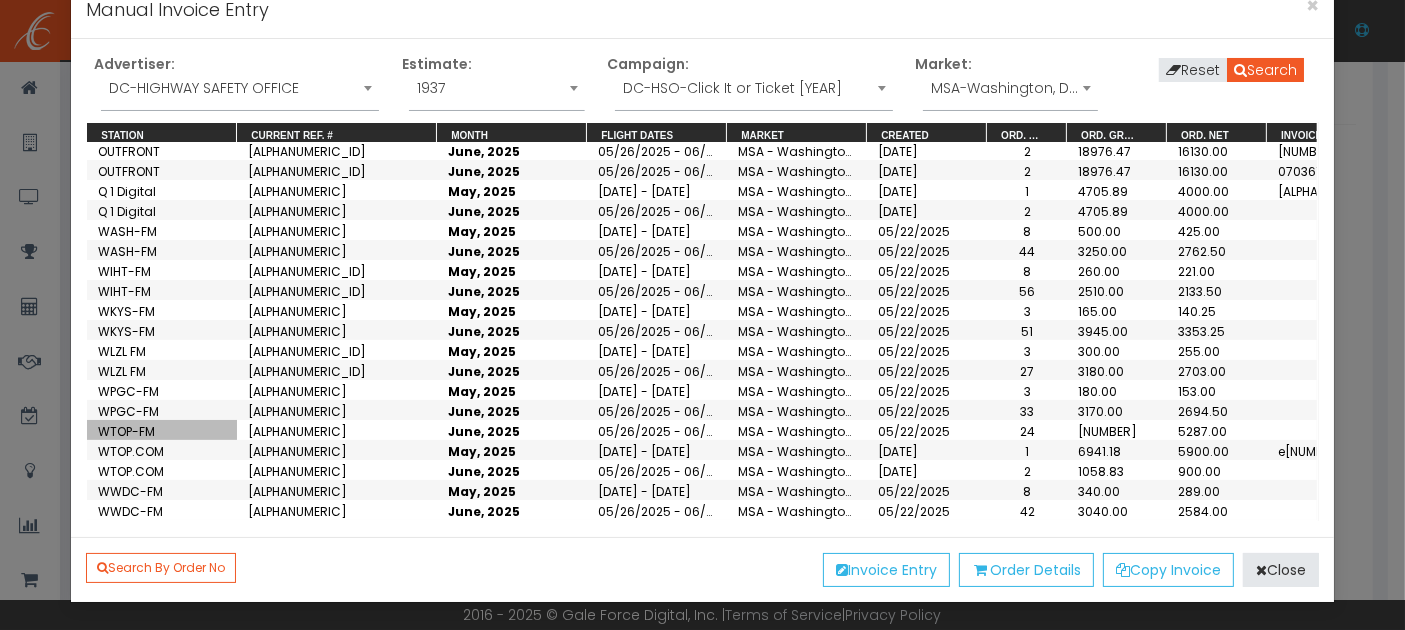 click on "WTOP-FM" at bounding box center (126, 431) 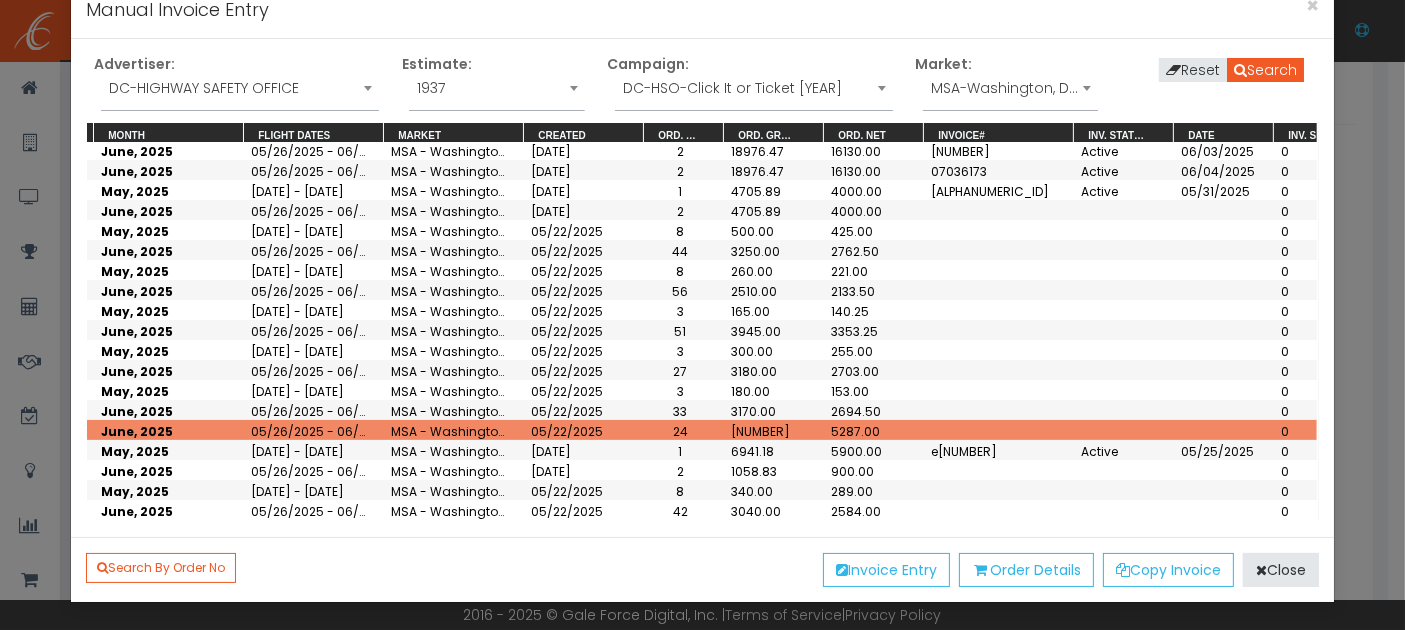 scroll, scrollTop: 179, scrollLeft: 353, axis: both 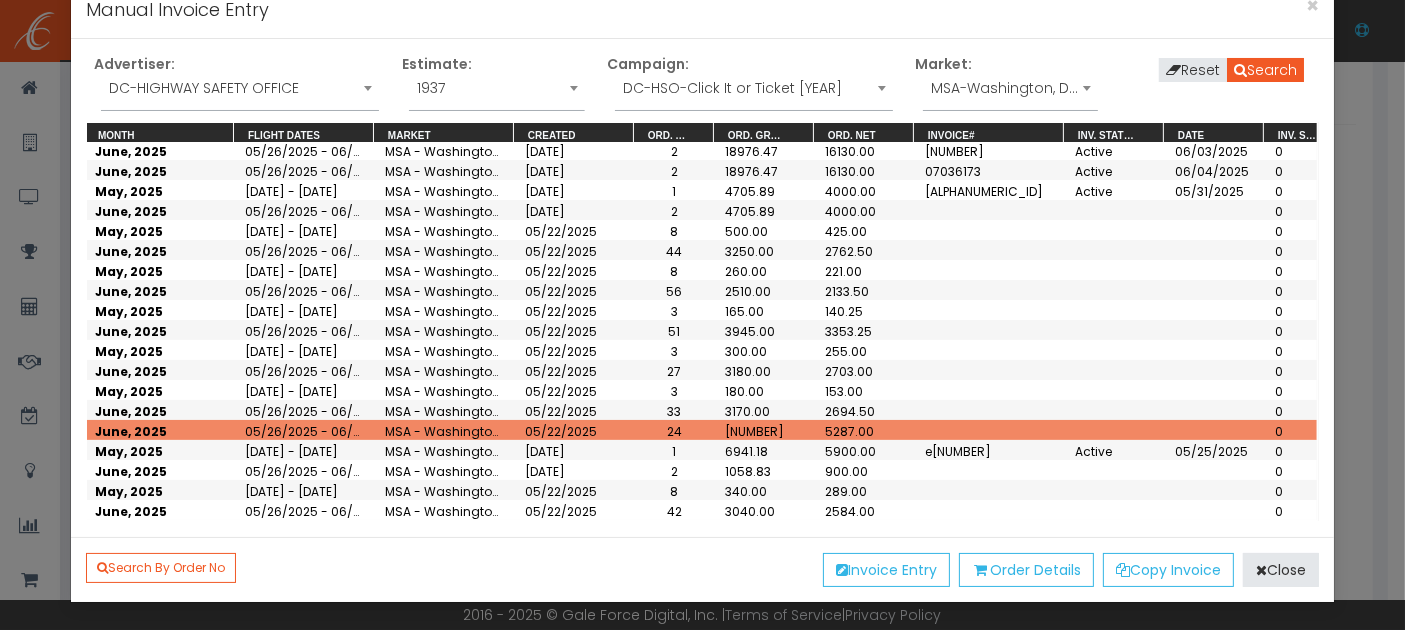 drag, startPoint x: 679, startPoint y: 521, endPoint x: 509, endPoint y: 516, distance: 170.07352 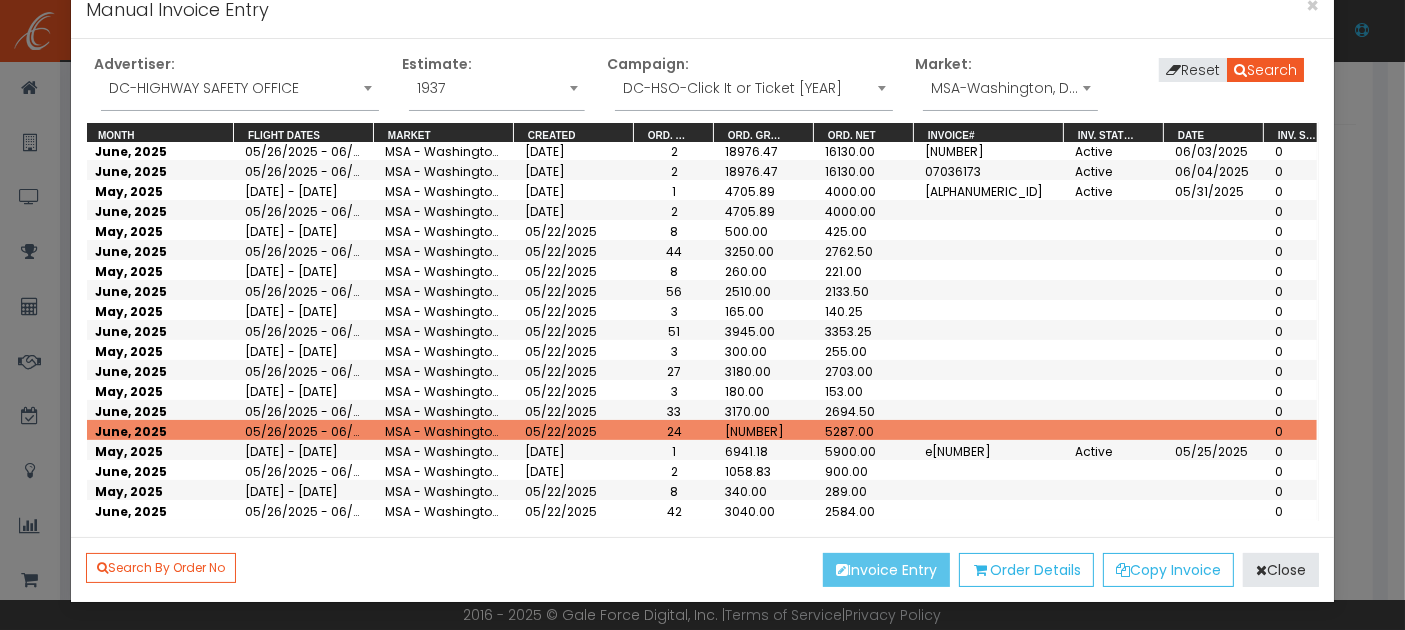 click on "Invoice Entry" at bounding box center [886, 570] 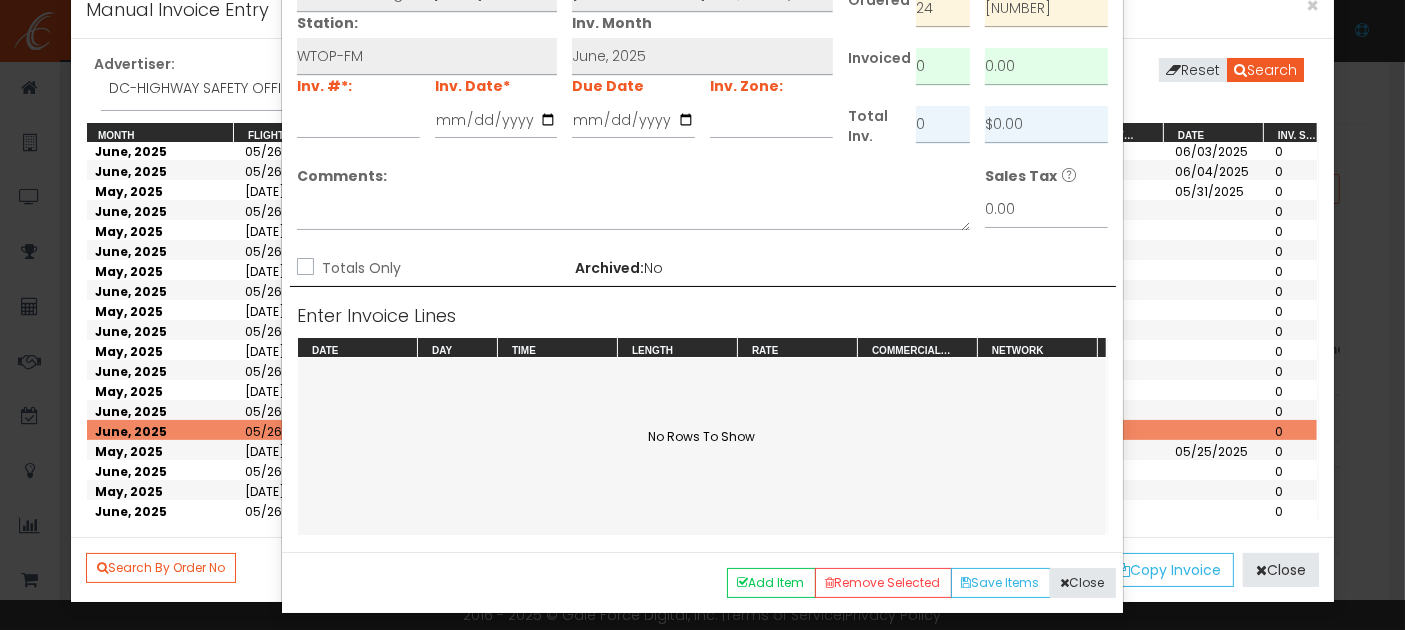 scroll, scrollTop: 0, scrollLeft: 0, axis: both 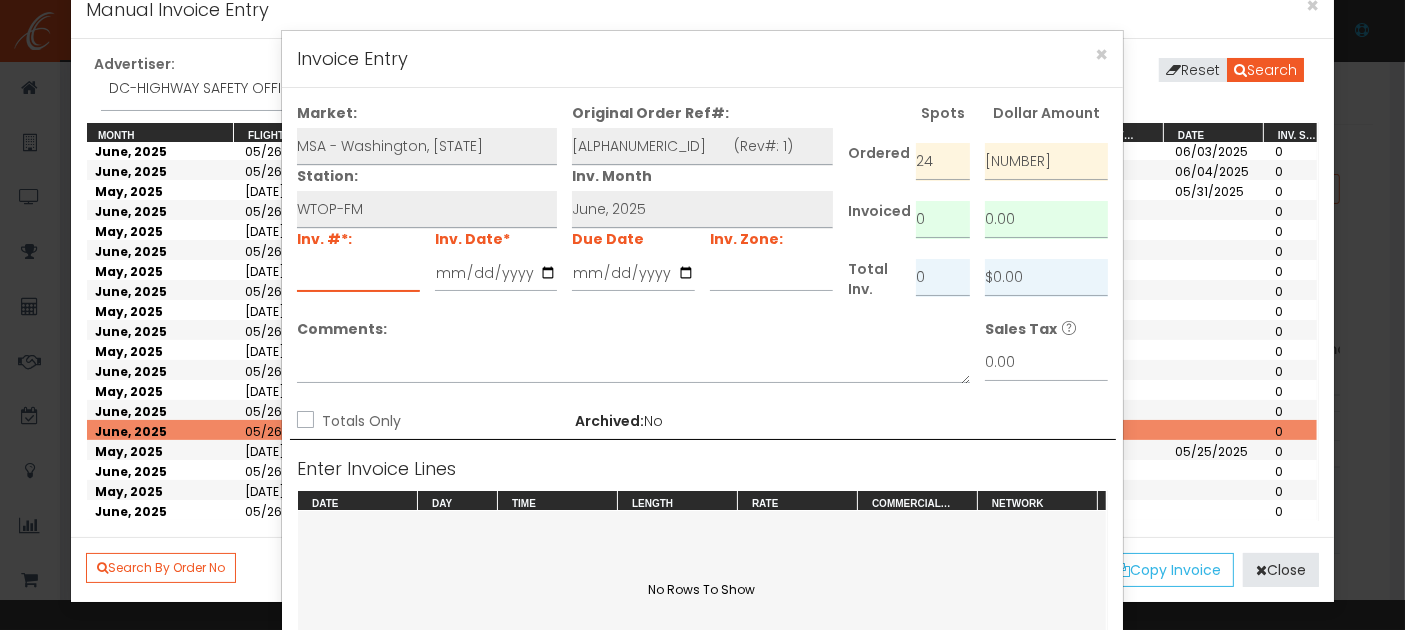 click at bounding box center (358, 273) 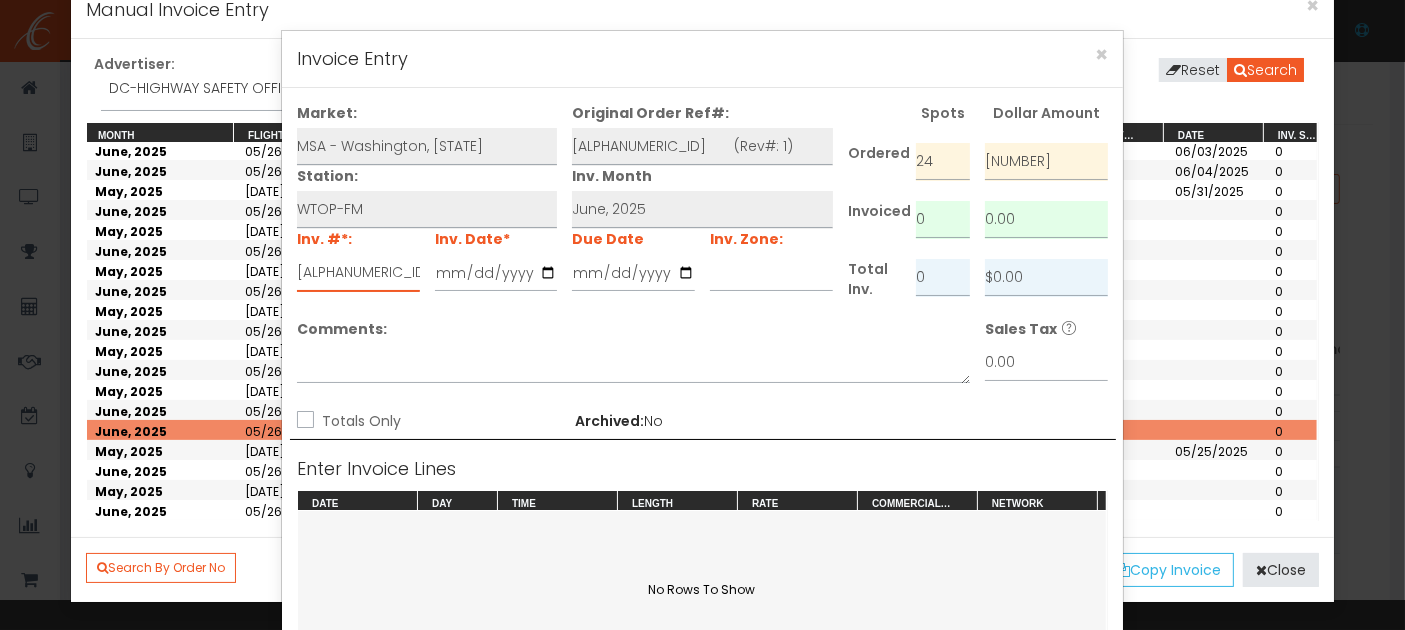 type on "[ALPHANUMERIC_ID]" 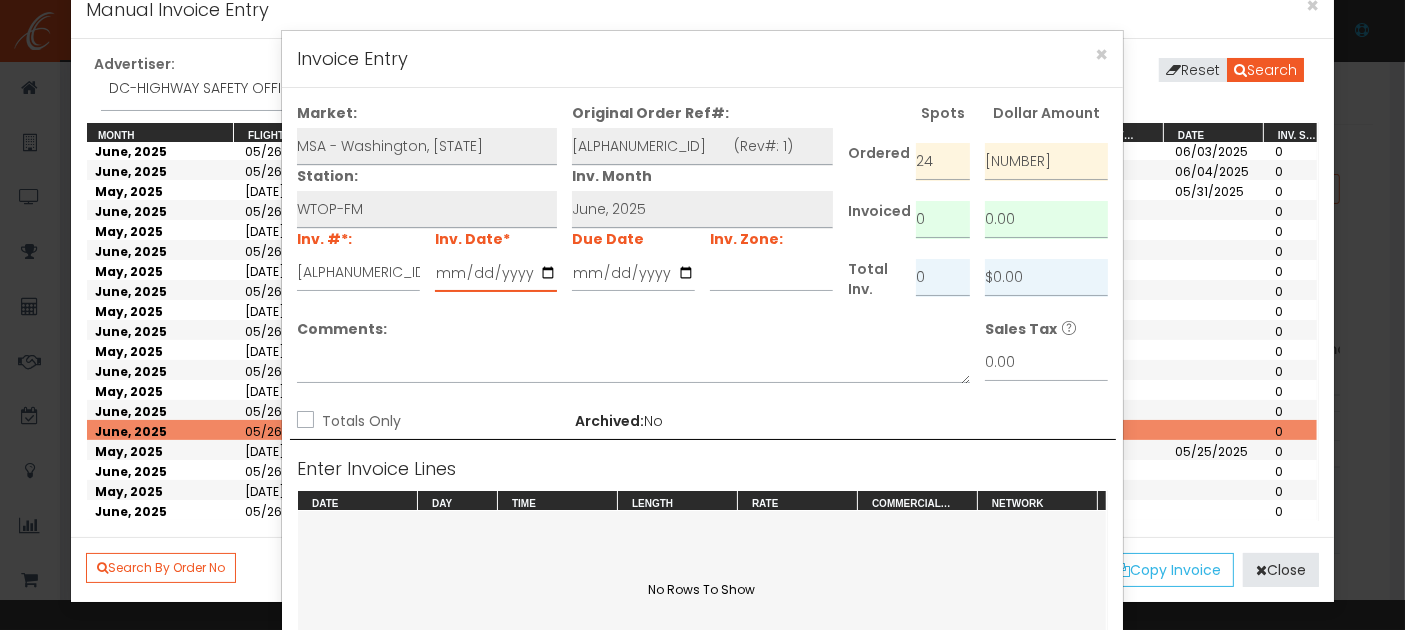 type on "2025-06-15" 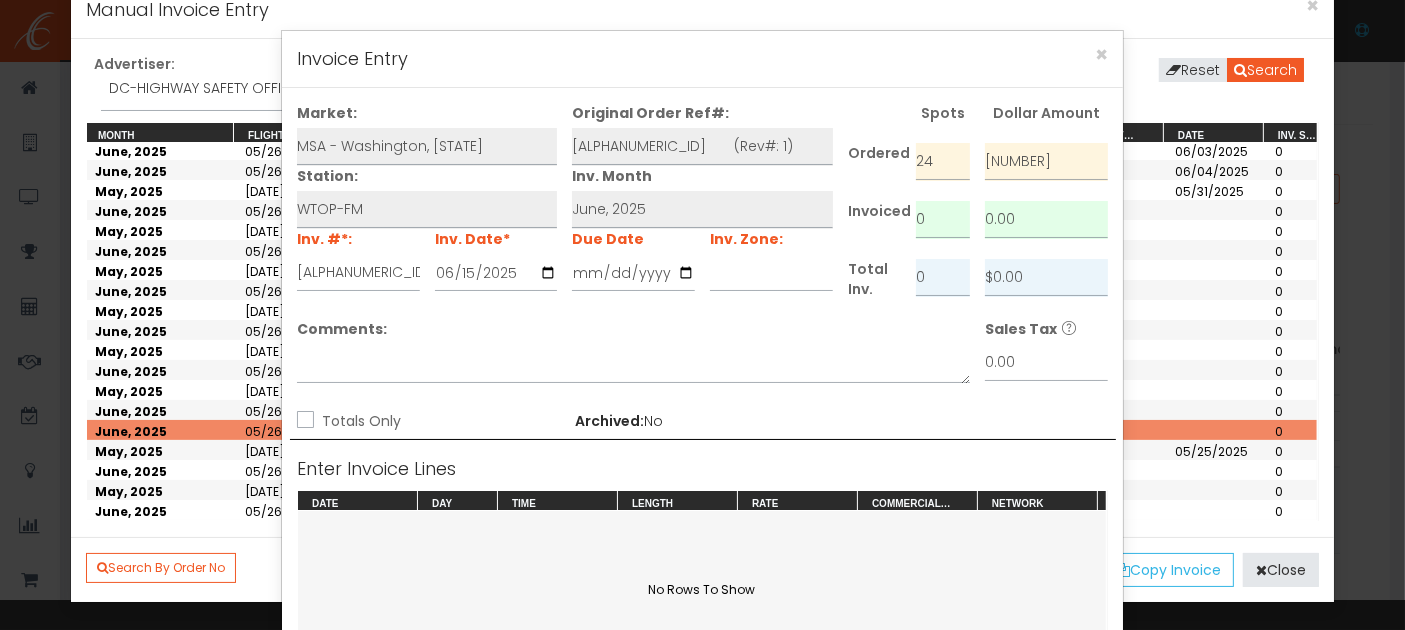 click on "Totals Only" at bounding box center (432, 417) 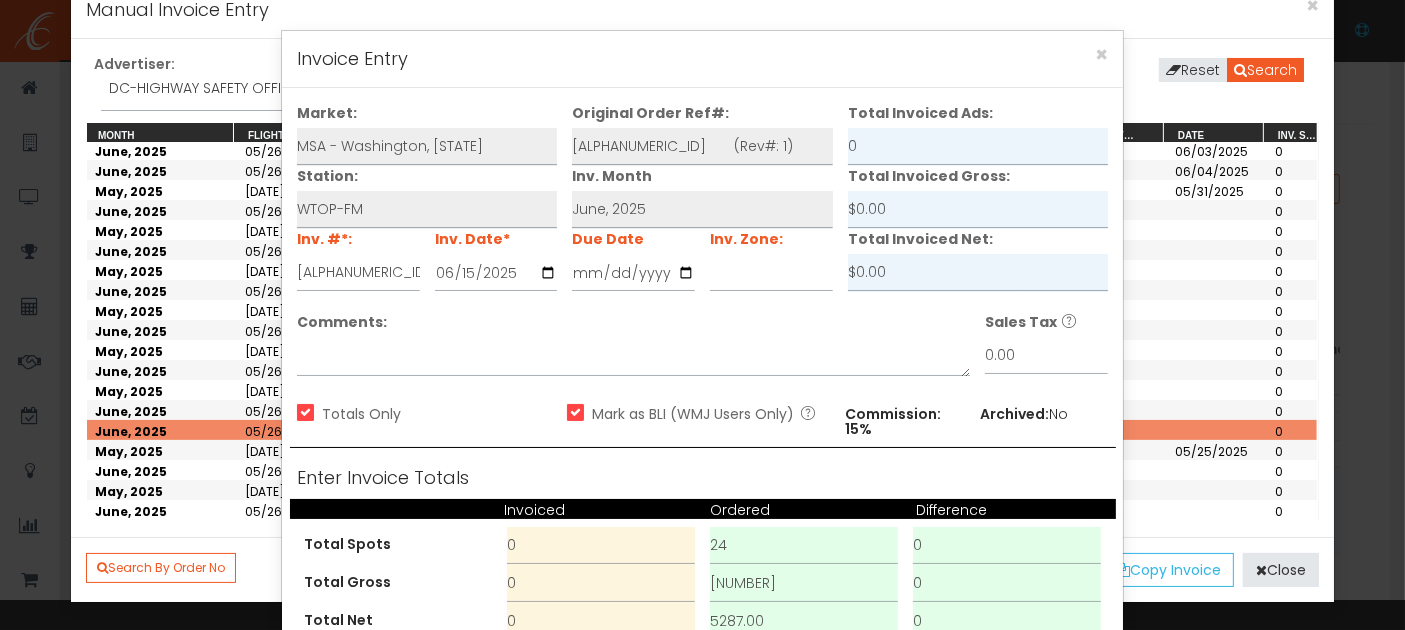 scroll, scrollTop: 115, scrollLeft: 0, axis: vertical 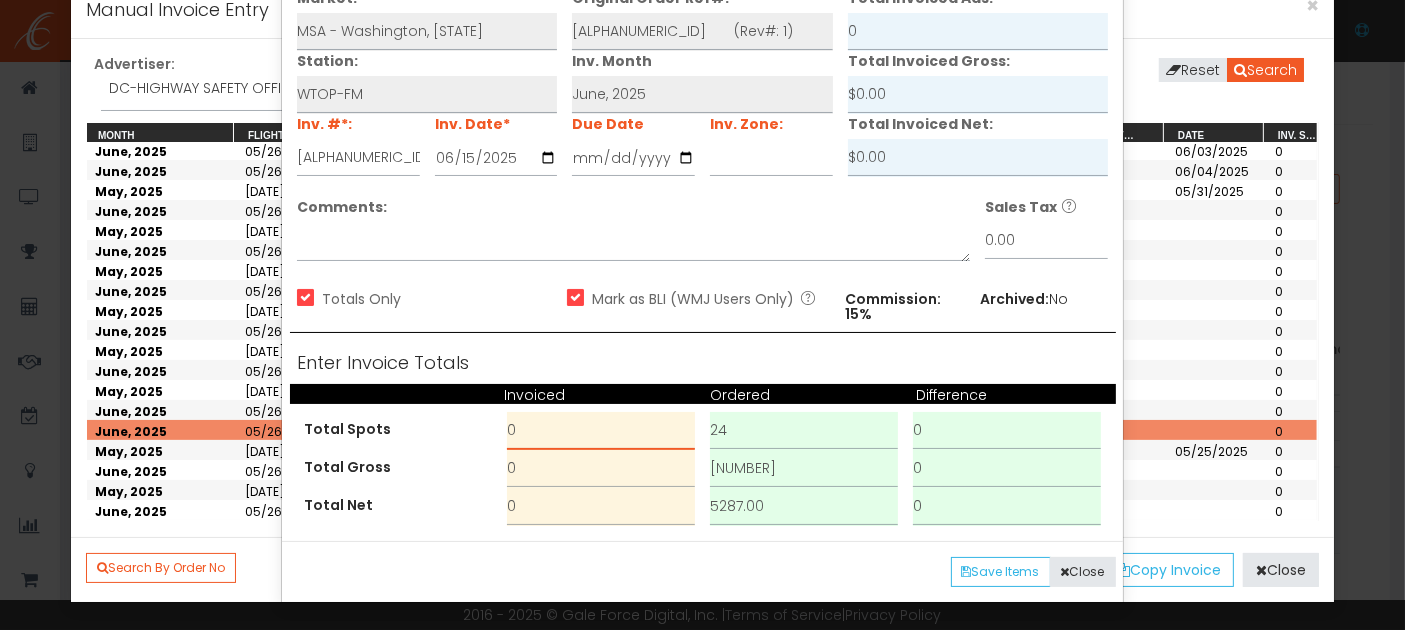 drag, startPoint x: 513, startPoint y: 432, endPoint x: 480, endPoint y: 432, distance: 33 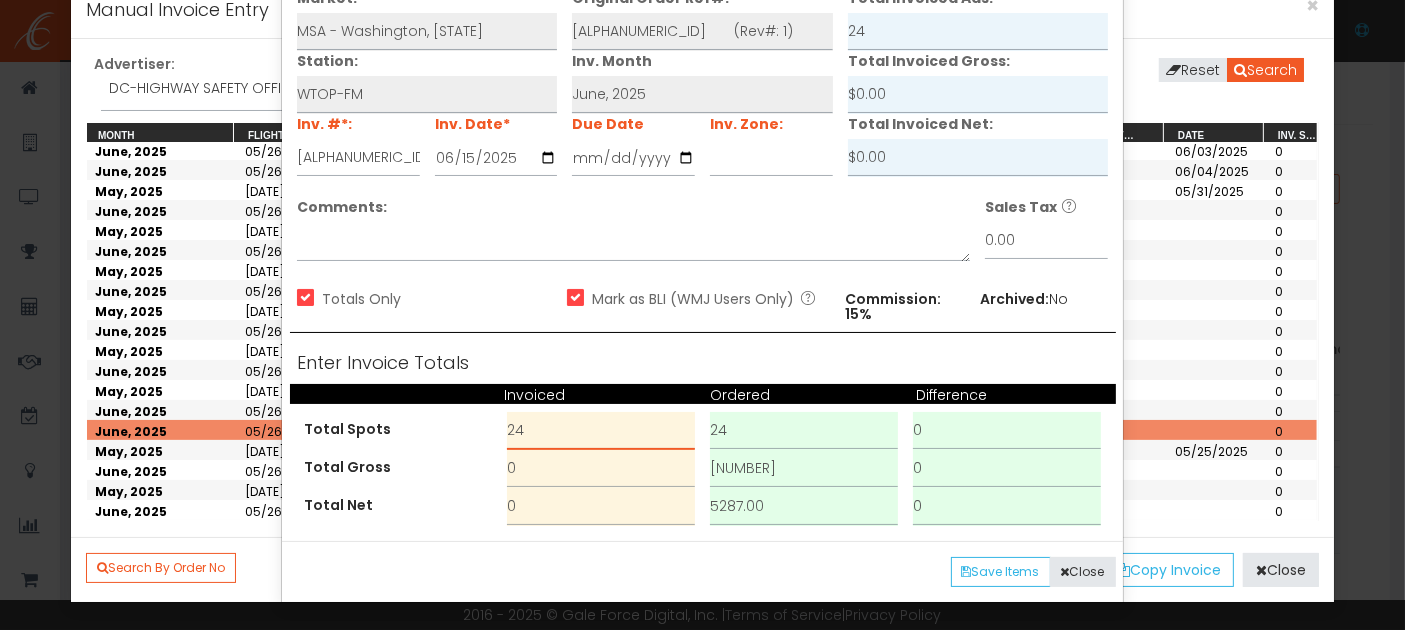 type on "24" 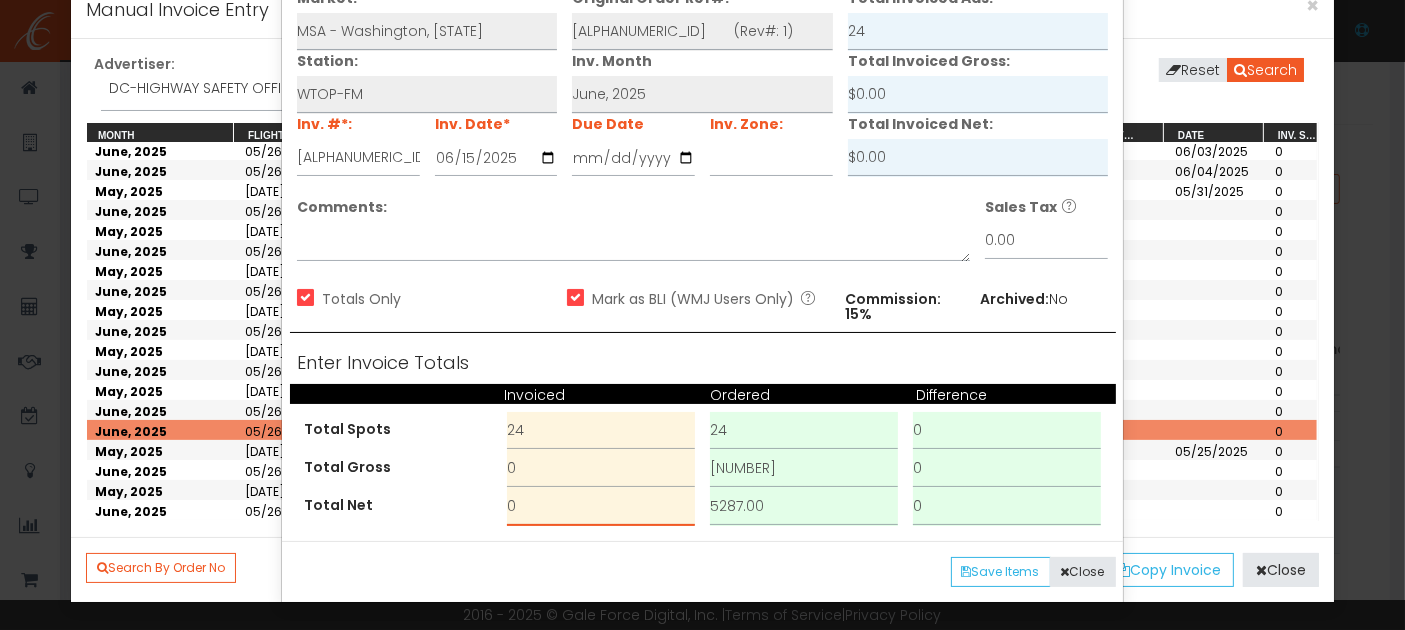 drag, startPoint x: 530, startPoint y: 518, endPoint x: 462, endPoint y: 514, distance: 68.117546 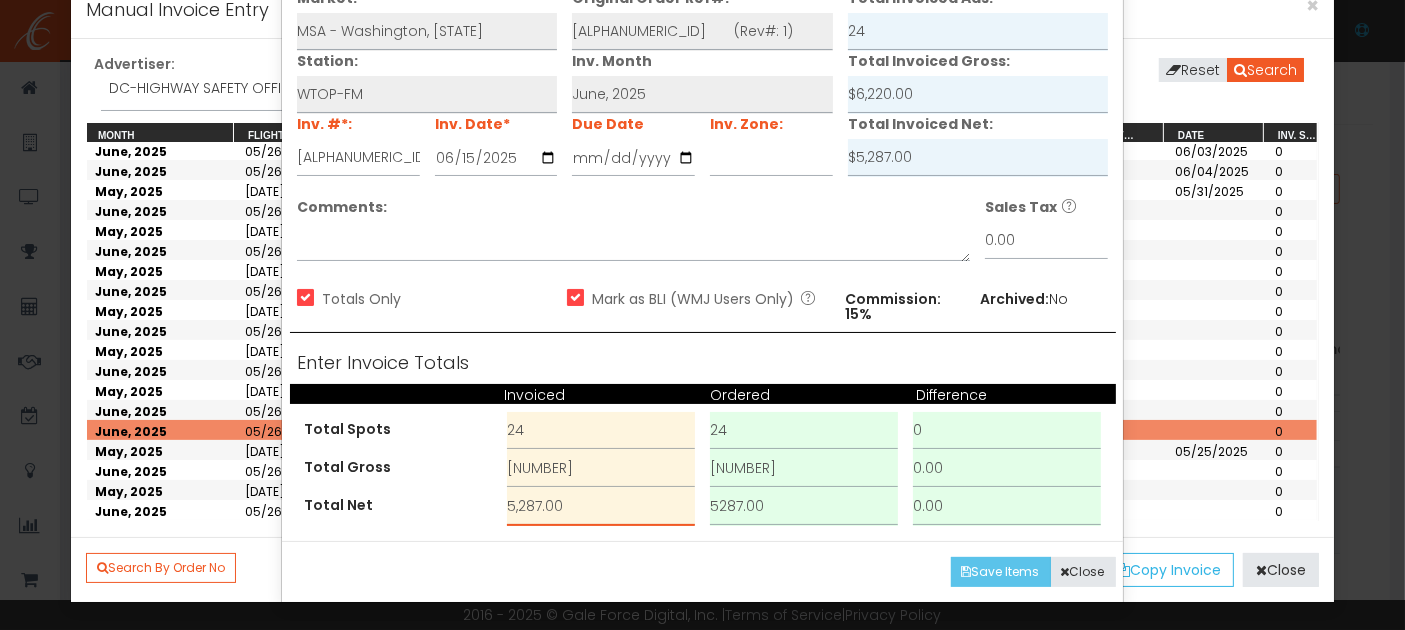 type on "5,287.00" 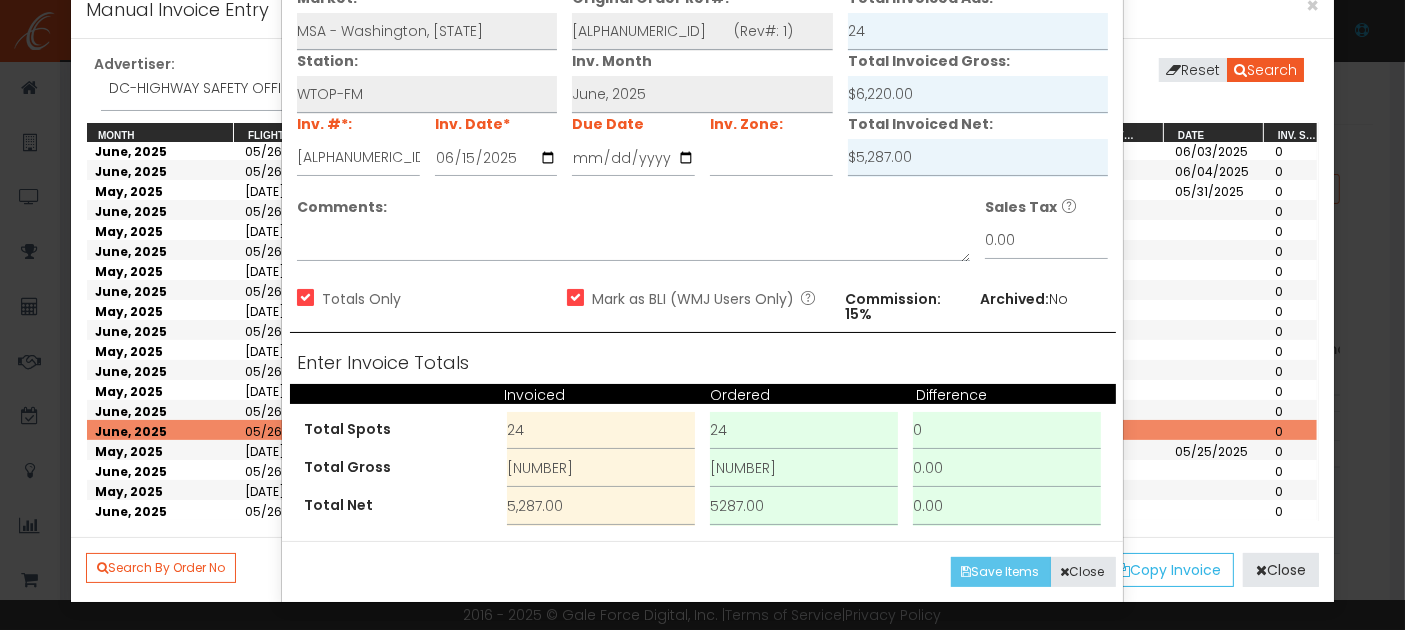 click on "Save Items" at bounding box center [1001, 572] 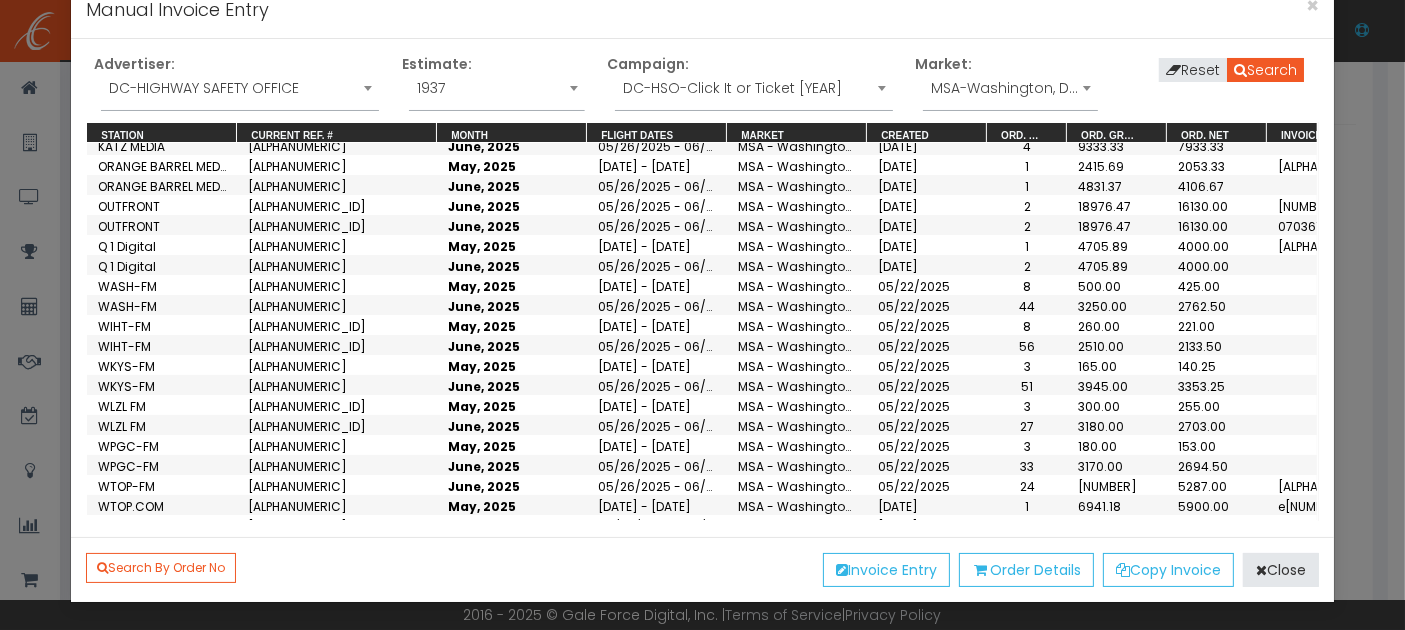 scroll, scrollTop: 179, scrollLeft: 0, axis: vertical 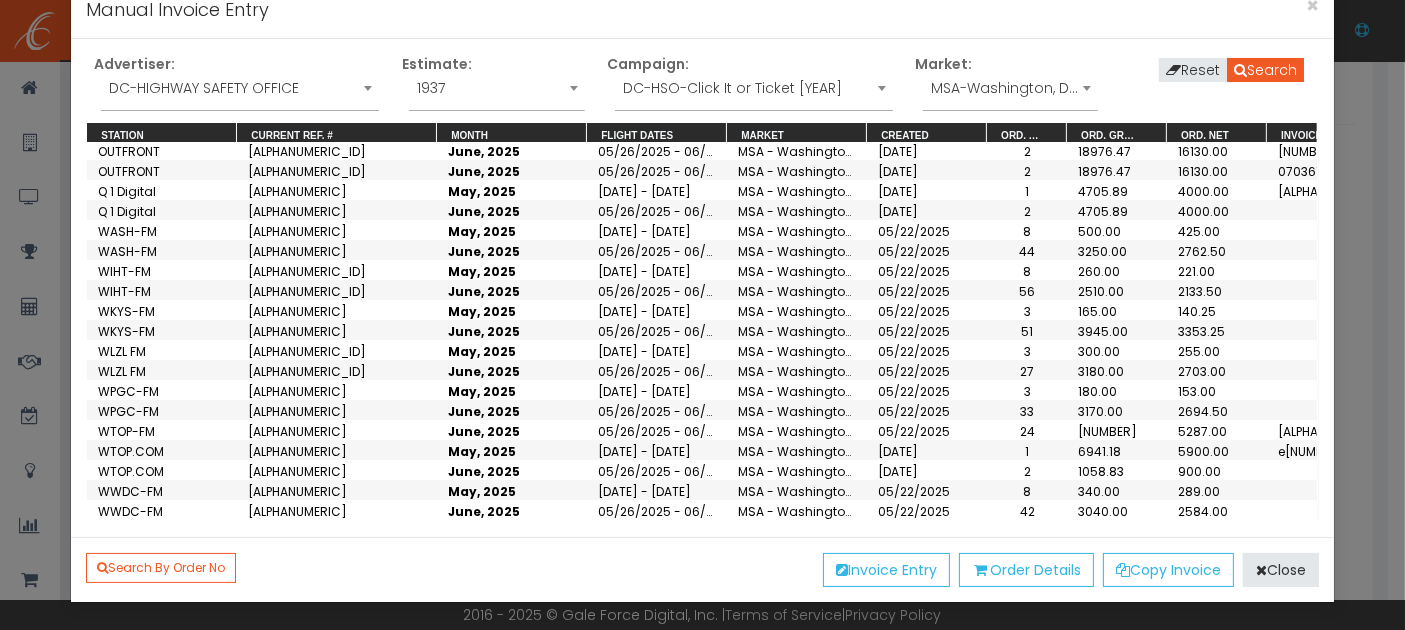 click on "WTOP.COM" at bounding box center (162, 10) 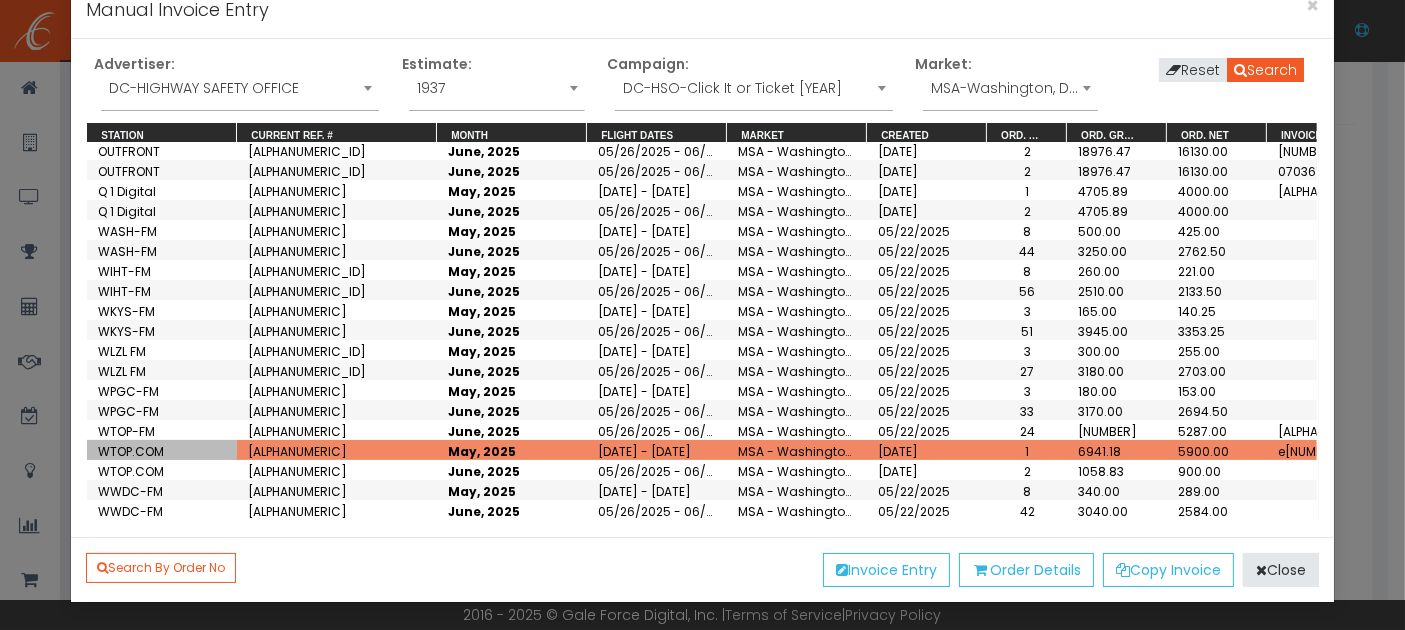 click on "WTOP.COM" at bounding box center (162, -10) 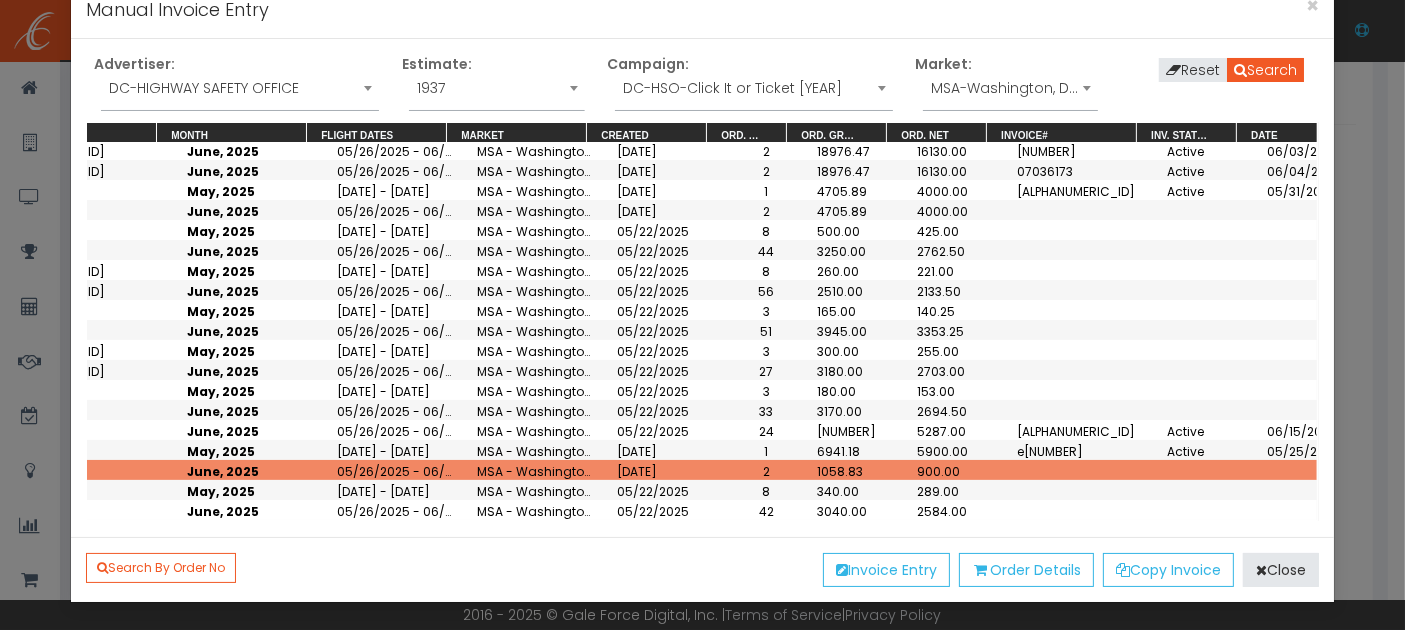 scroll, scrollTop: 179, scrollLeft: 284, axis: both 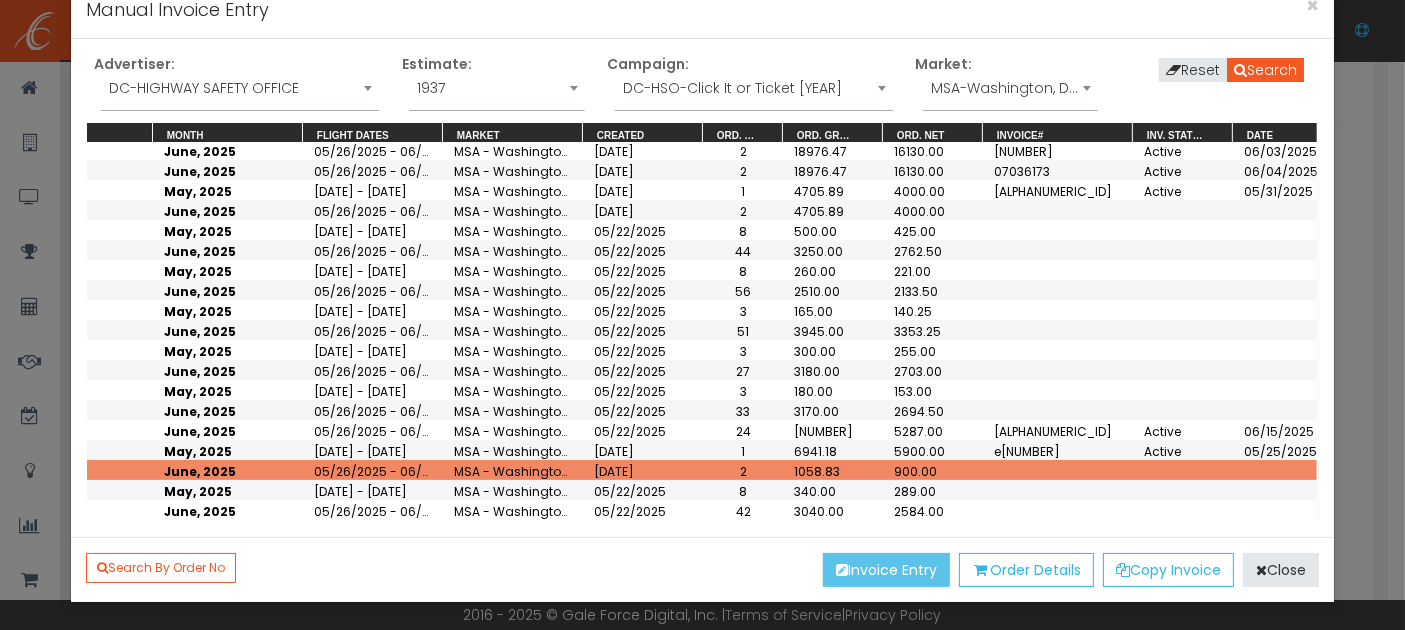 click on "Invoice Entry" at bounding box center [886, 570] 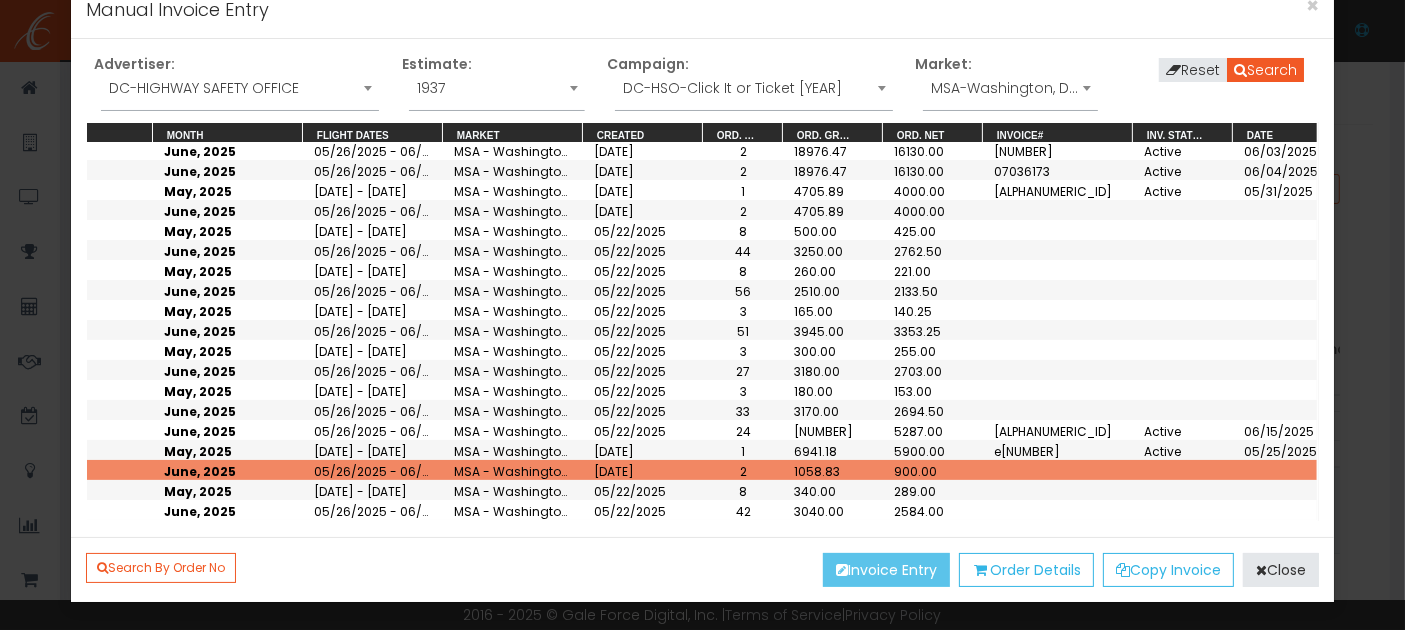 scroll, scrollTop: 0, scrollLeft: 0, axis: both 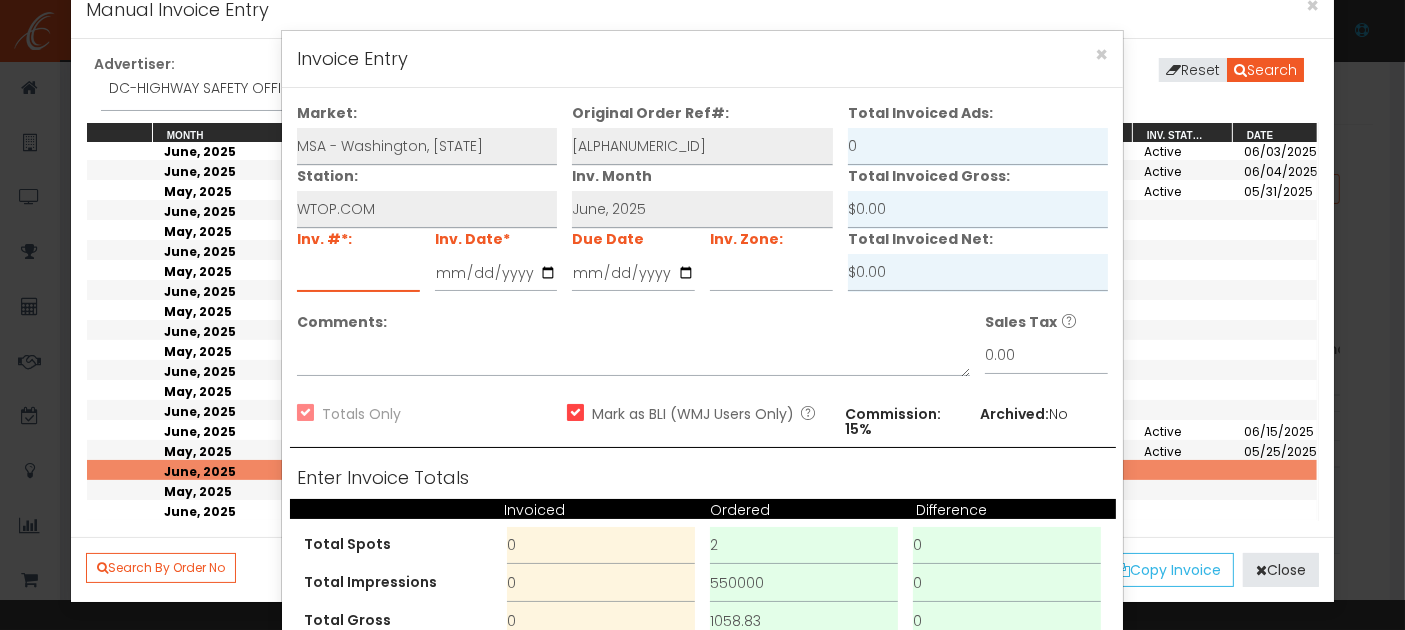 click at bounding box center (358, 273) 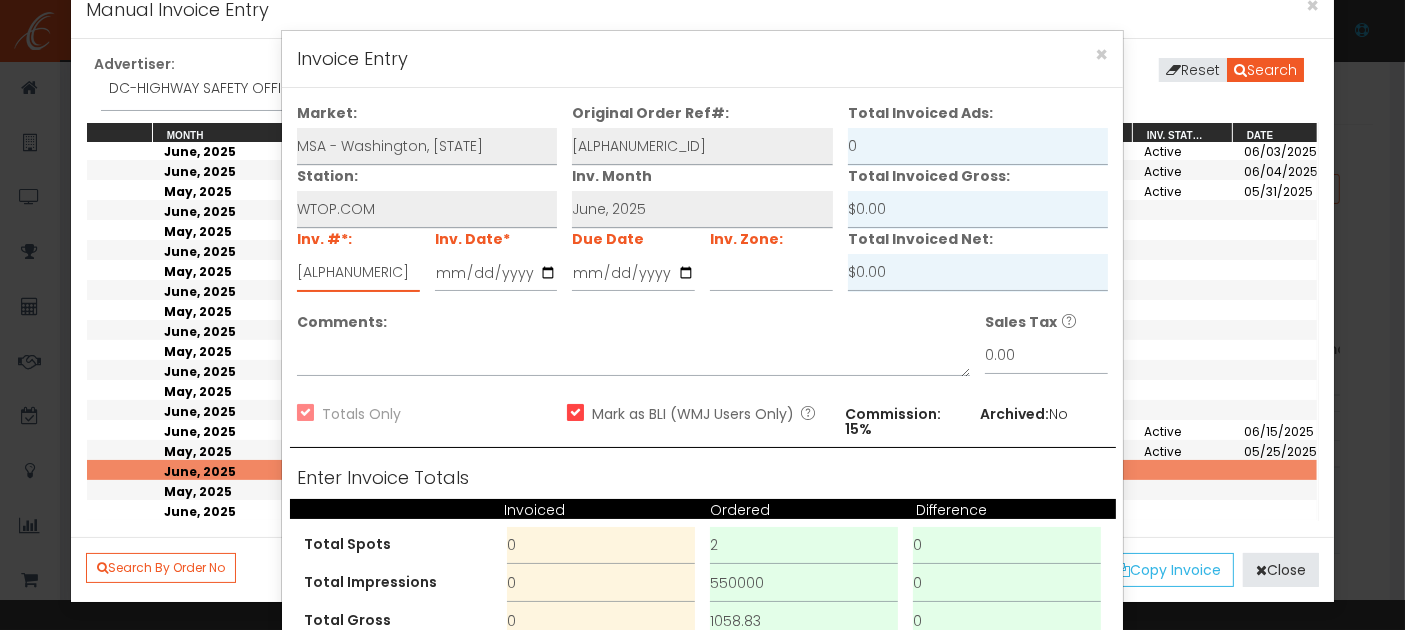 type on "[ALPHANUMERIC]" 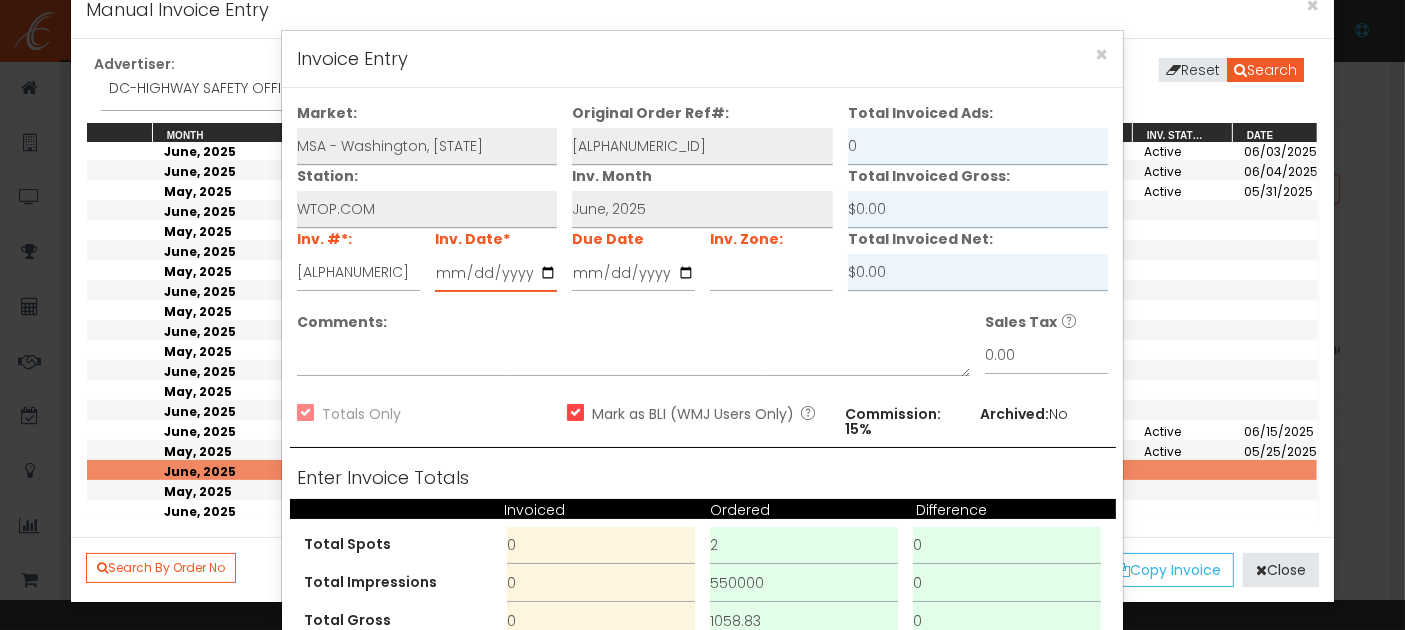 type on "2025-06-15" 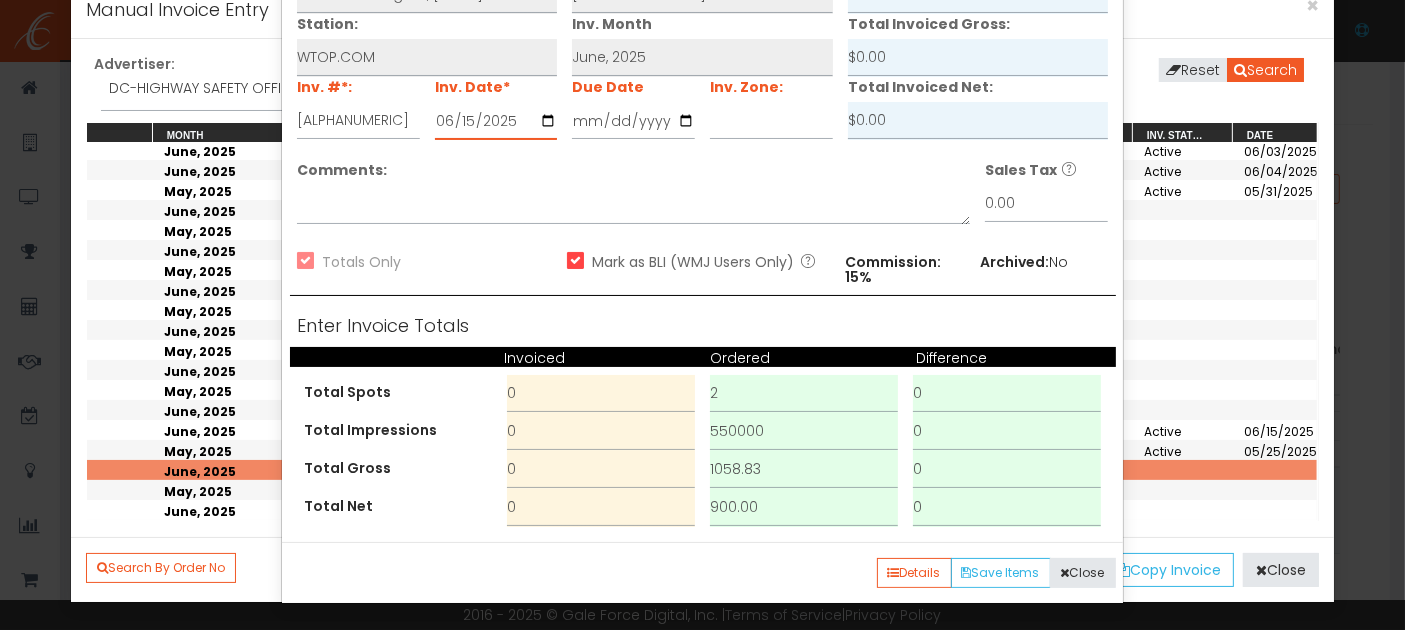 scroll, scrollTop: 153, scrollLeft: 0, axis: vertical 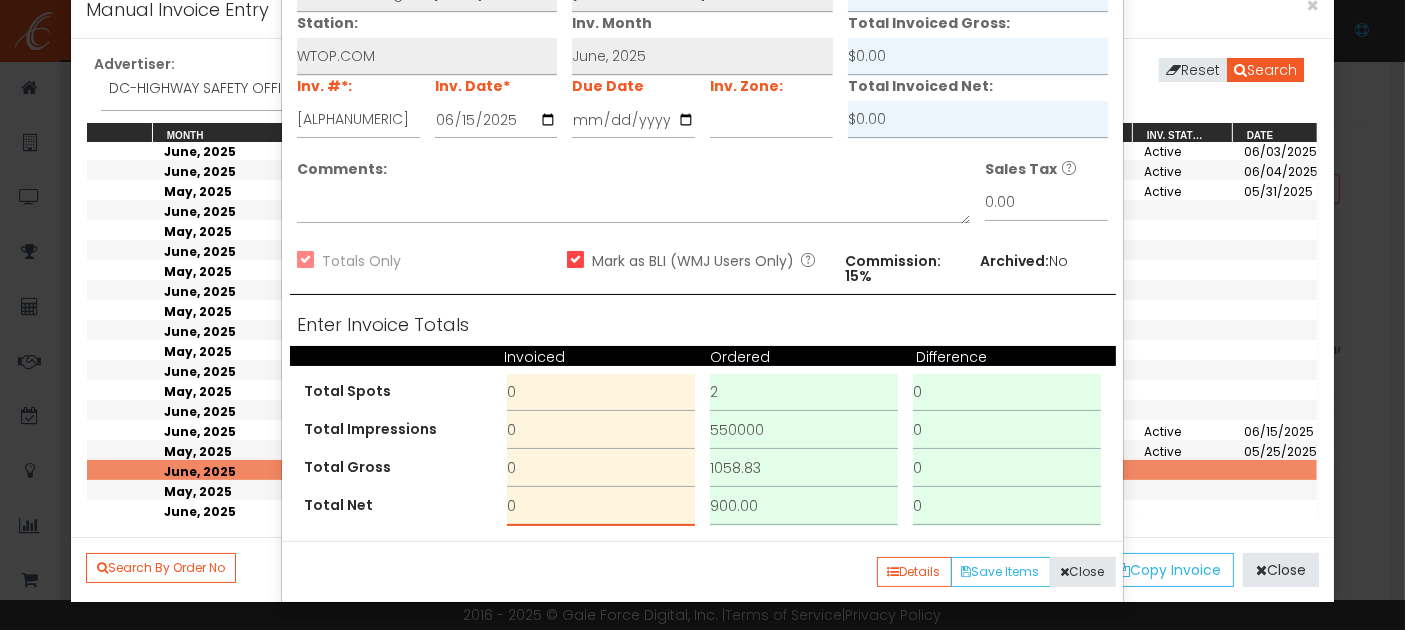 drag, startPoint x: 525, startPoint y: 504, endPoint x: 473, endPoint y: 504, distance: 52 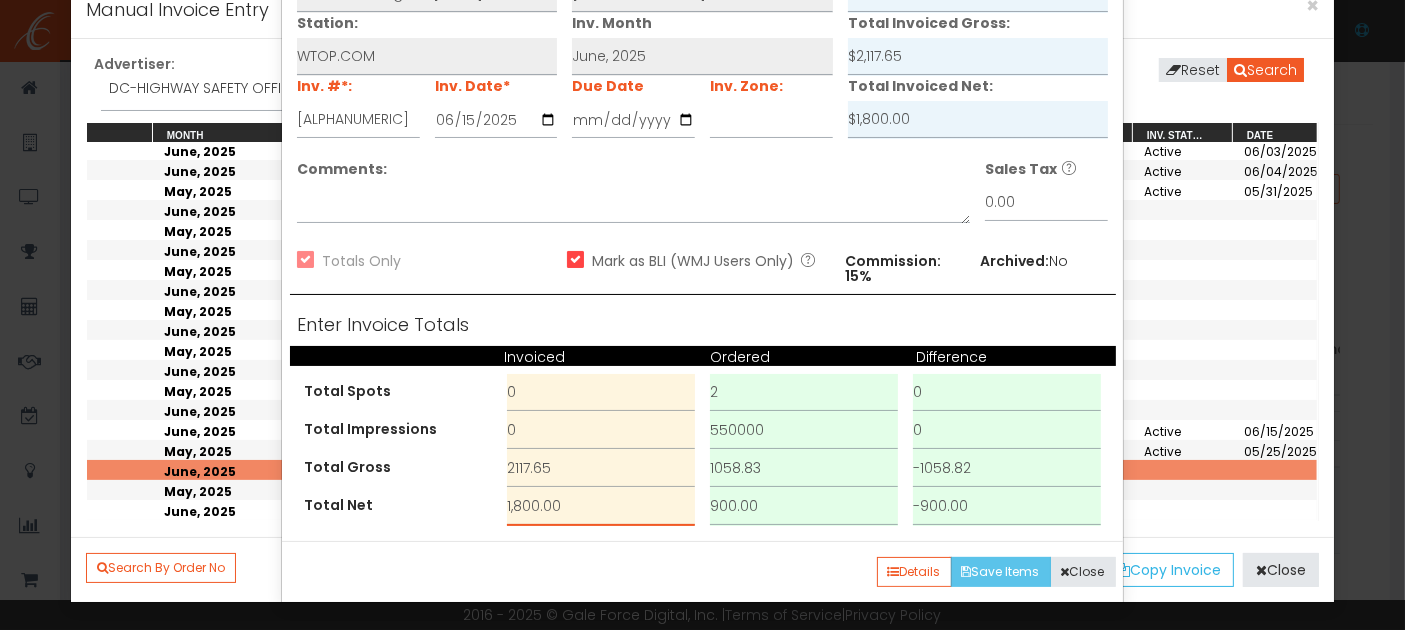 type on "1,800.00" 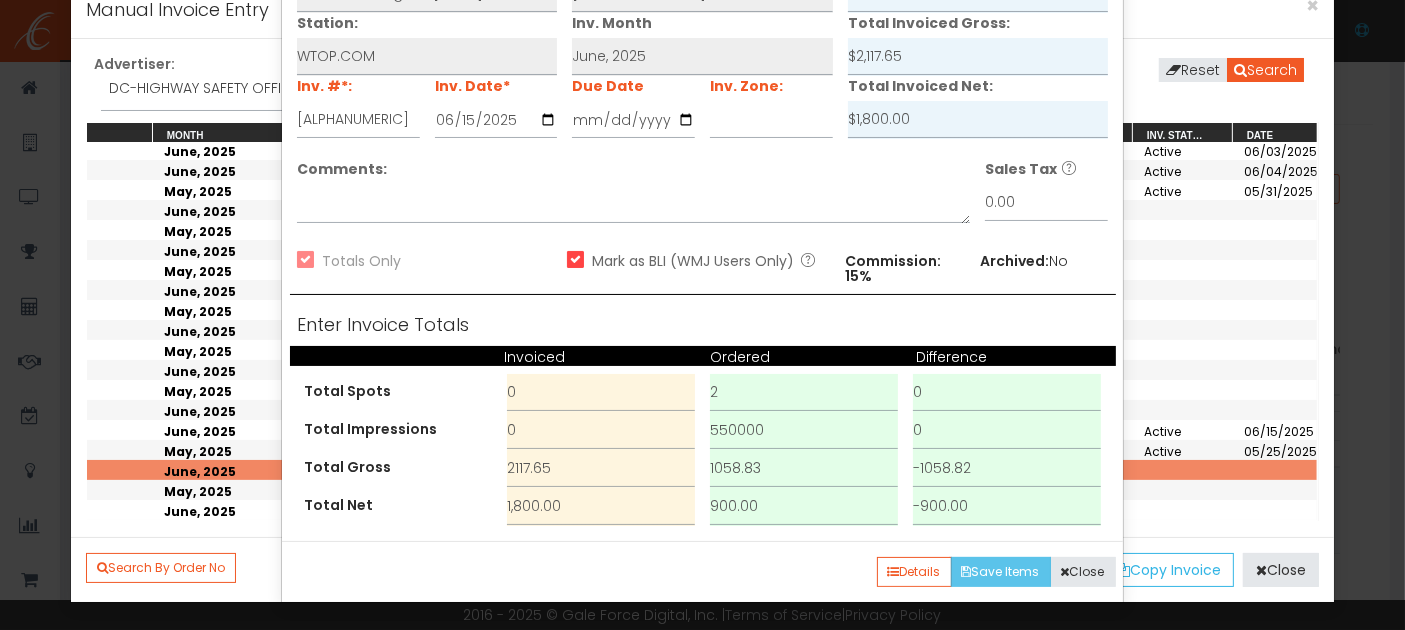 click on "Save Items" at bounding box center (1001, 572) 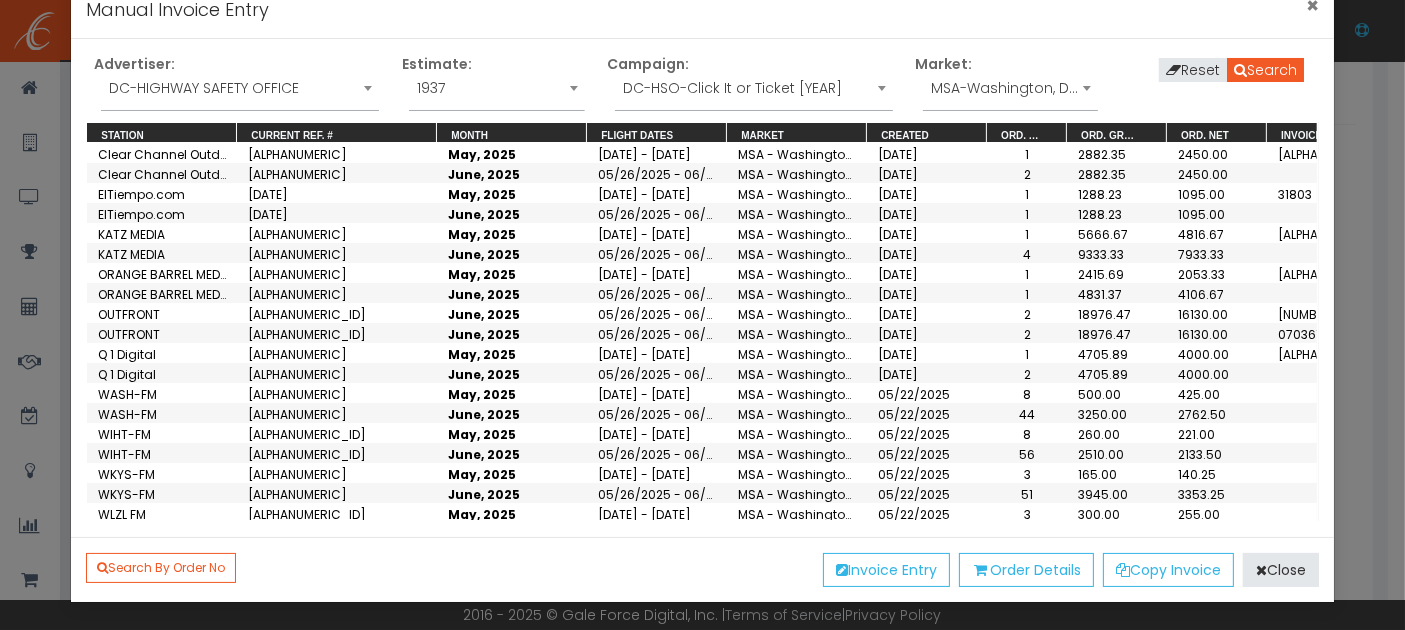 click on "×" at bounding box center [1312, 5] 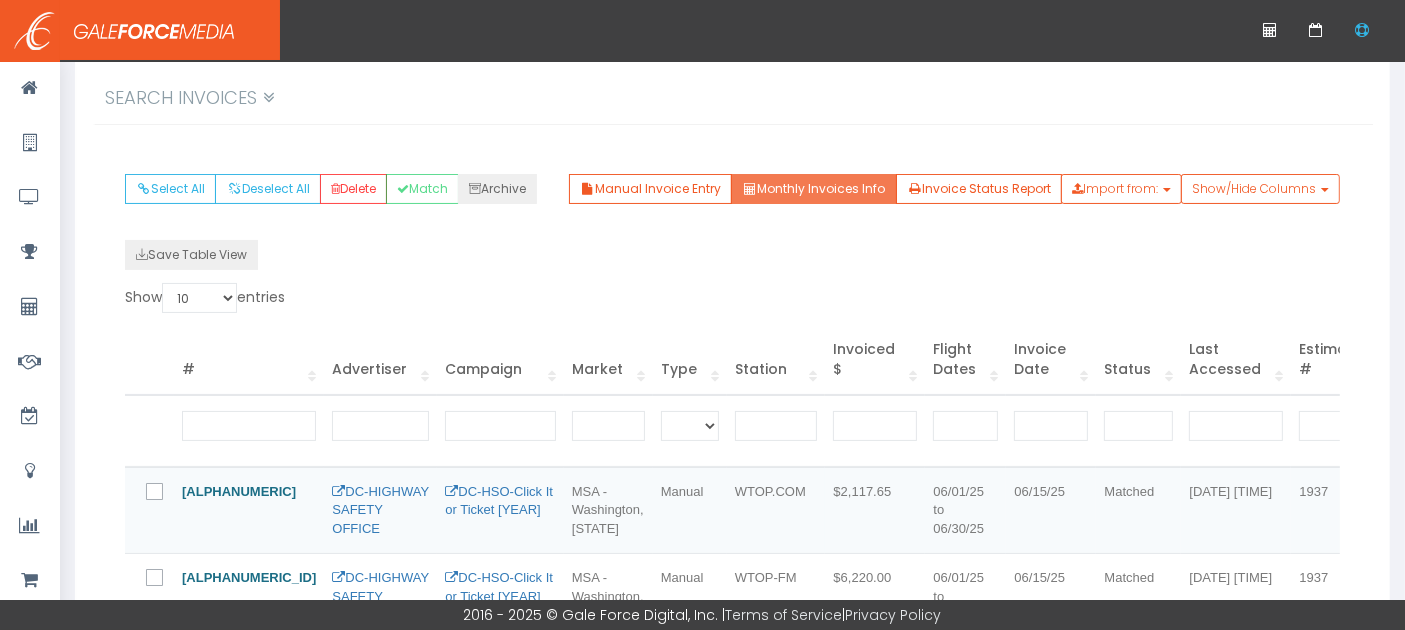 click on "Monthly Invoices Info" at bounding box center (813, 189) 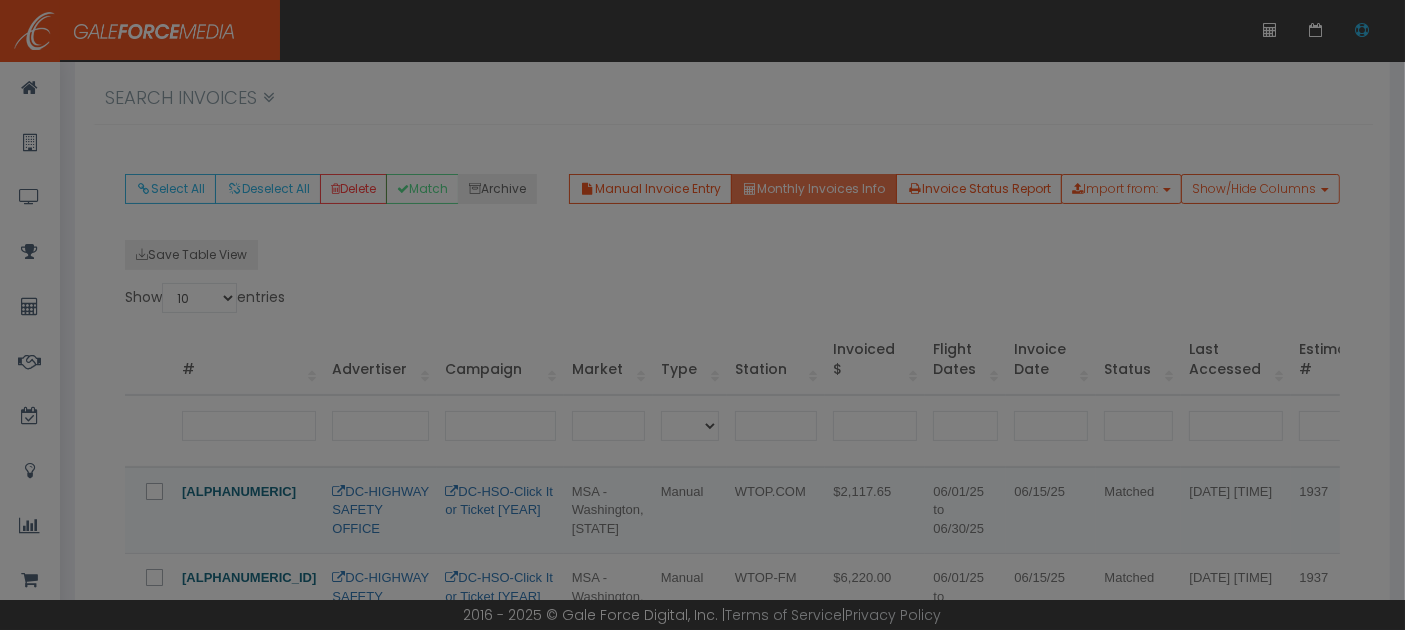 scroll, scrollTop: 0, scrollLeft: 0, axis: both 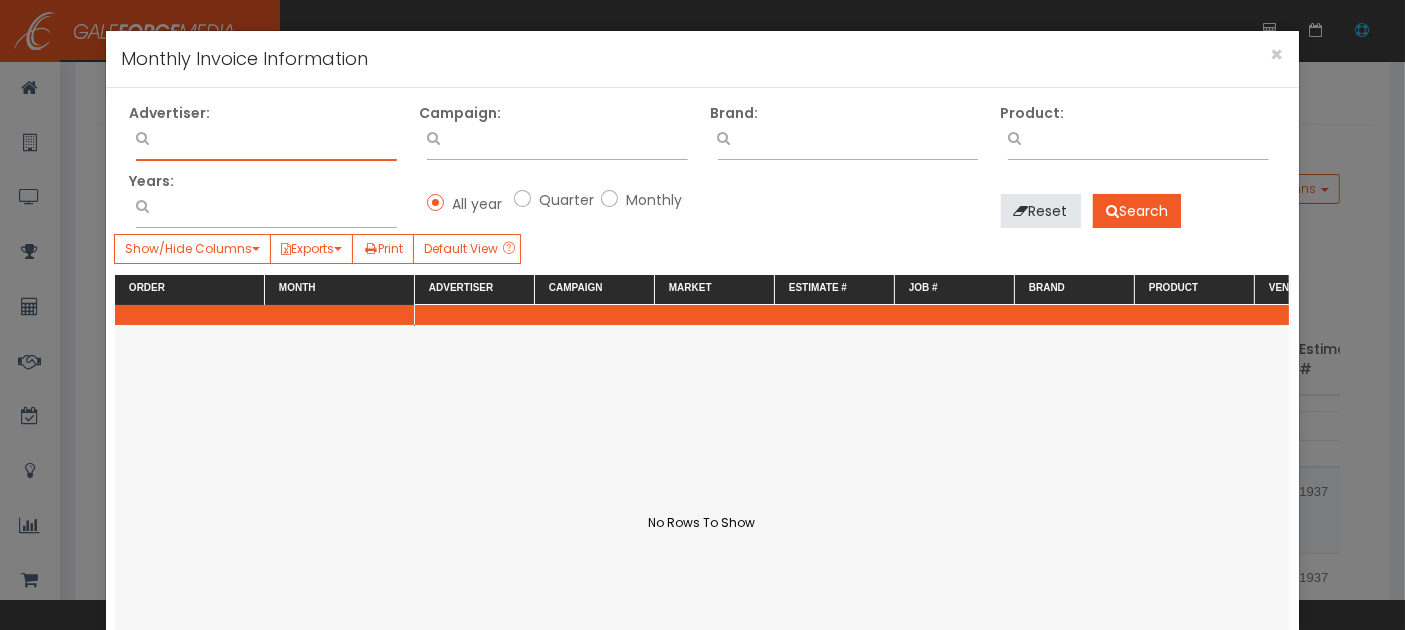 click at bounding box center [266, 135] 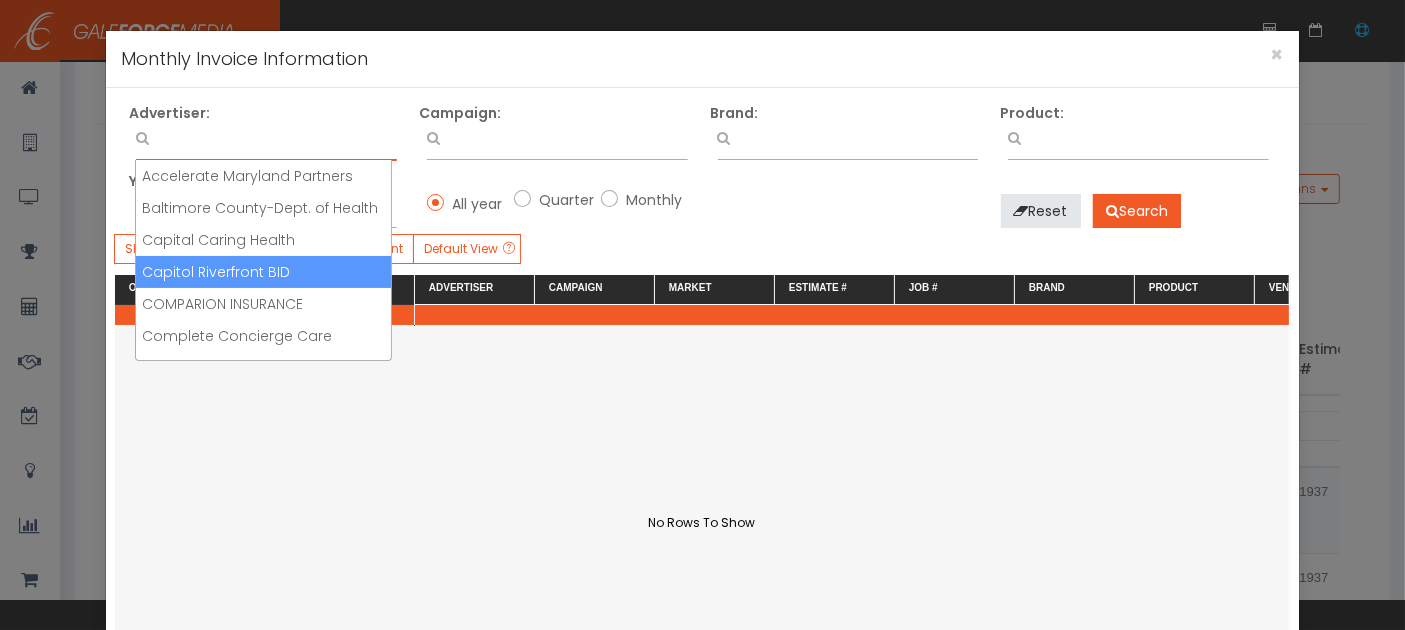 scroll, scrollTop: 111, scrollLeft: 0, axis: vertical 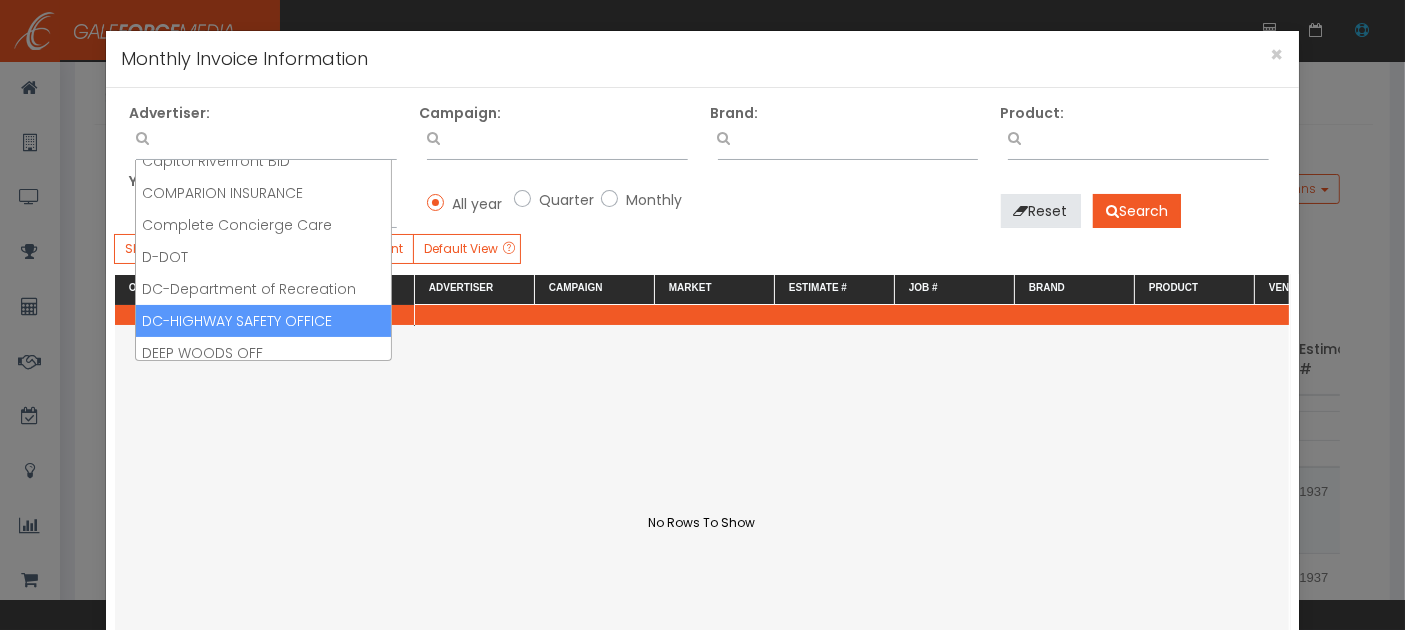 click on "DC-HIGHWAY SAFETY OFFICE" at bounding box center (263, 321) 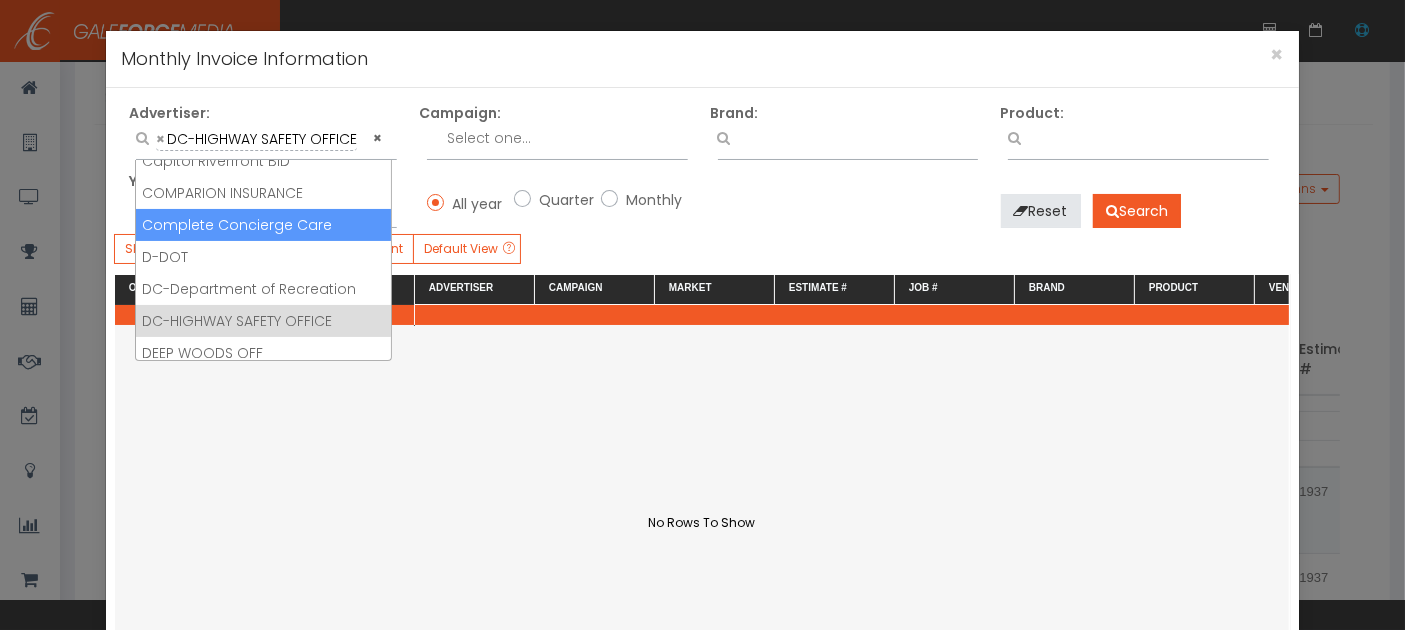 click at bounding box center (575, 138) 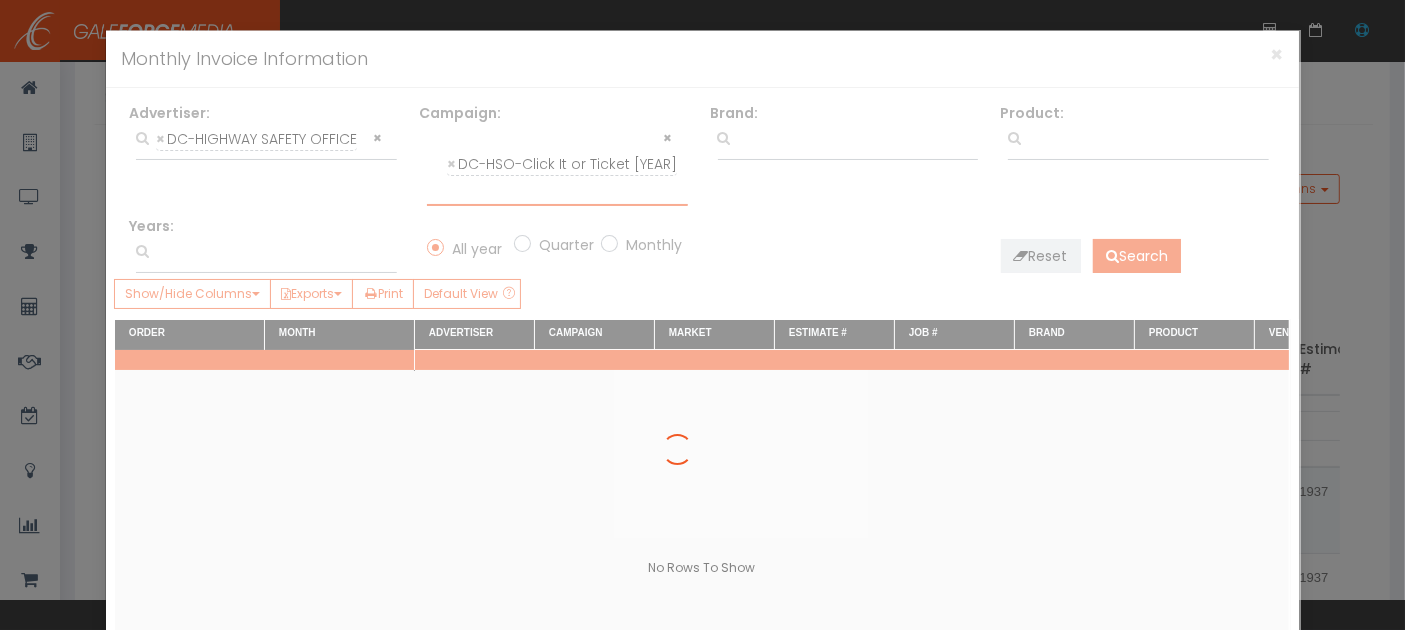 scroll, scrollTop: 45, scrollLeft: 0, axis: vertical 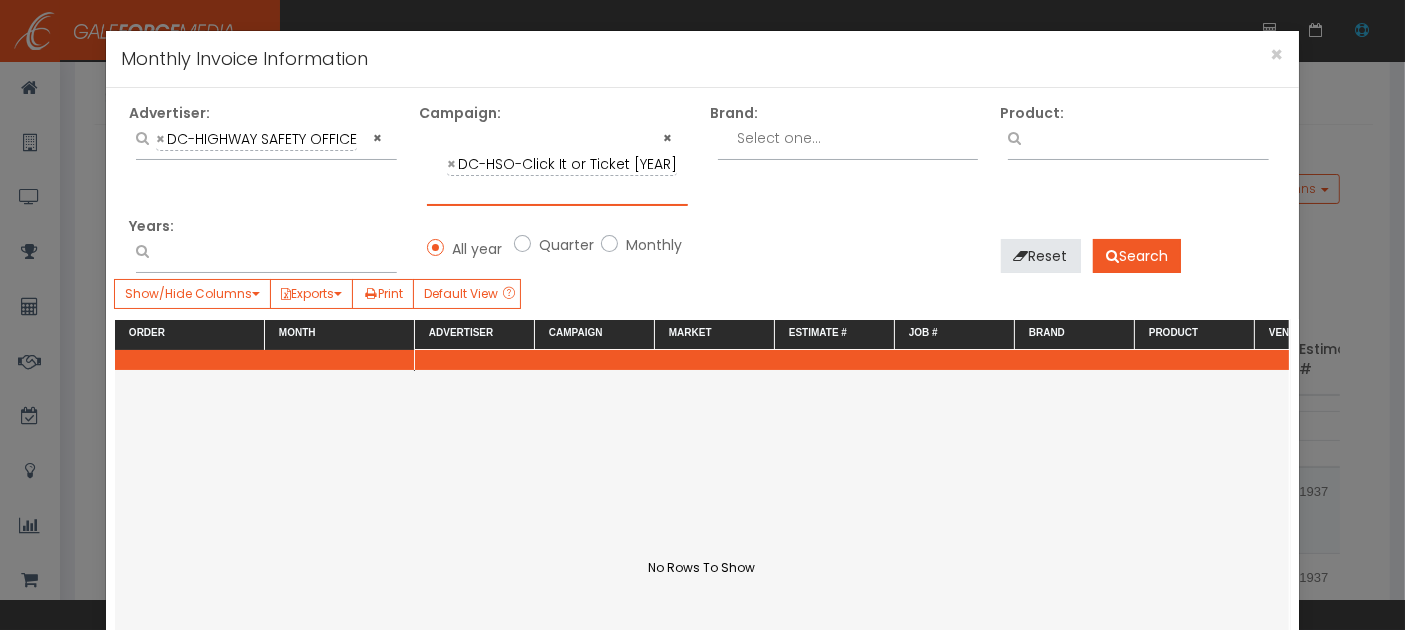 click on "Monthly" at bounding box center [607, 245] 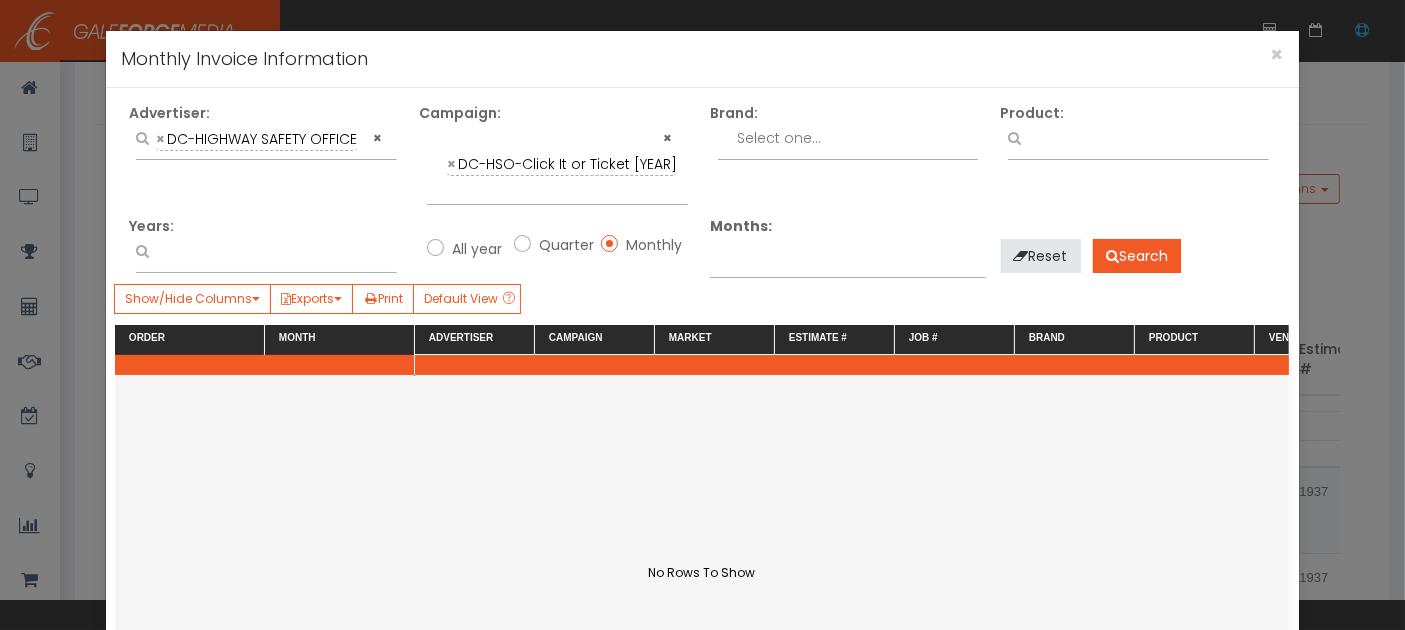 click at bounding box center [848, 260] 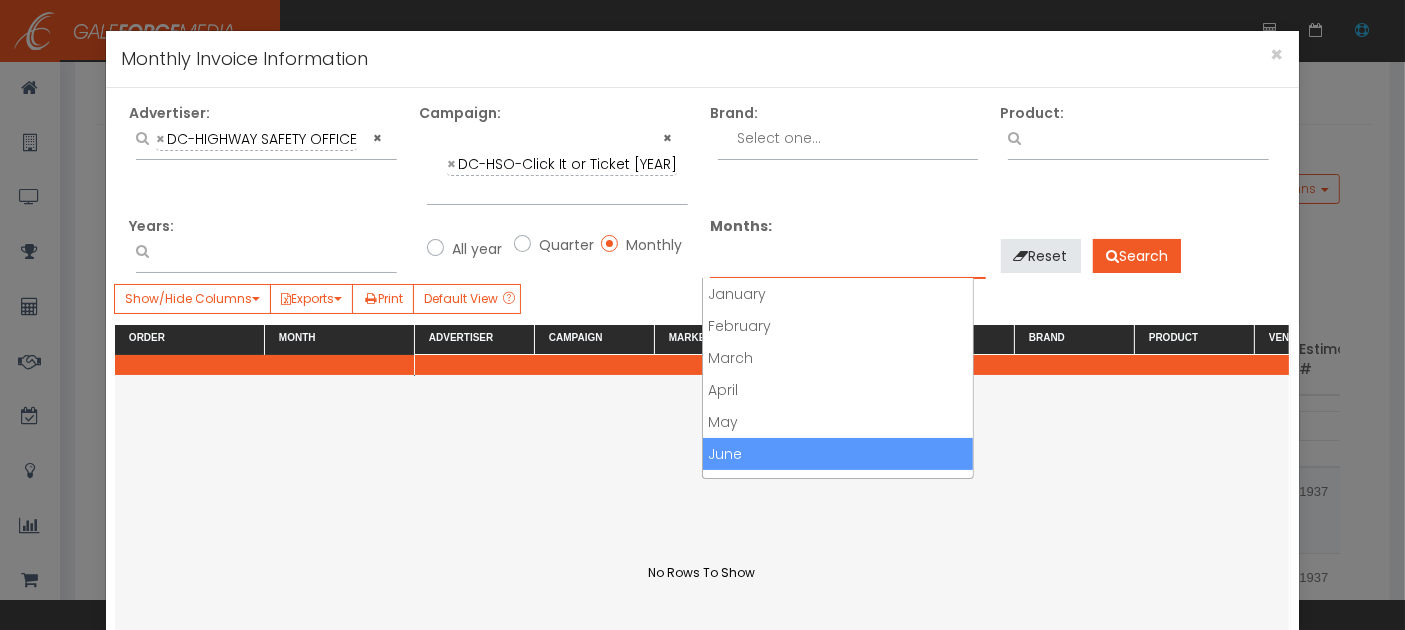 click on "June" at bounding box center (838, 454) 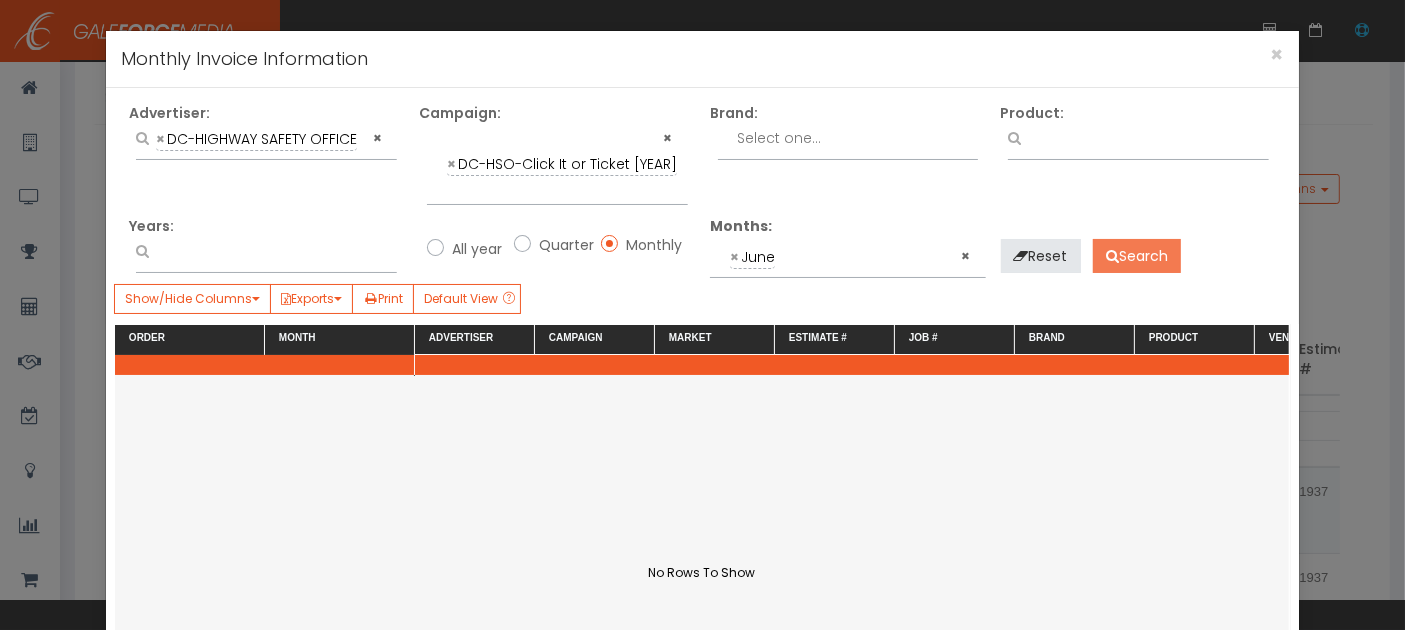 click on "Search" at bounding box center (1137, 256) 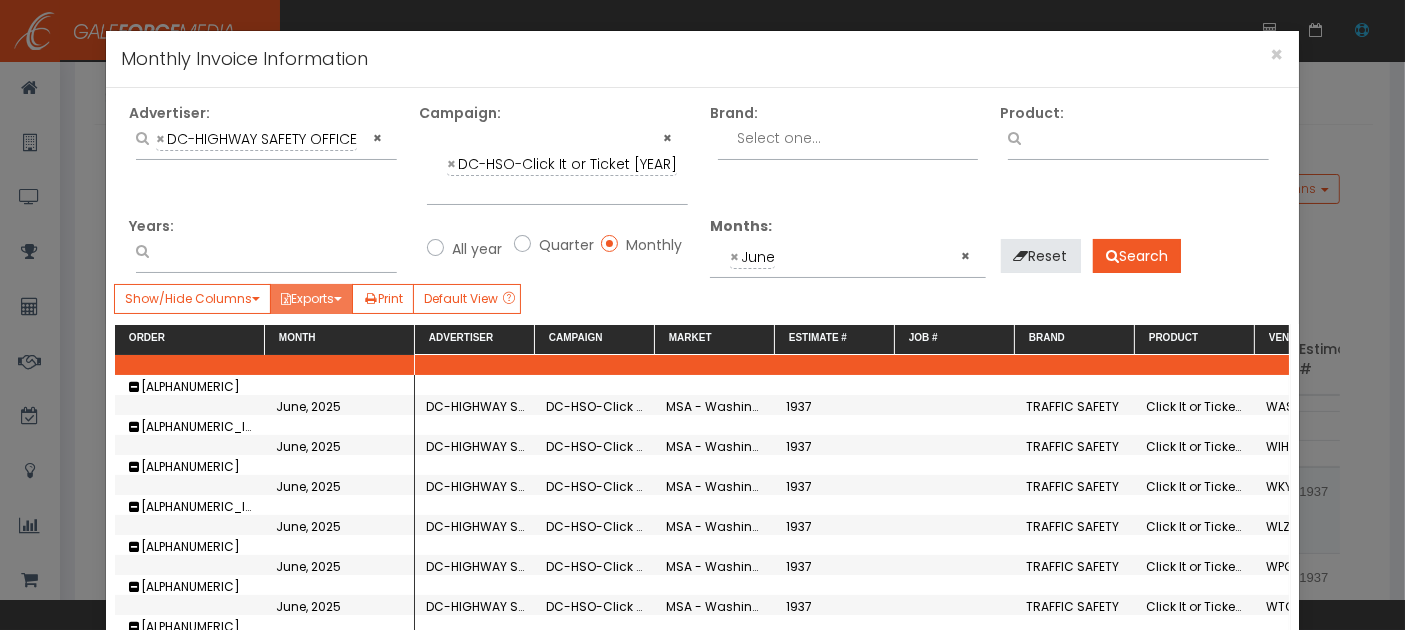 click on "Exports" at bounding box center [311, 299] 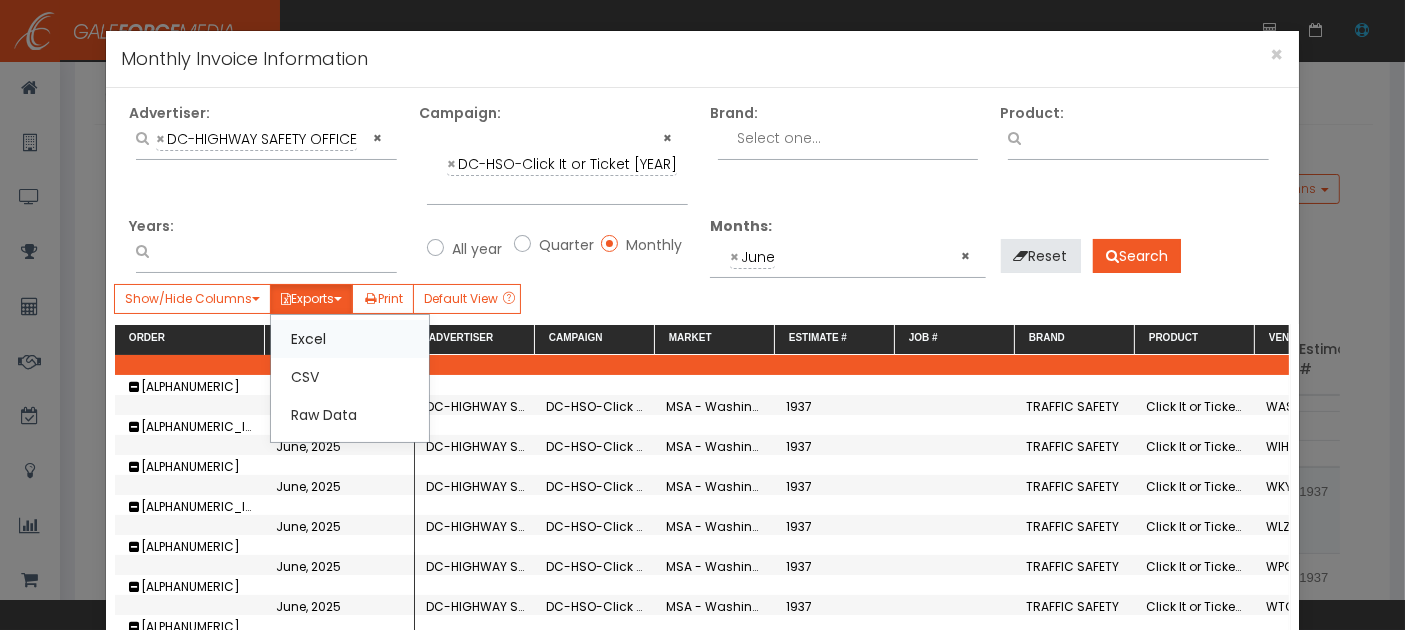 click on "Excel" at bounding box center (350, 339) 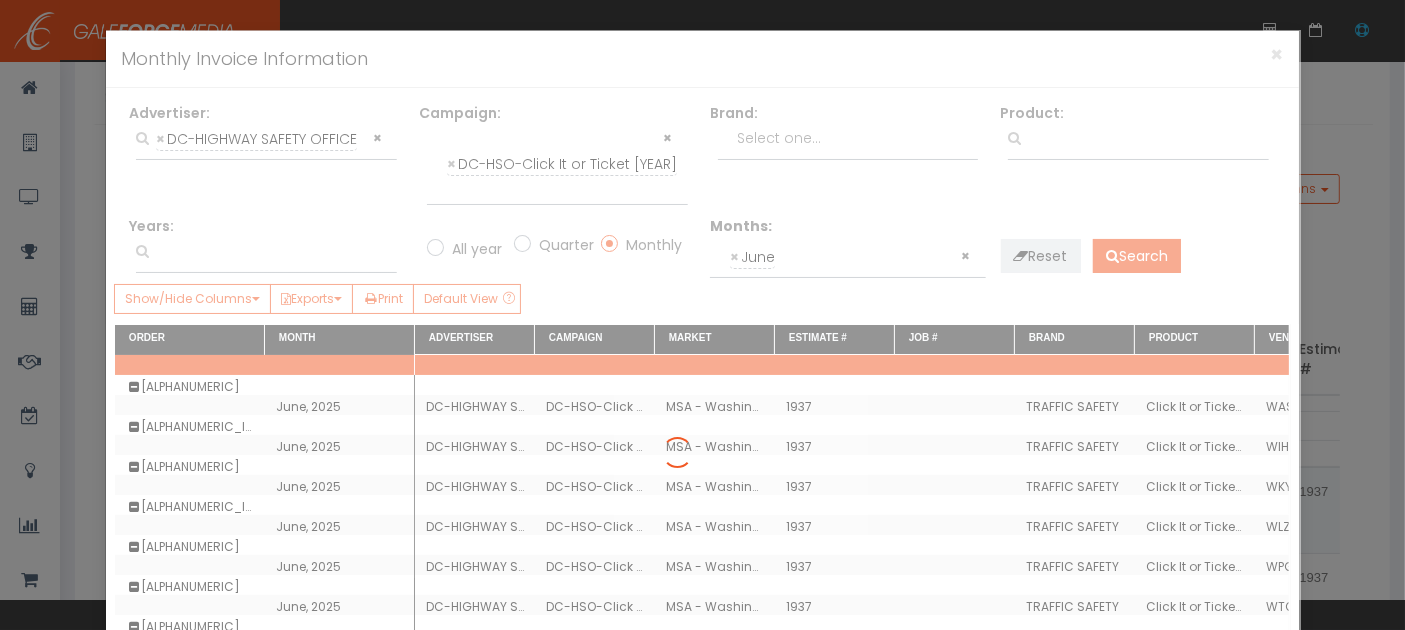 scroll, scrollTop: 0, scrollLeft: 0, axis: both 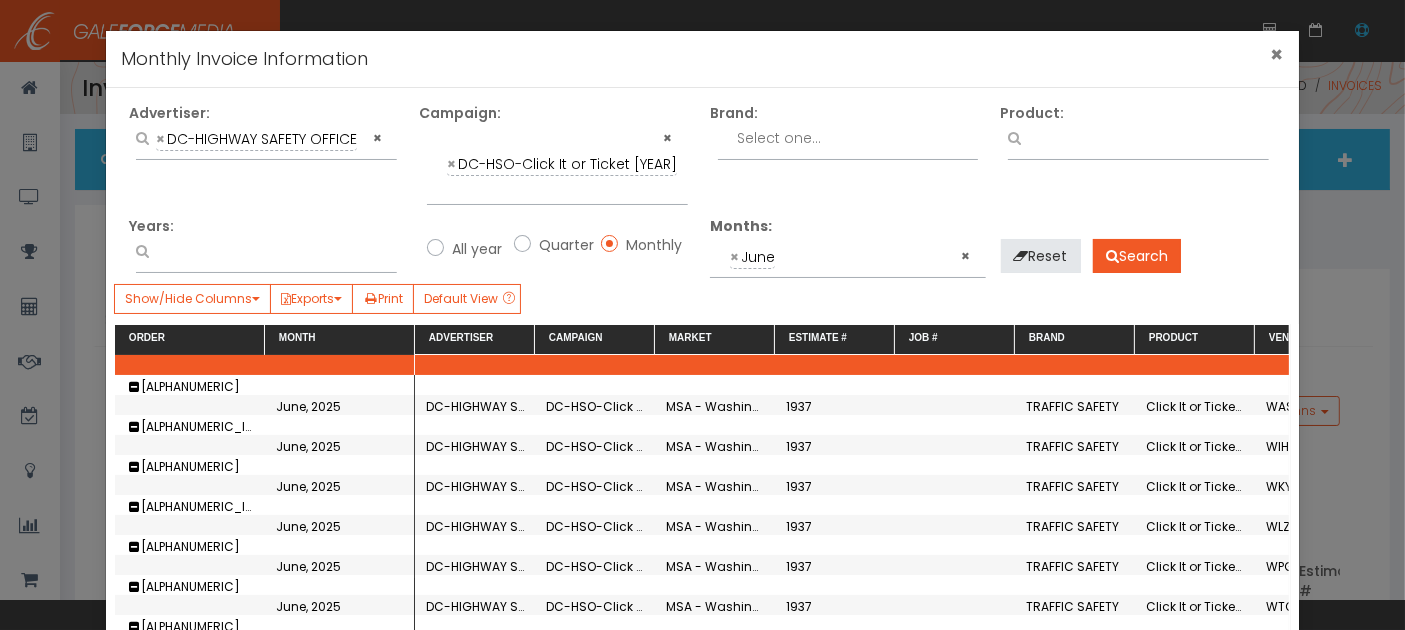 click on "×" at bounding box center [1277, 54] 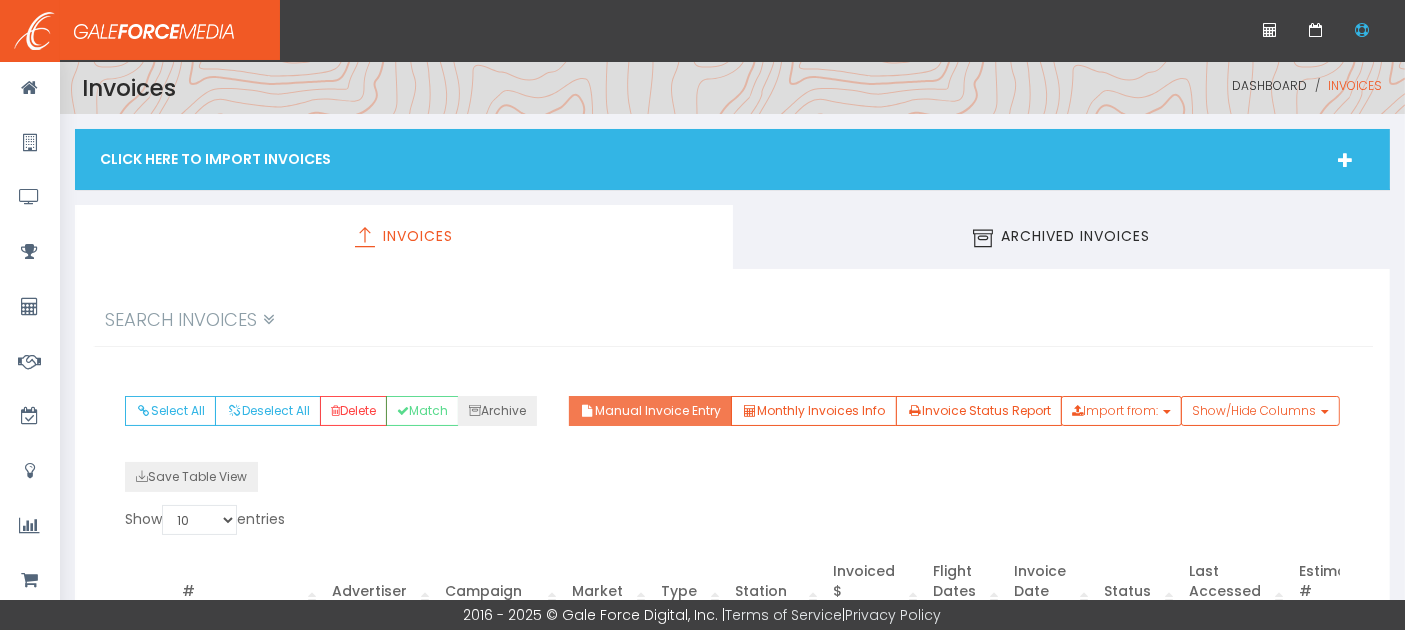 click on "Manual Invoice Entry" at bounding box center (650, 411) 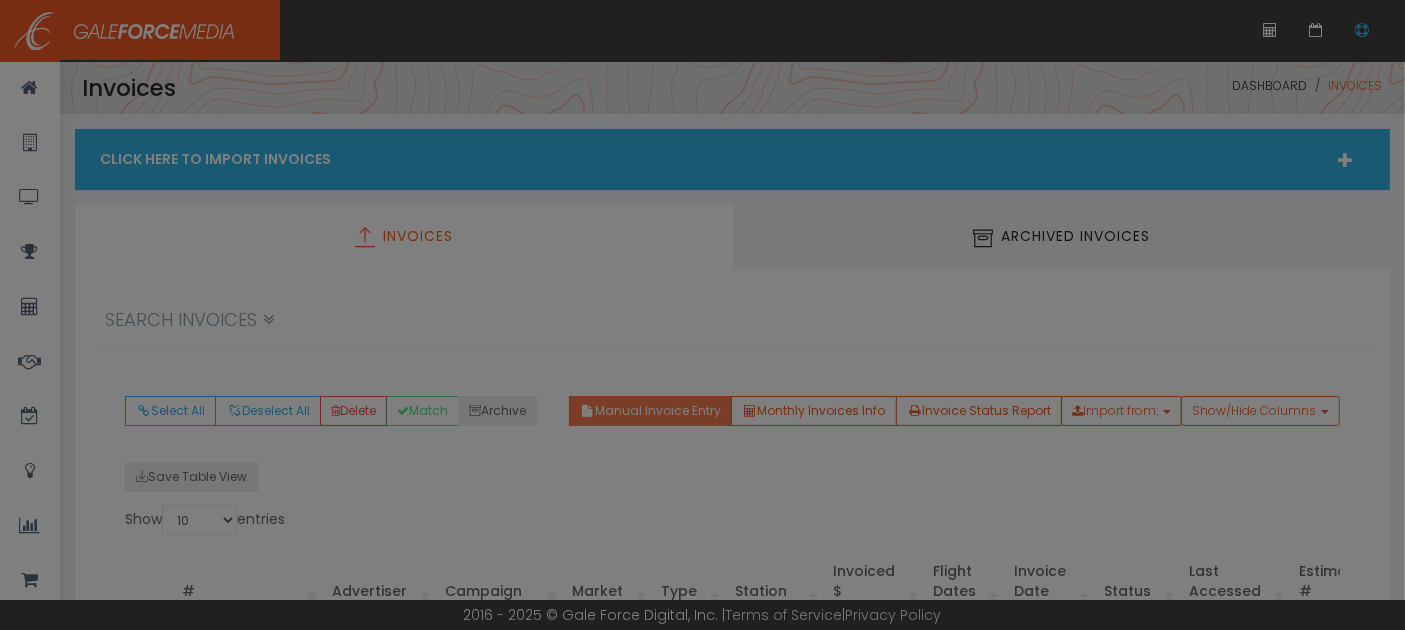 scroll, scrollTop: 0, scrollLeft: 0, axis: both 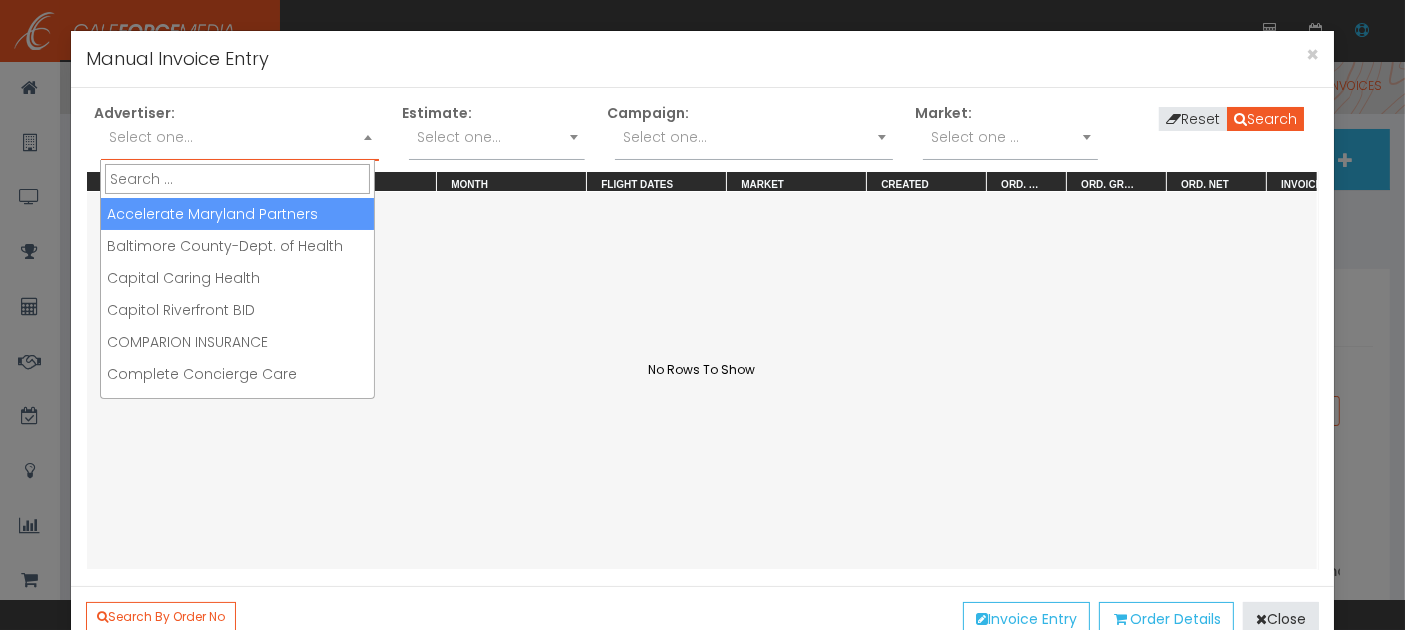 click on "Select one..." at bounding box center [240, 137] 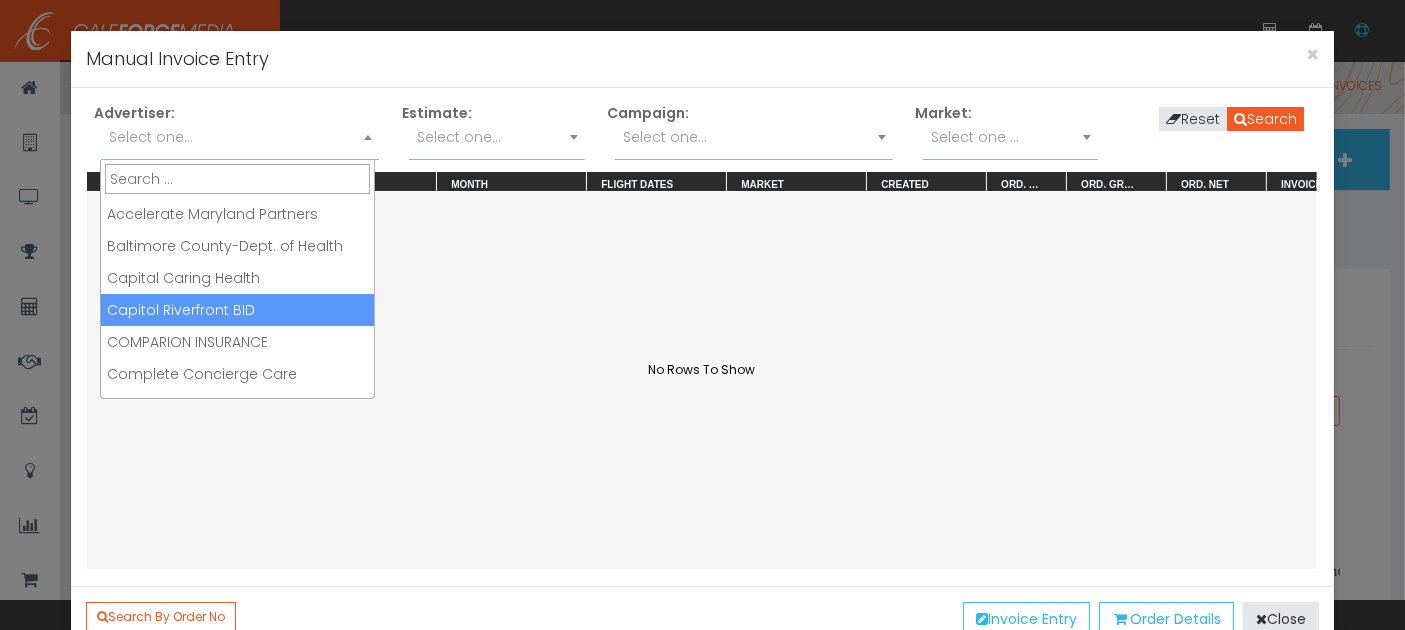 scroll, scrollTop: 111, scrollLeft: 0, axis: vertical 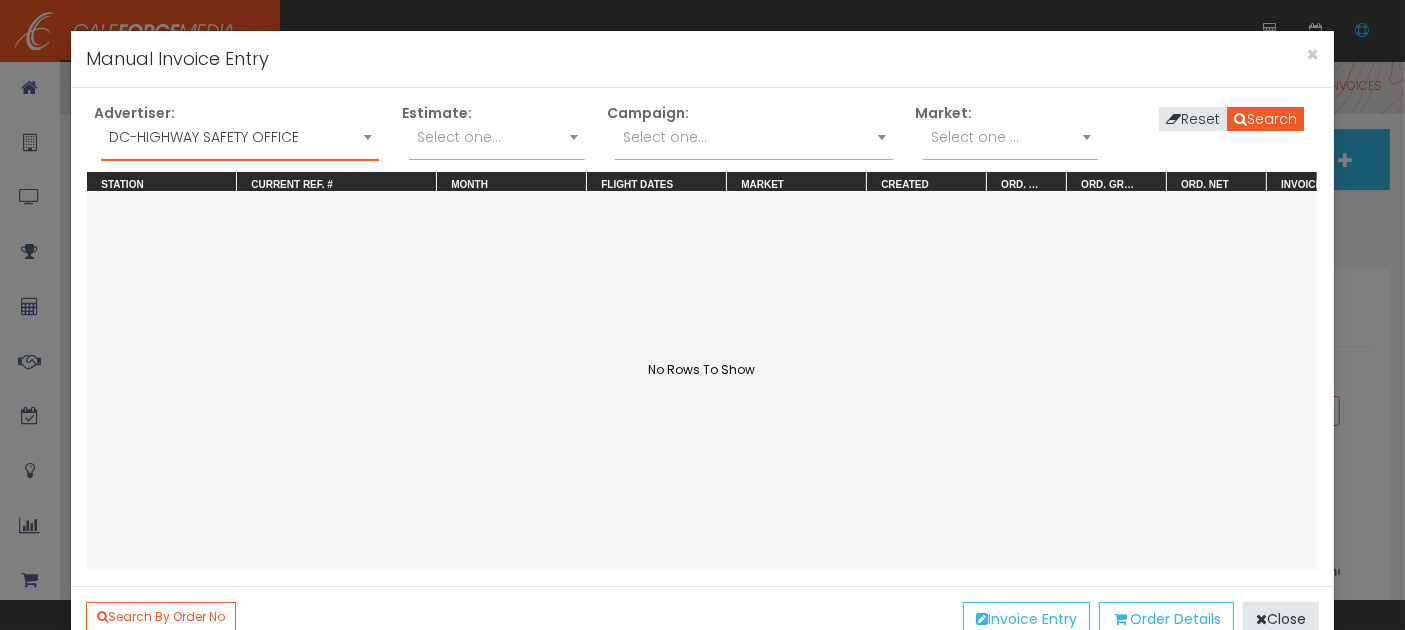 click on "Select one..." at bounding box center [665, 137] 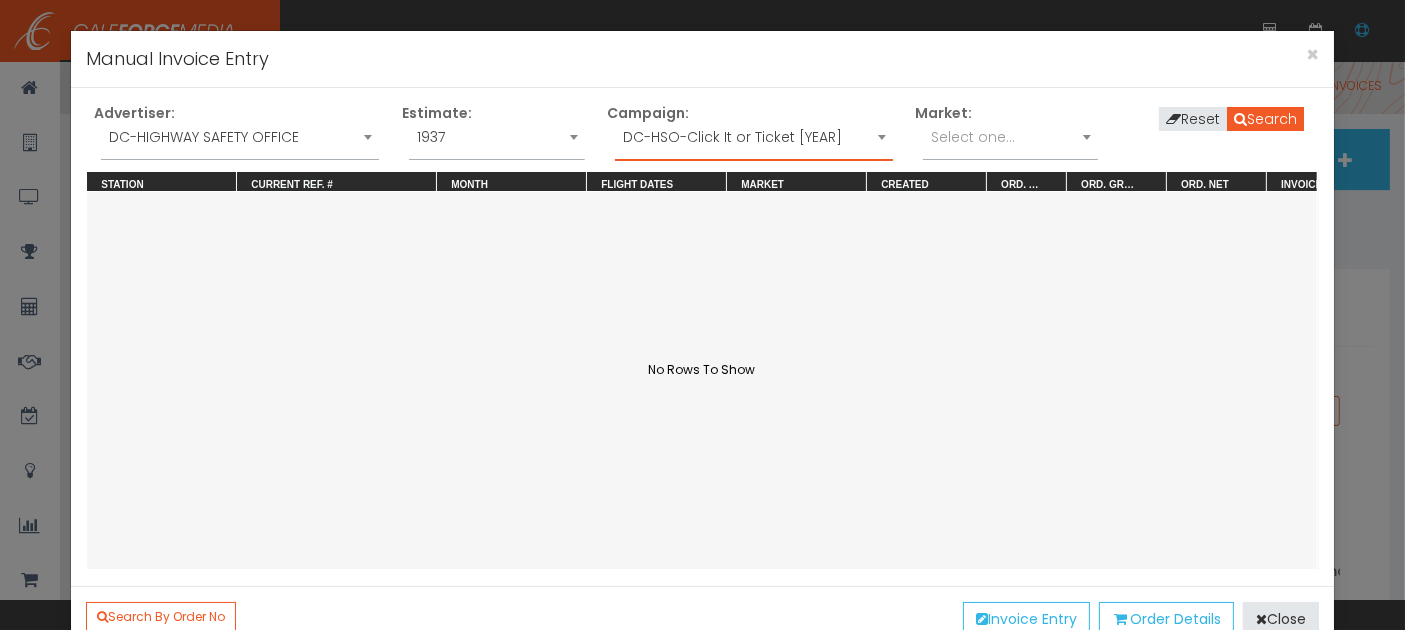 click on "Select one..." at bounding box center (1010, 142) 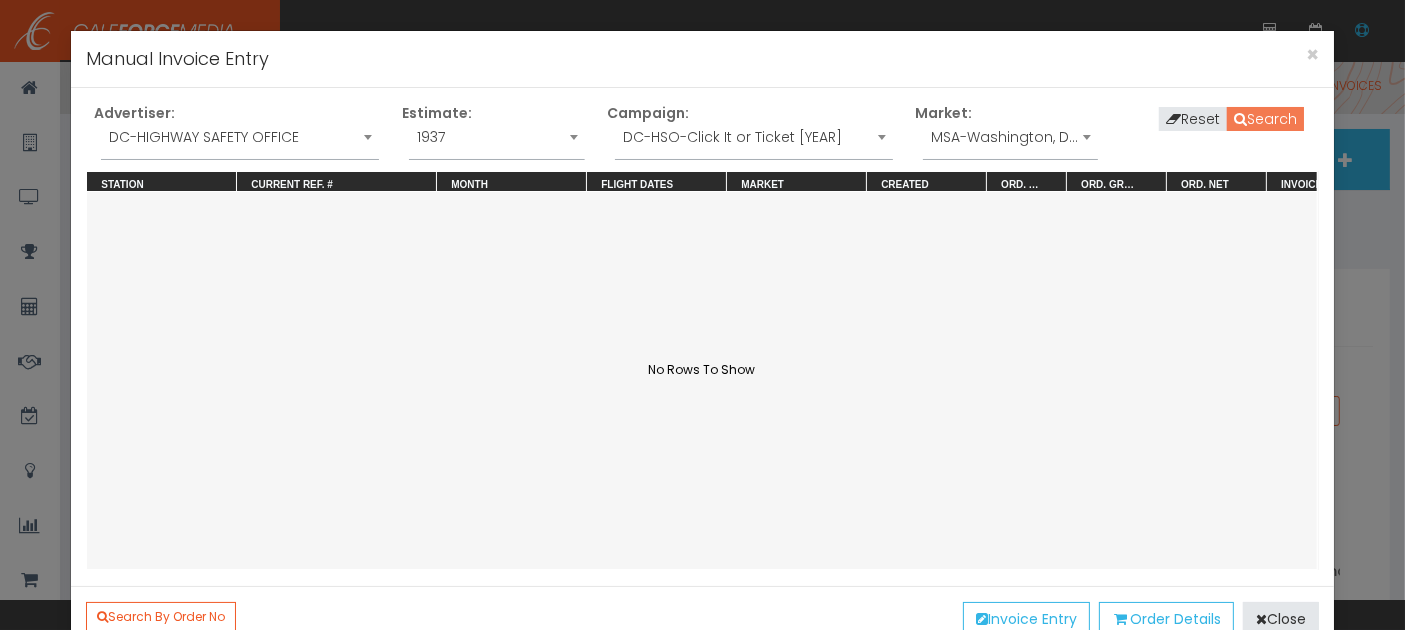 click on "Search" at bounding box center (1265, 119) 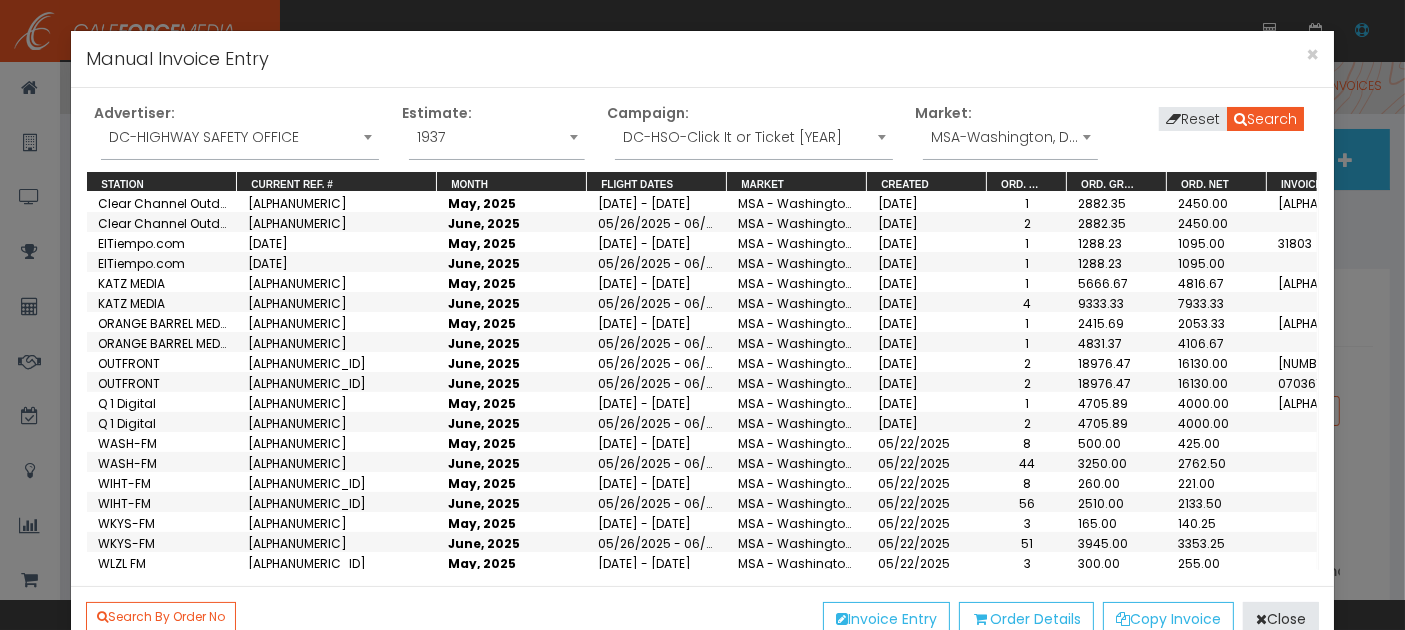 click on "Q 1 Digital" at bounding box center [162, 202] 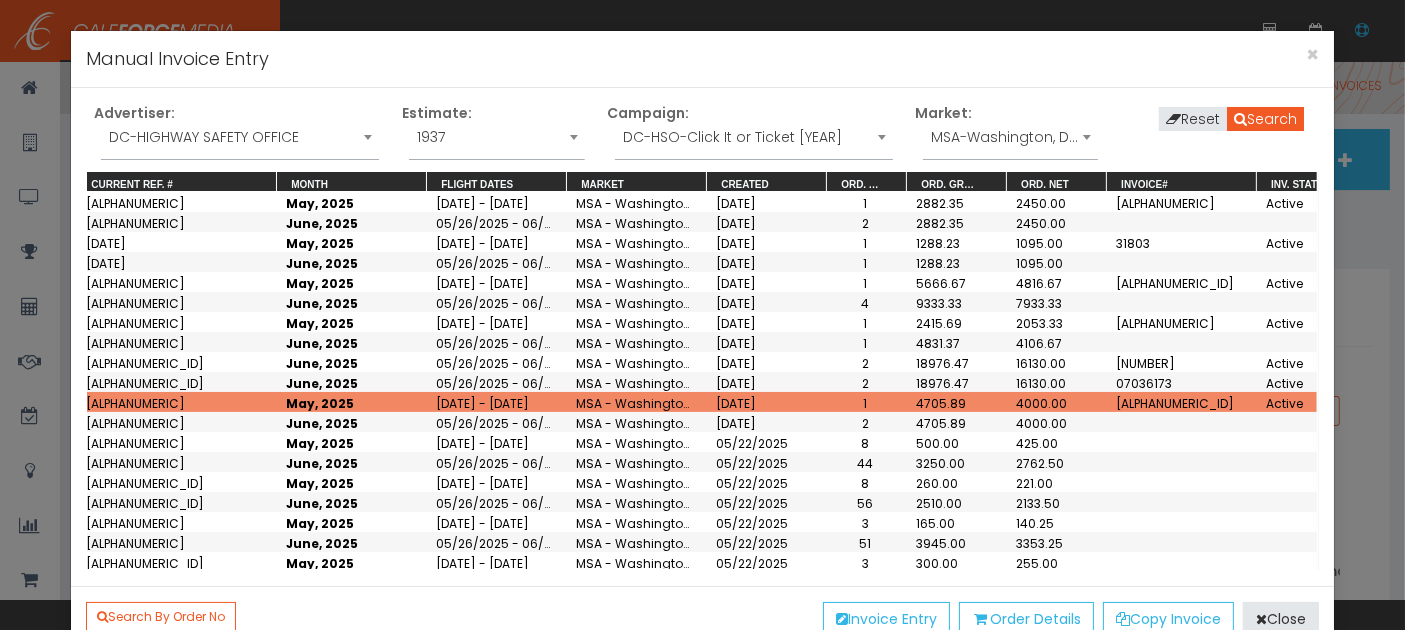 scroll, scrollTop: 0, scrollLeft: 228, axis: horizontal 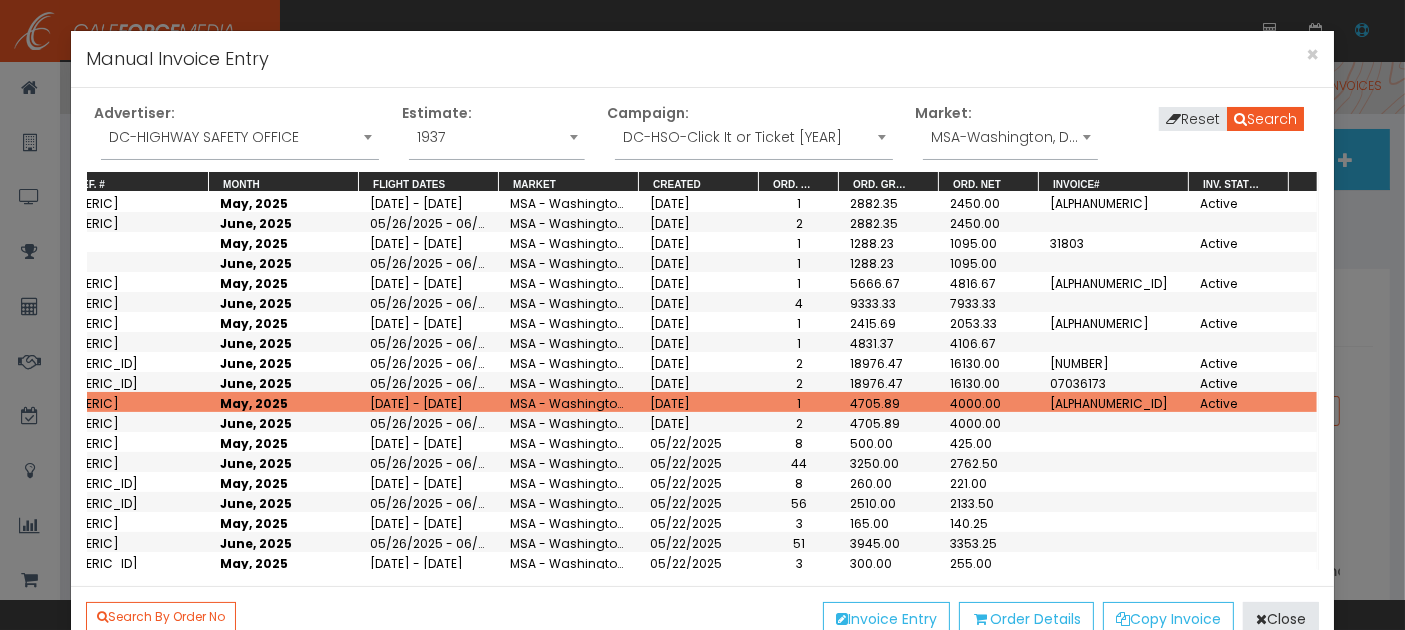 click on "2" at bounding box center [799, 222] 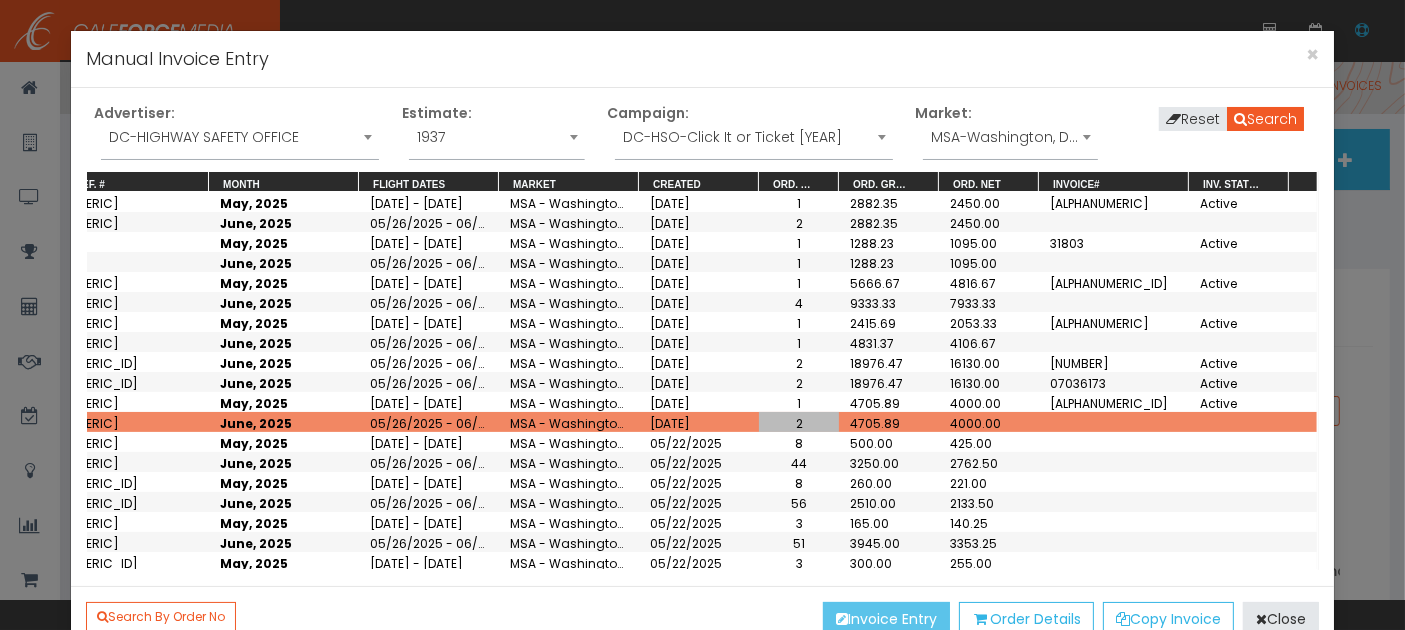click on "Invoice Entry" at bounding box center [886, 619] 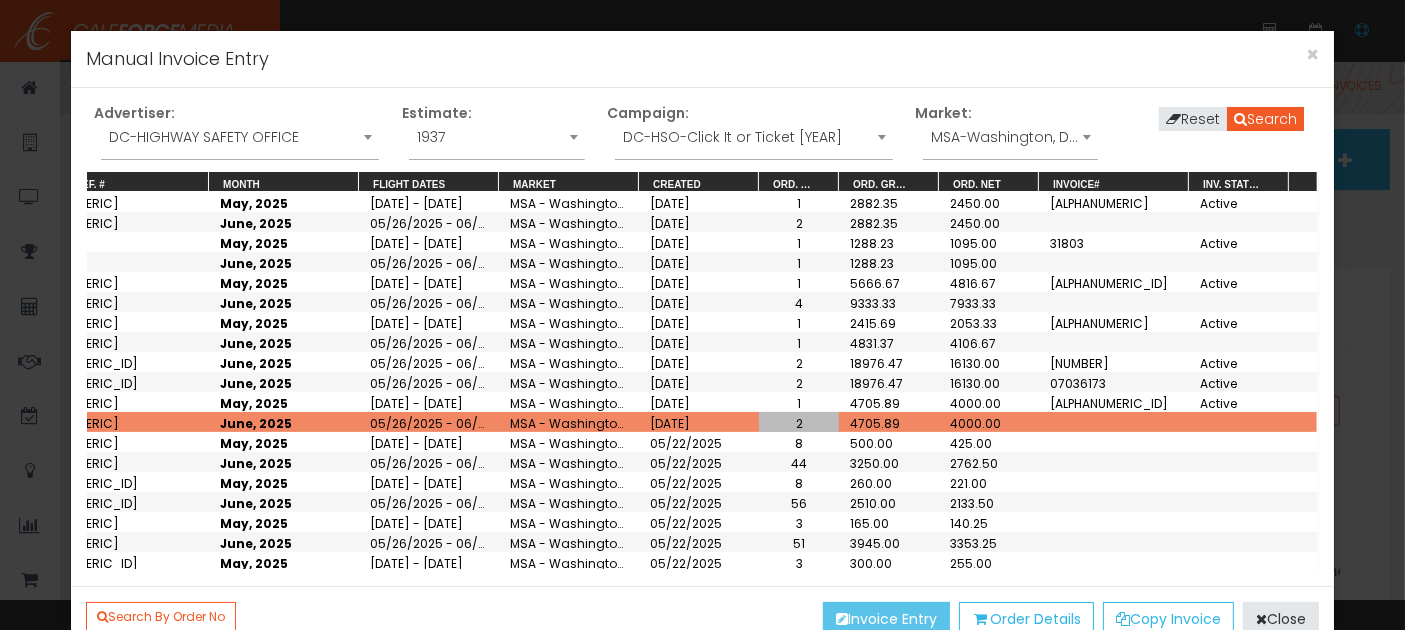 scroll, scrollTop: 0, scrollLeft: 0, axis: both 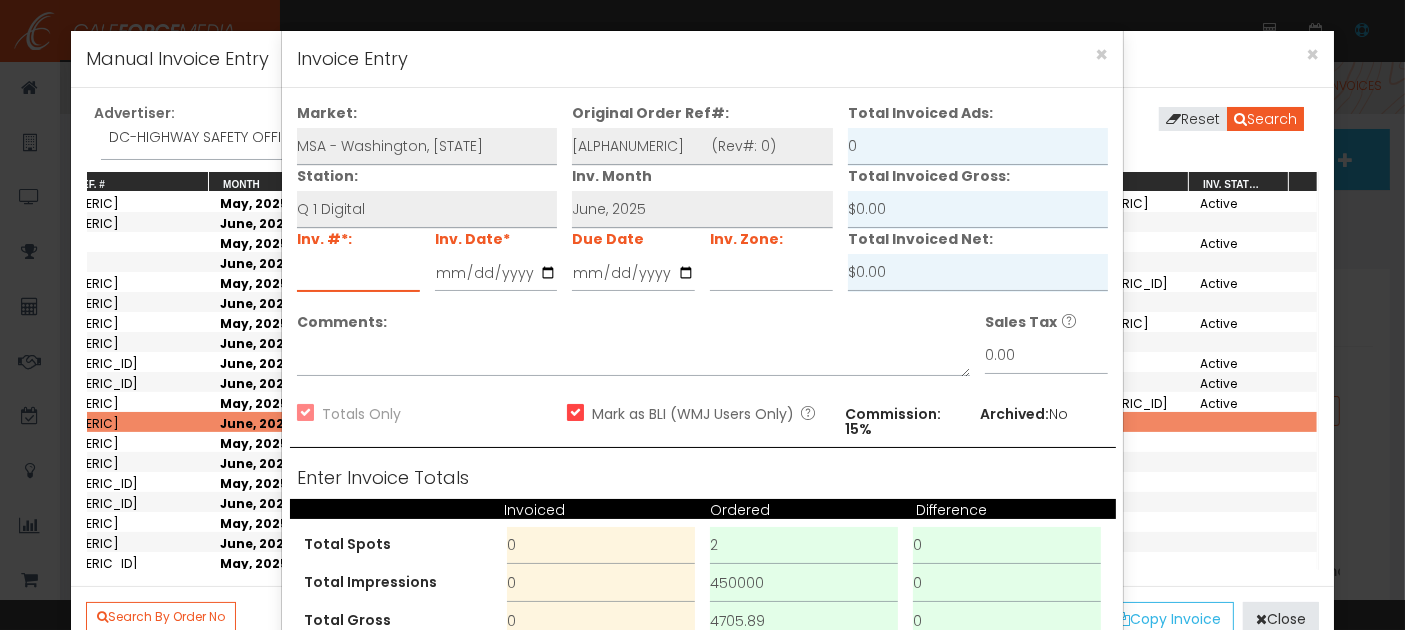 click at bounding box center (358, 273) 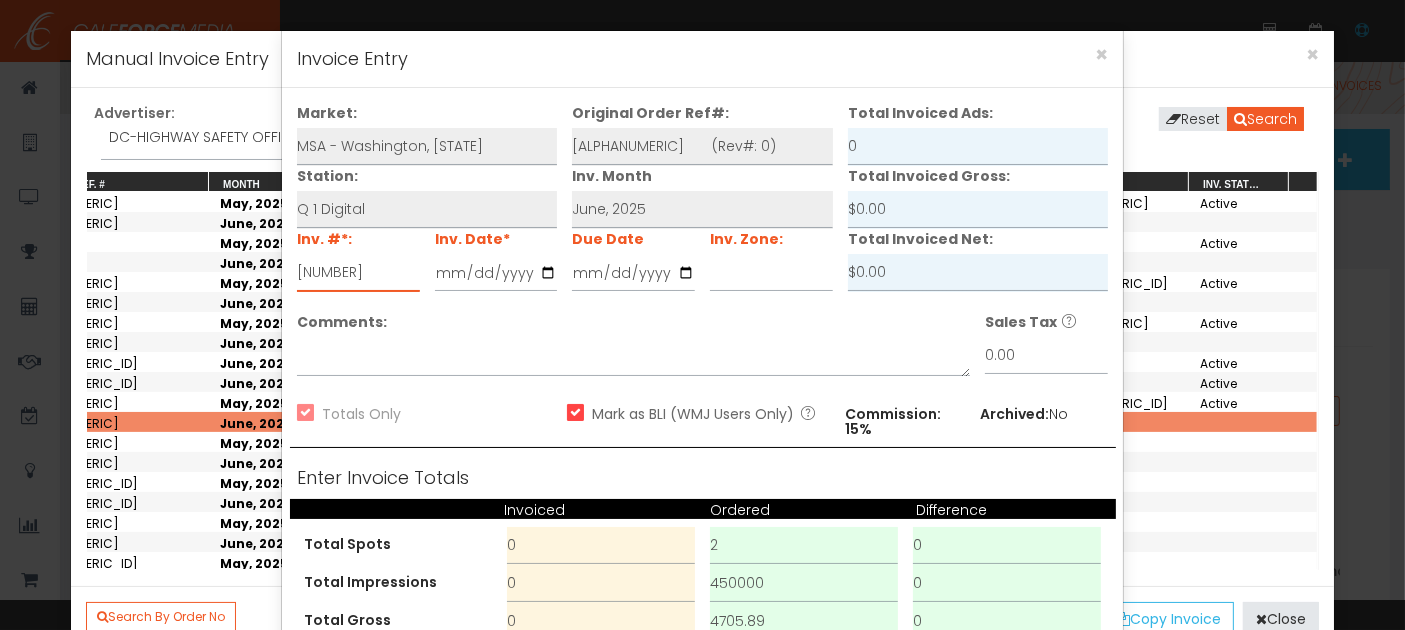 type on "[NUMBER]" 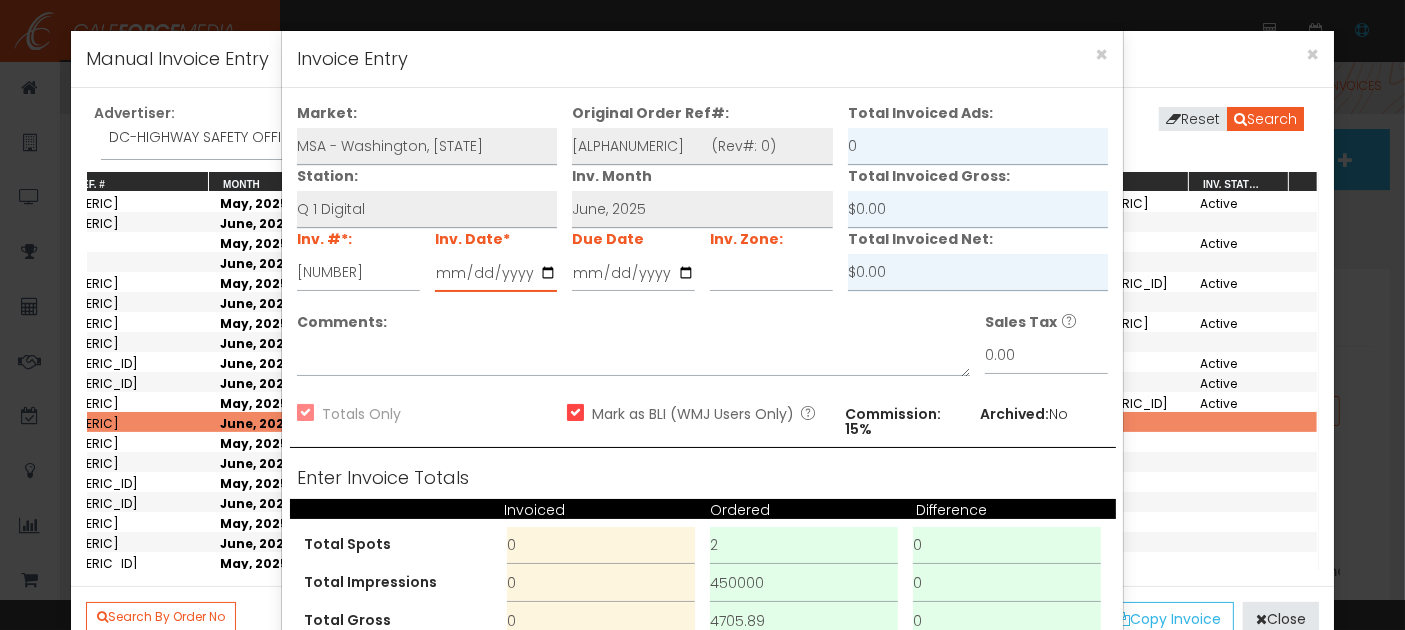 type on "2025-06-30" 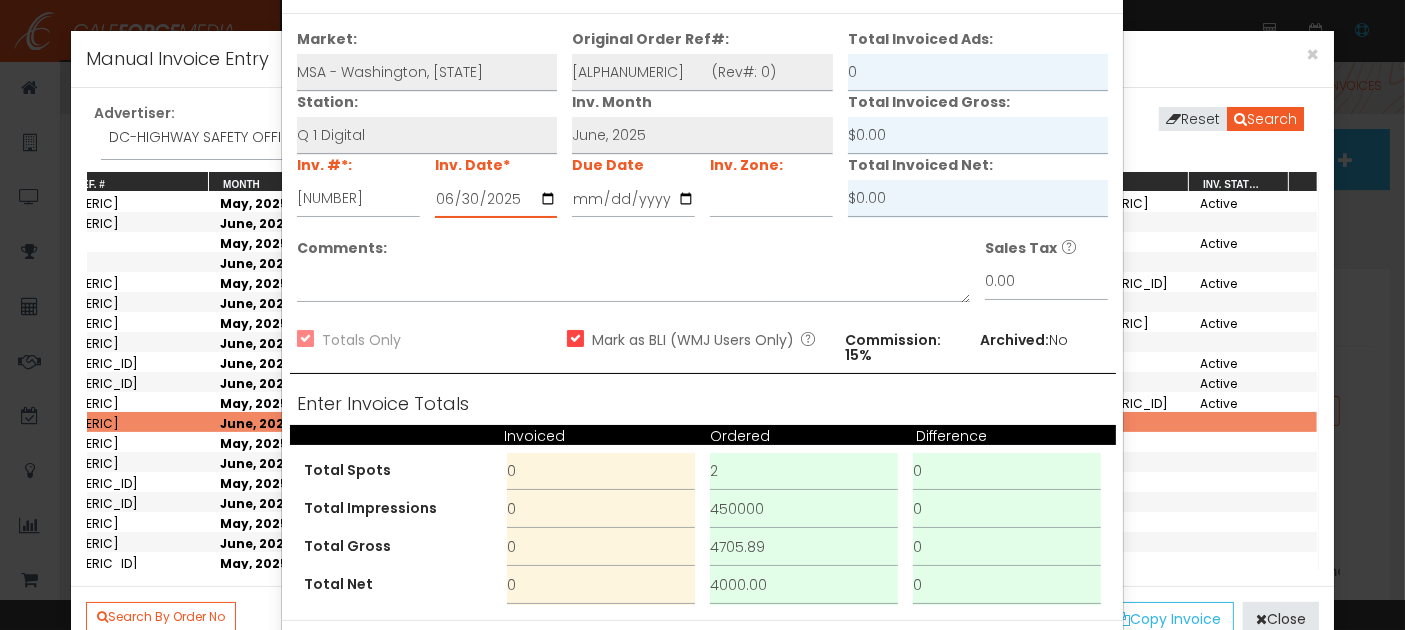 scroll, scrollTop: 153, scrollLeft: 0, axis: vertical 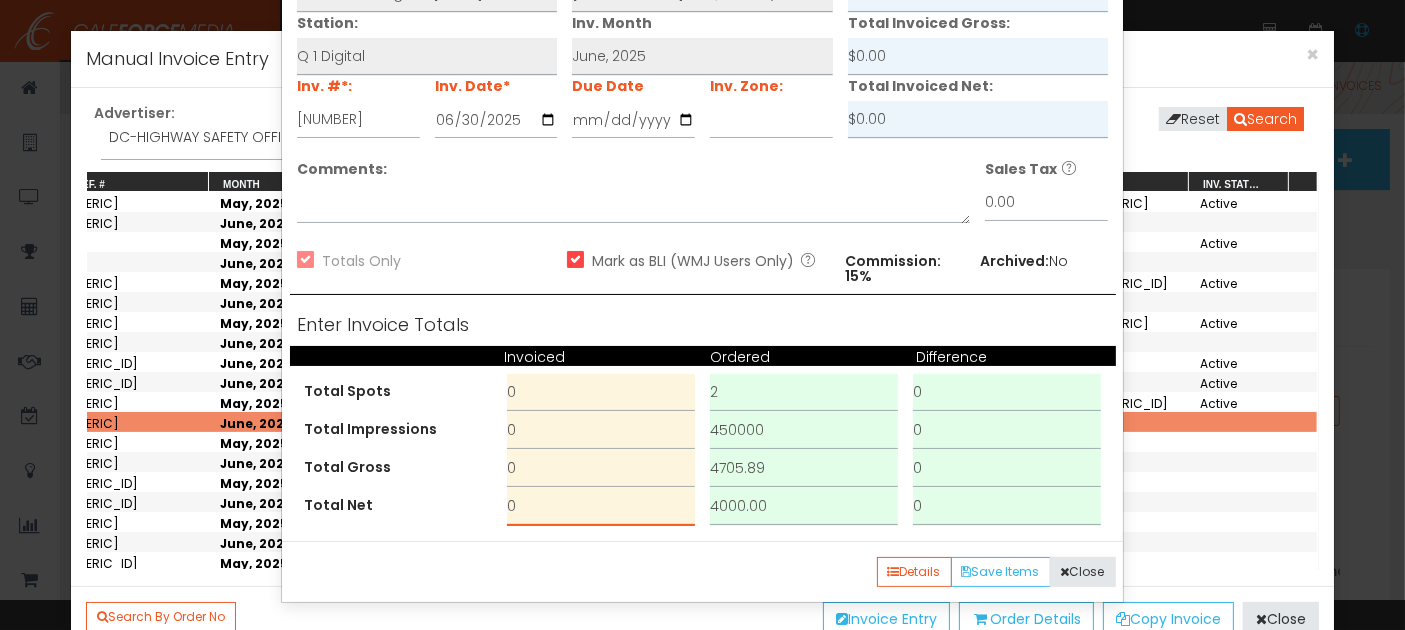 drag, startPoint x: 518, startPoint y: 508, endPoint x: 467, endPoint y: 502, distance: 51.351727 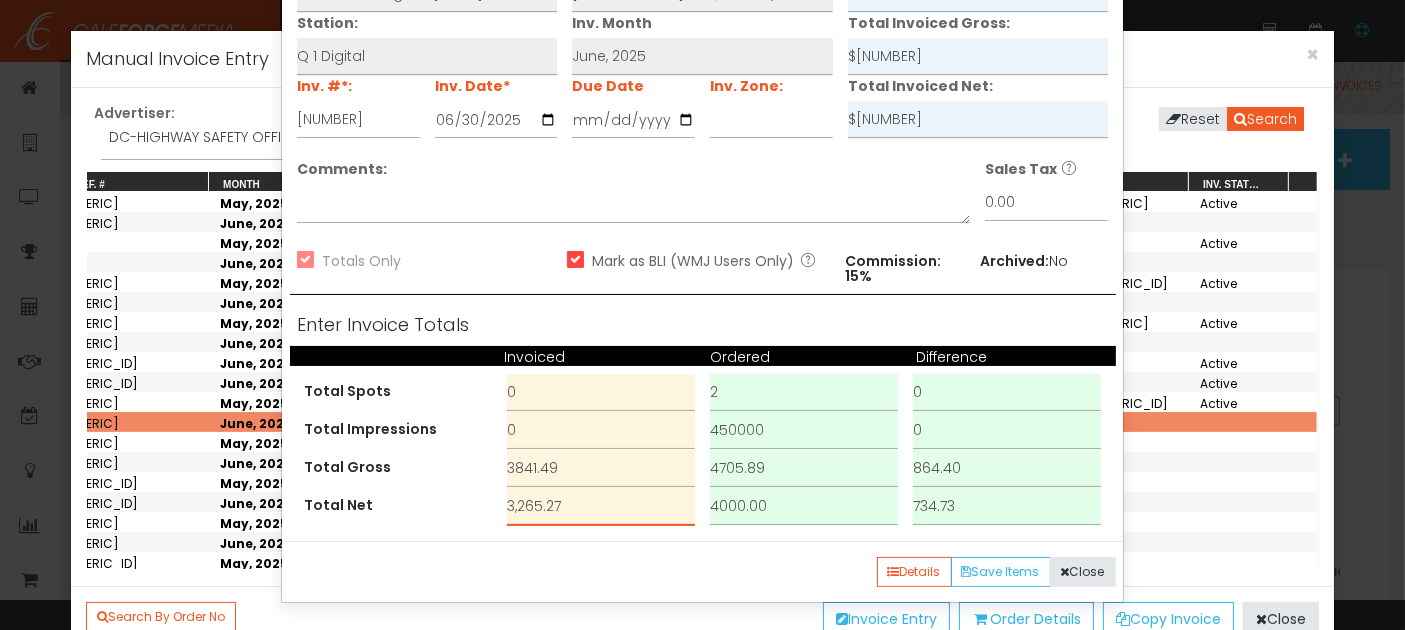 type on "3,265.27" 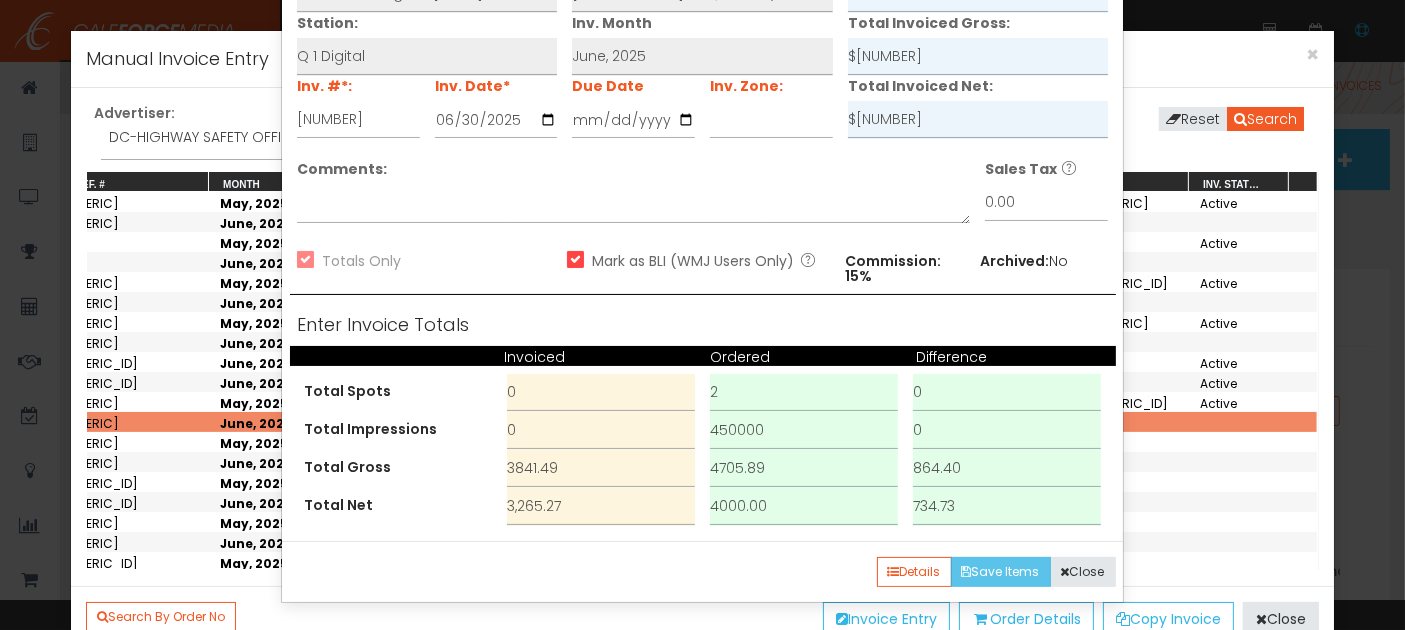 click on "Save Items" at bounding box center [1001, 572] 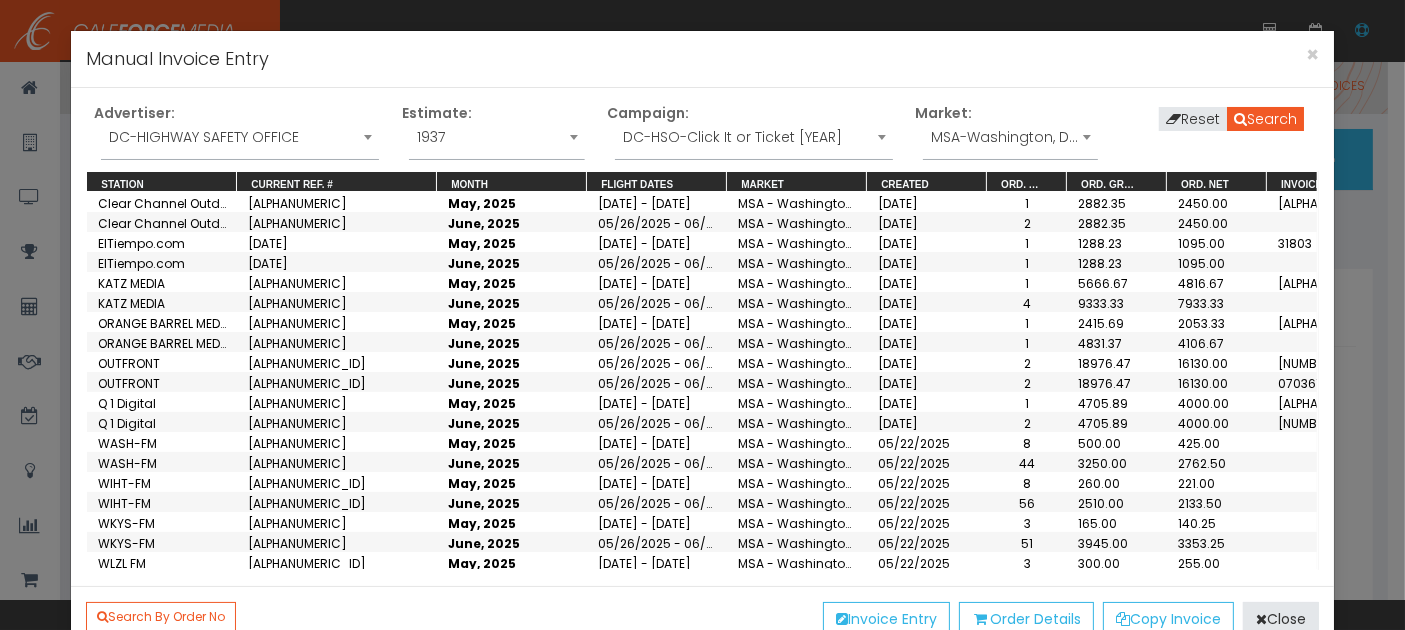 click on "DC-HSO-Click It or Ticket [YEAR]" at bounding box center [754, 137] 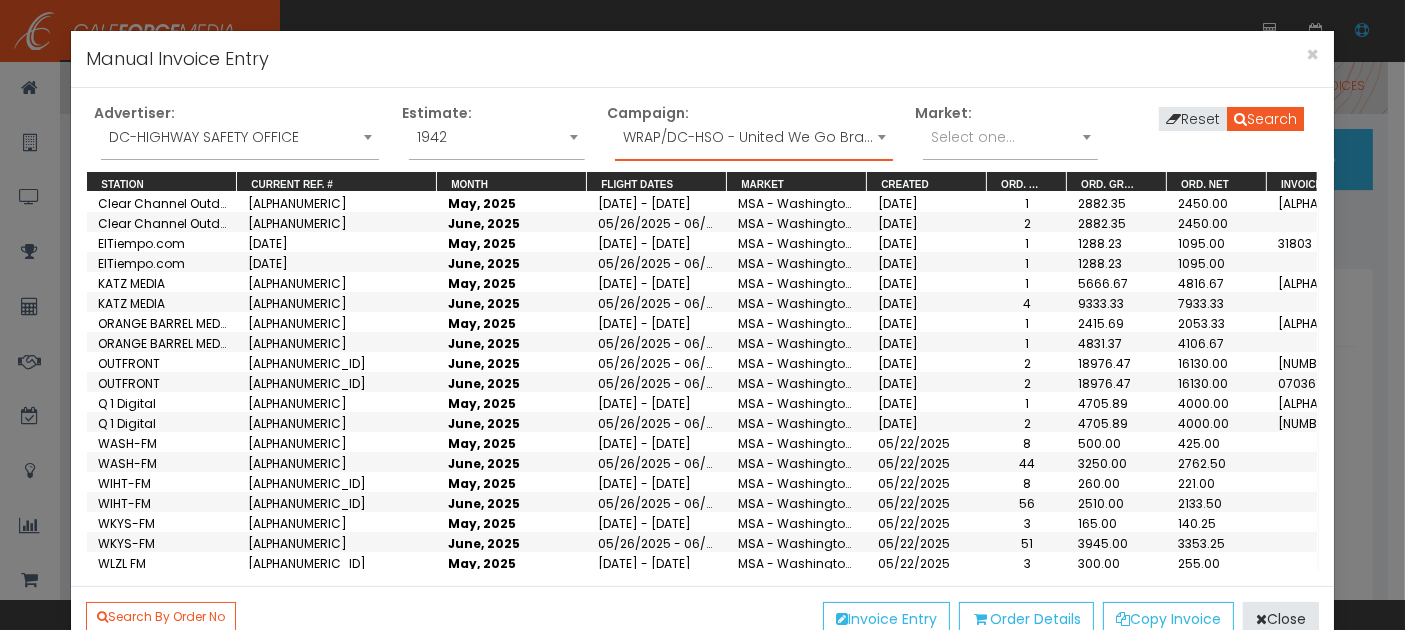 click on "Select one..." at bounding box center (973, 137) 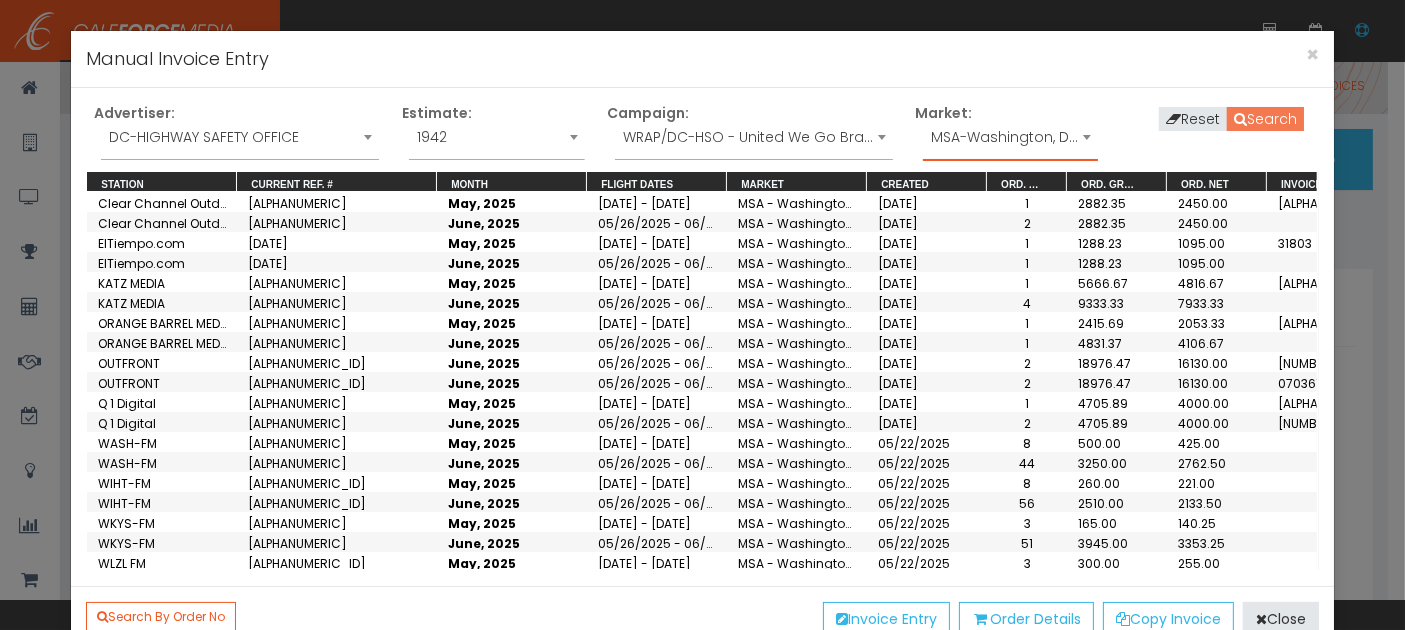 click on "Search" at bounding box center (1265, 119) 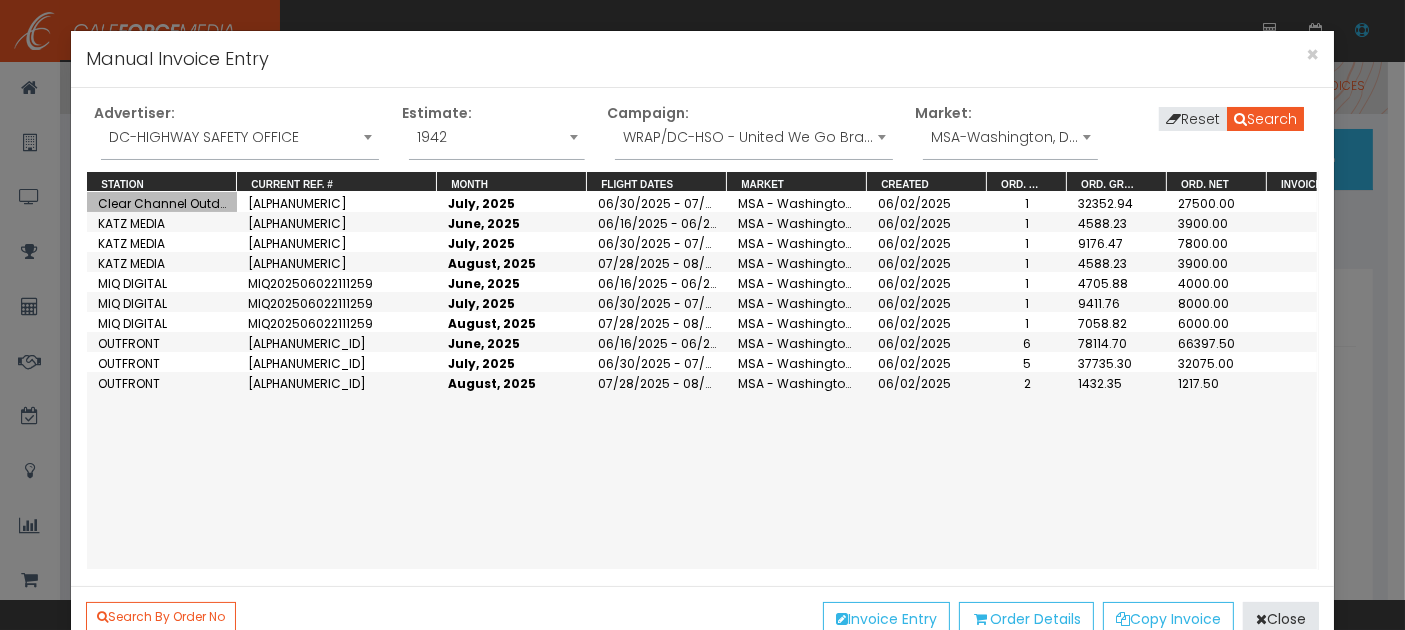 click on "Clear Channel Outdoor" at bounding box center (169, 203) 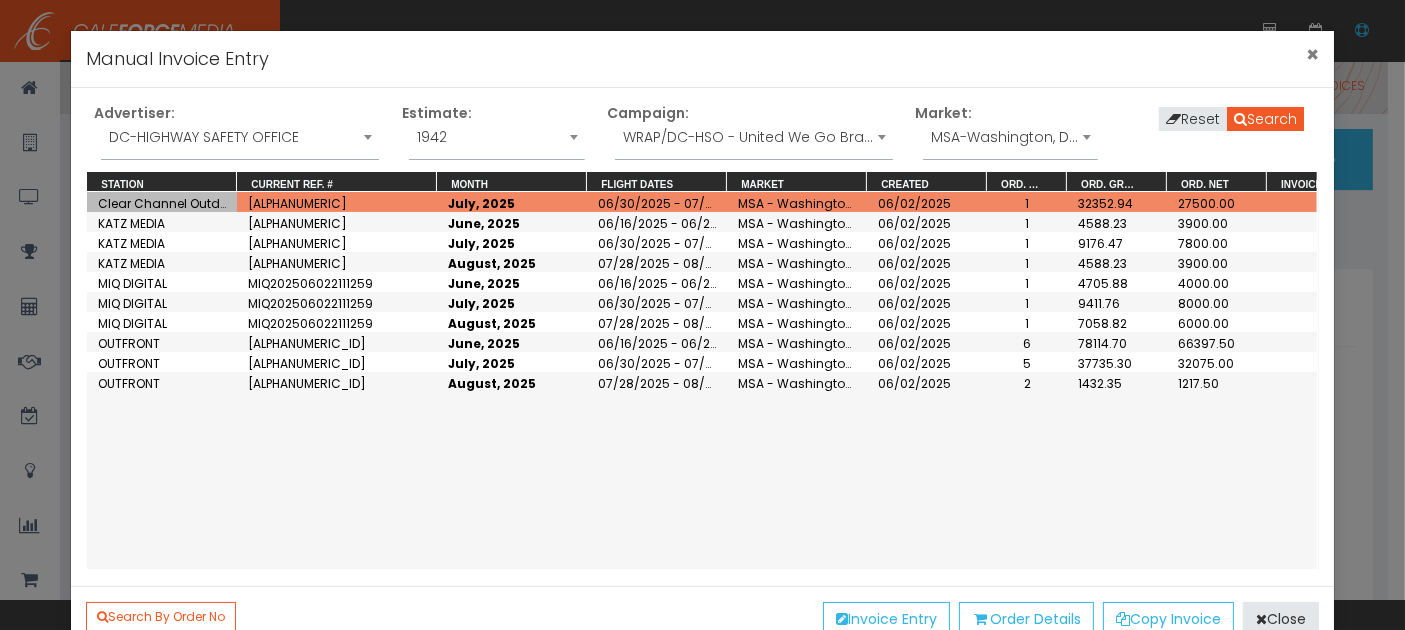 click on "×" at bounding box center (1312, 54) 